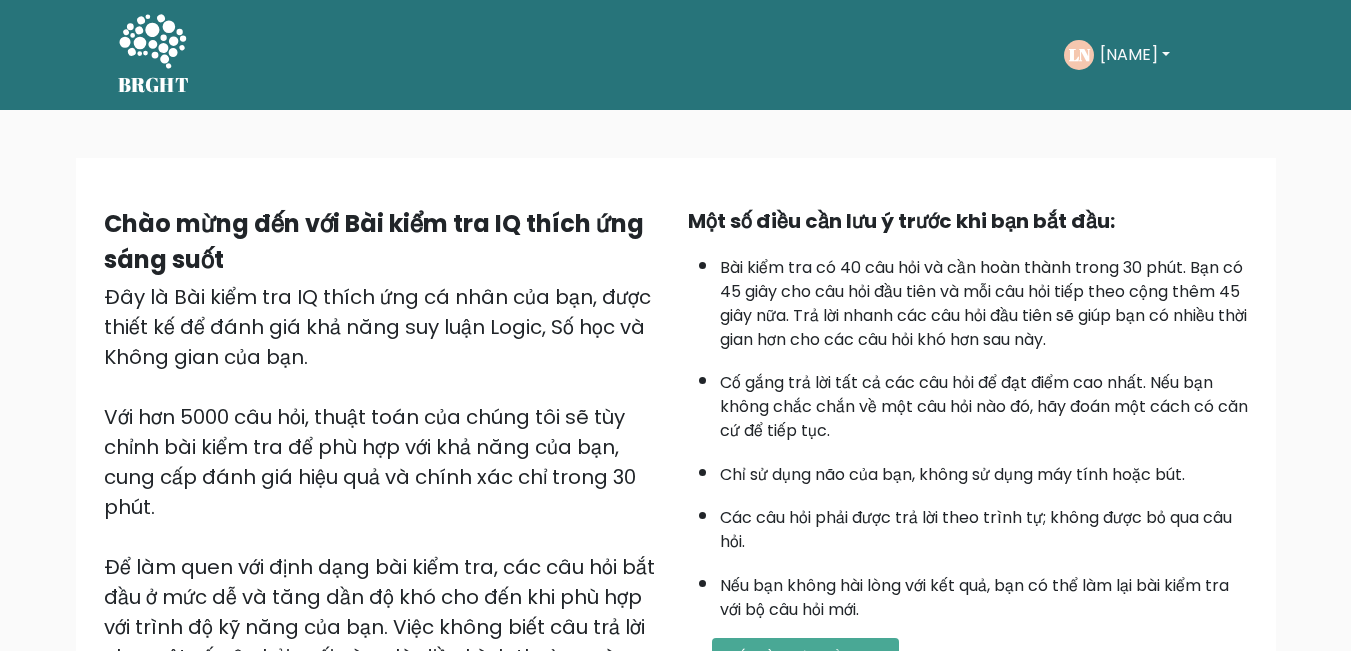 scroll, scrollTop: 100, scrollLeft: 0, axis: vertical 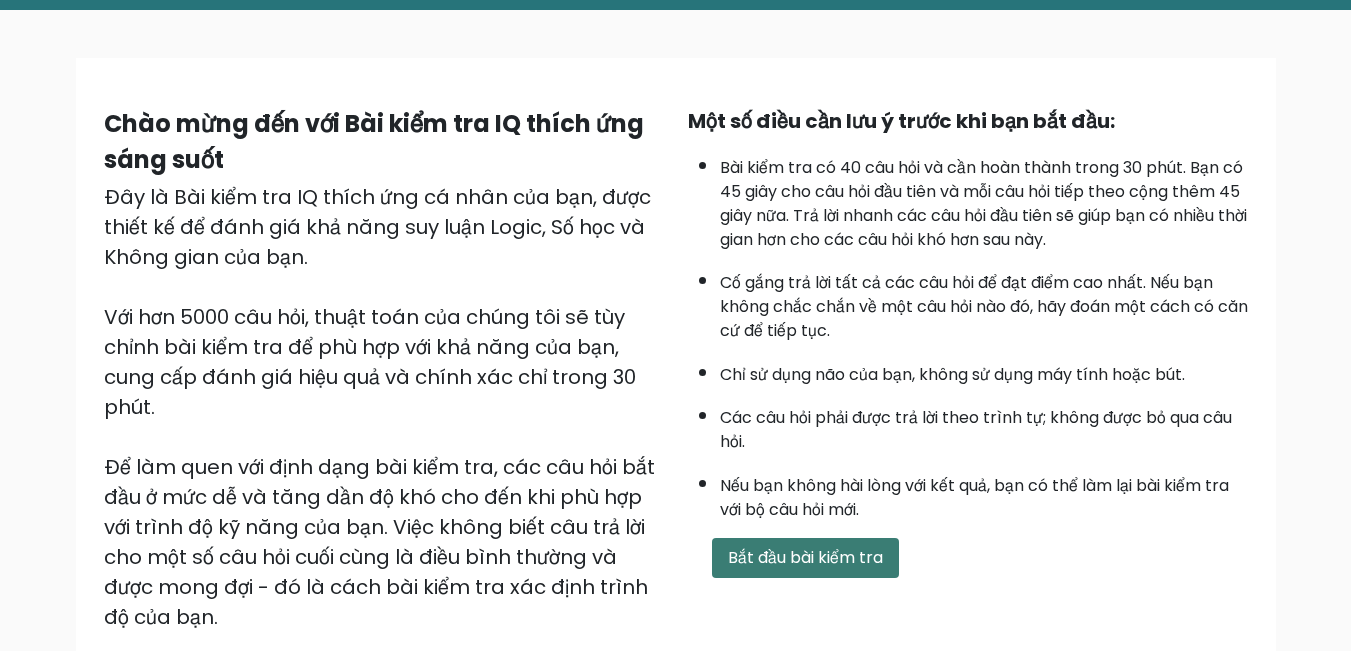 click on "Bắt đầu bài kiểm tra" at bounding box center [805, 557] 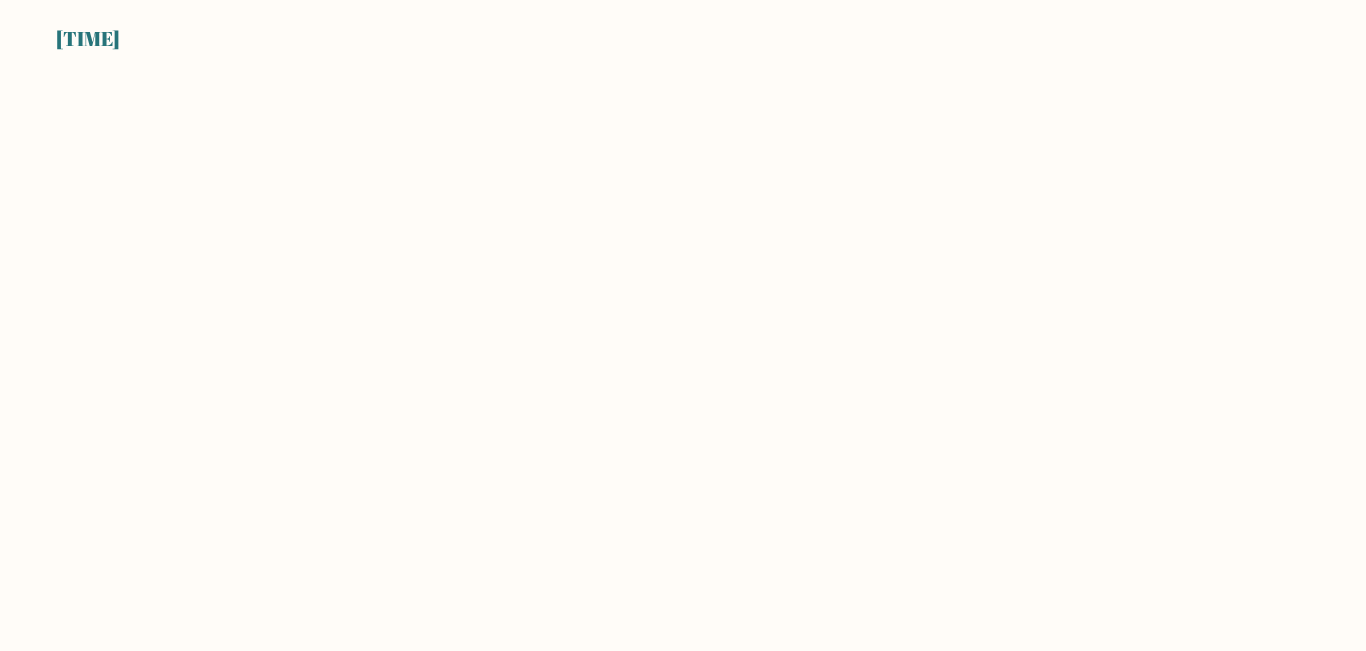 scroll, scrollTop: 0, scrollLeft: 0, axis: both 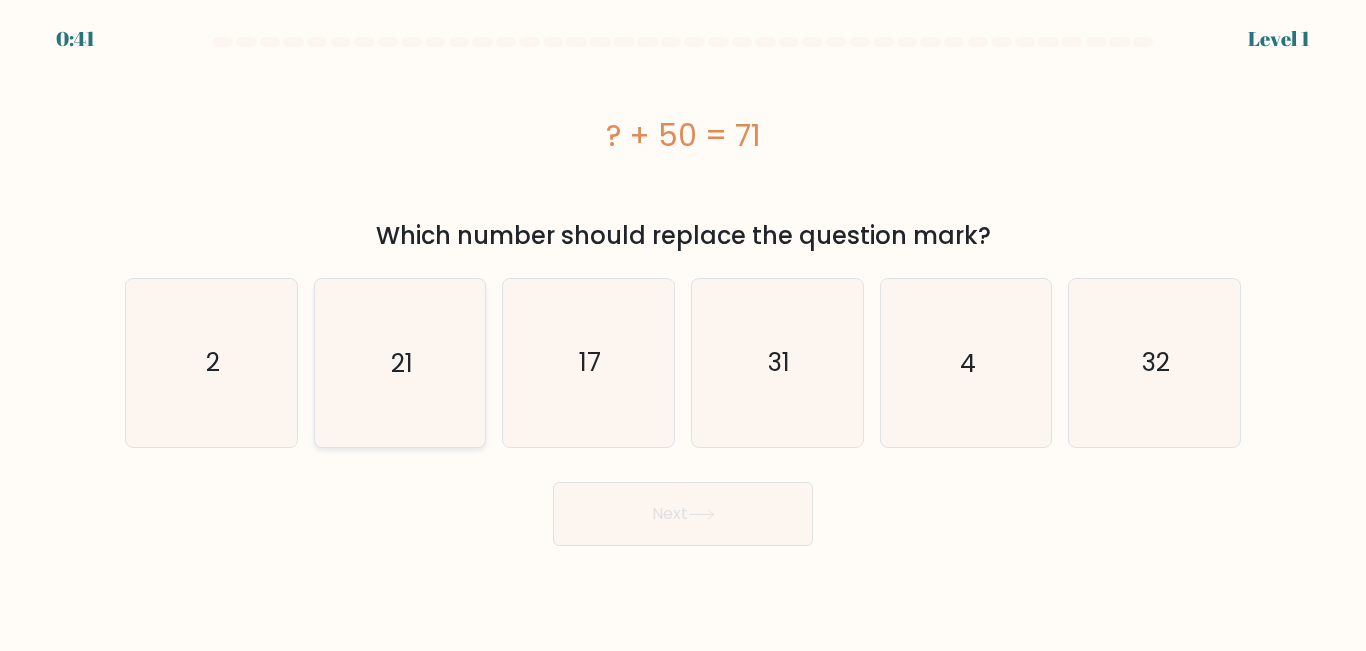 click on "21" at bounding box center [399, 362] 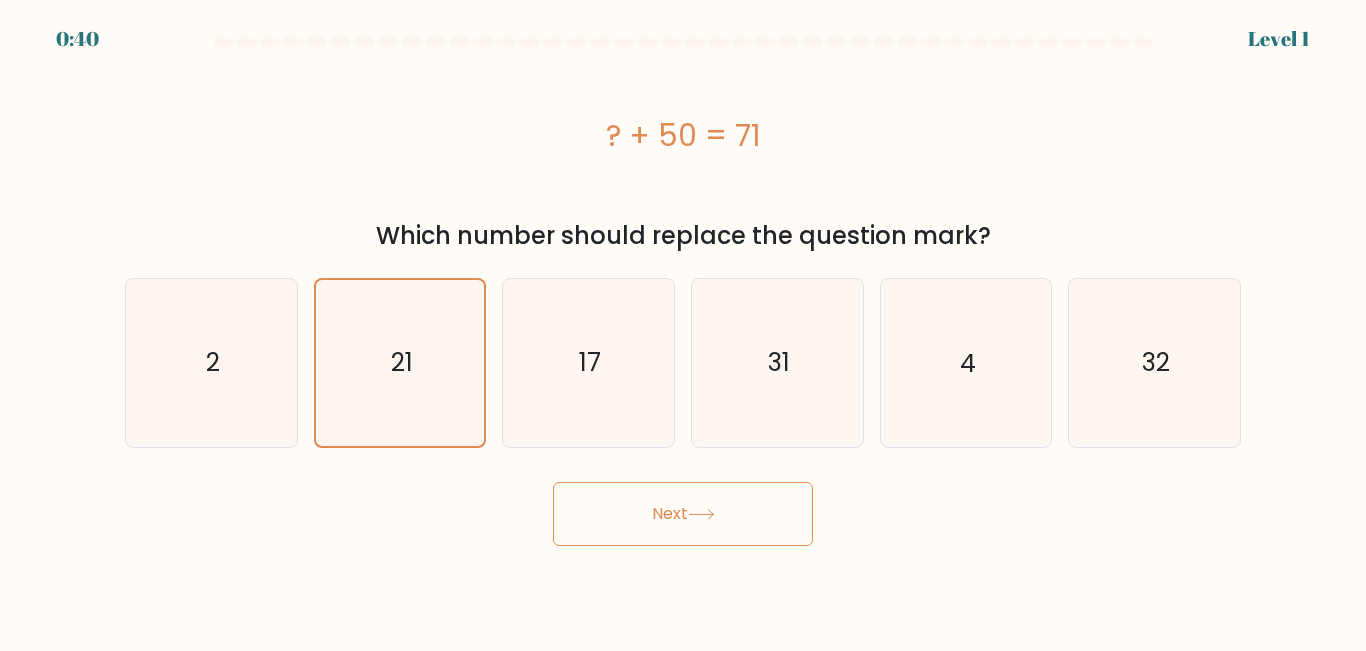 click on "Next" at bounding box center (683, 514) 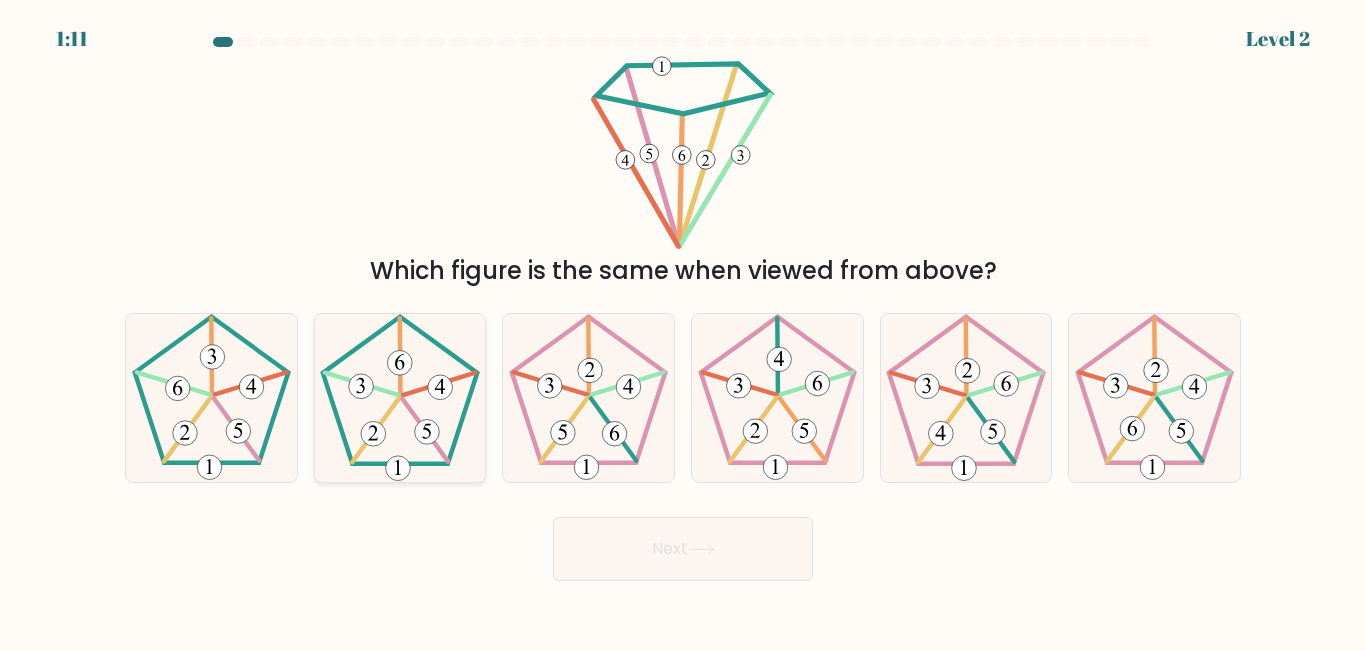 click at bounding box center (399, 397) 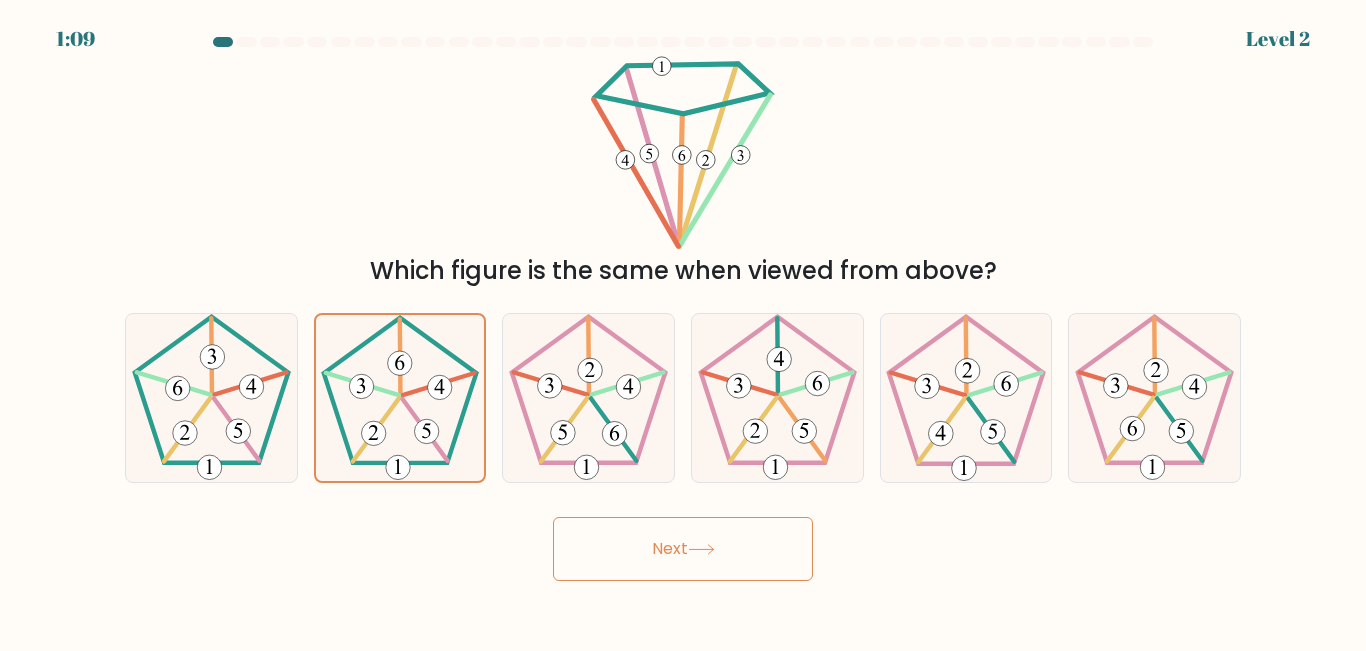 click on "Next" at bounding box center [683, 549] 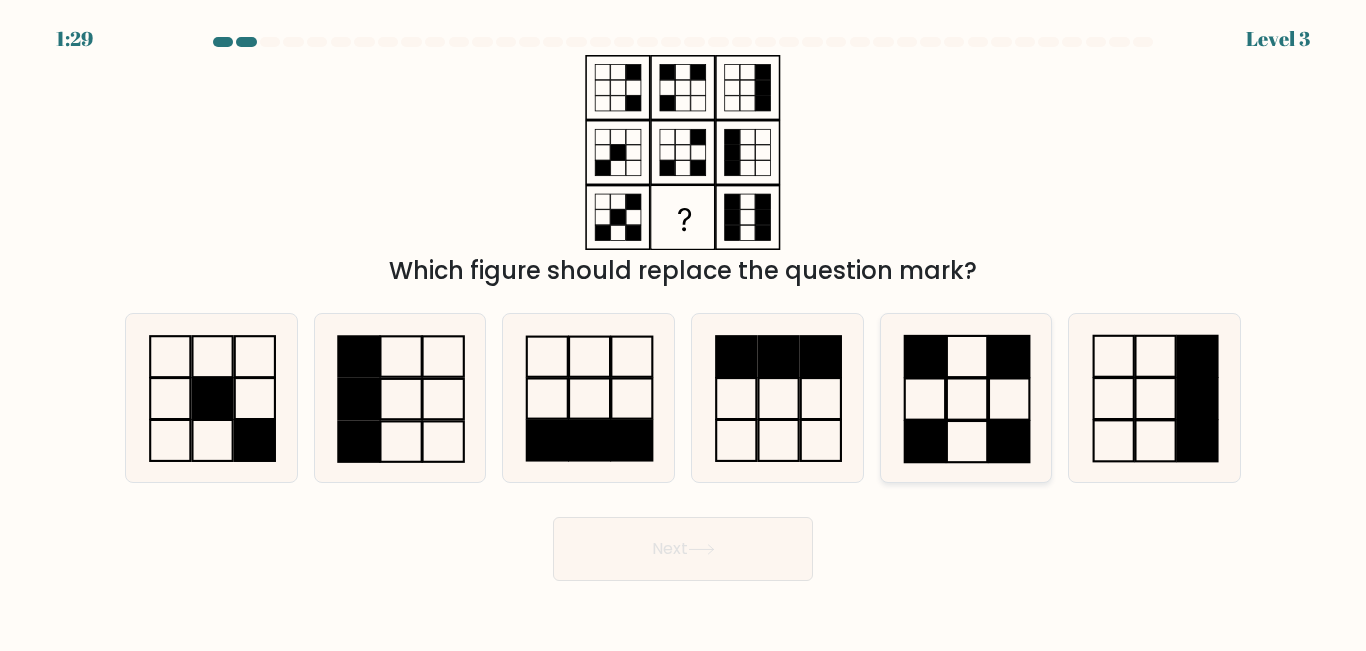 click at bounding box center [965, 397] 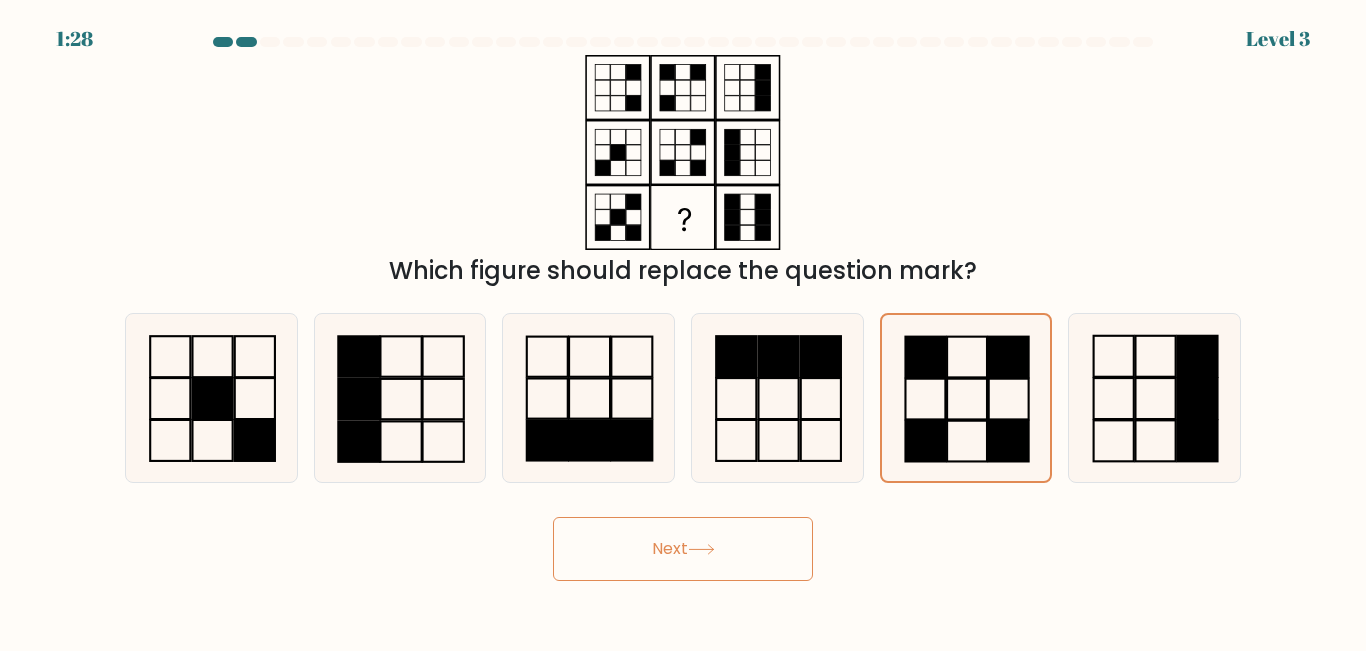 click on "Next" at bounding box center (683, 549) 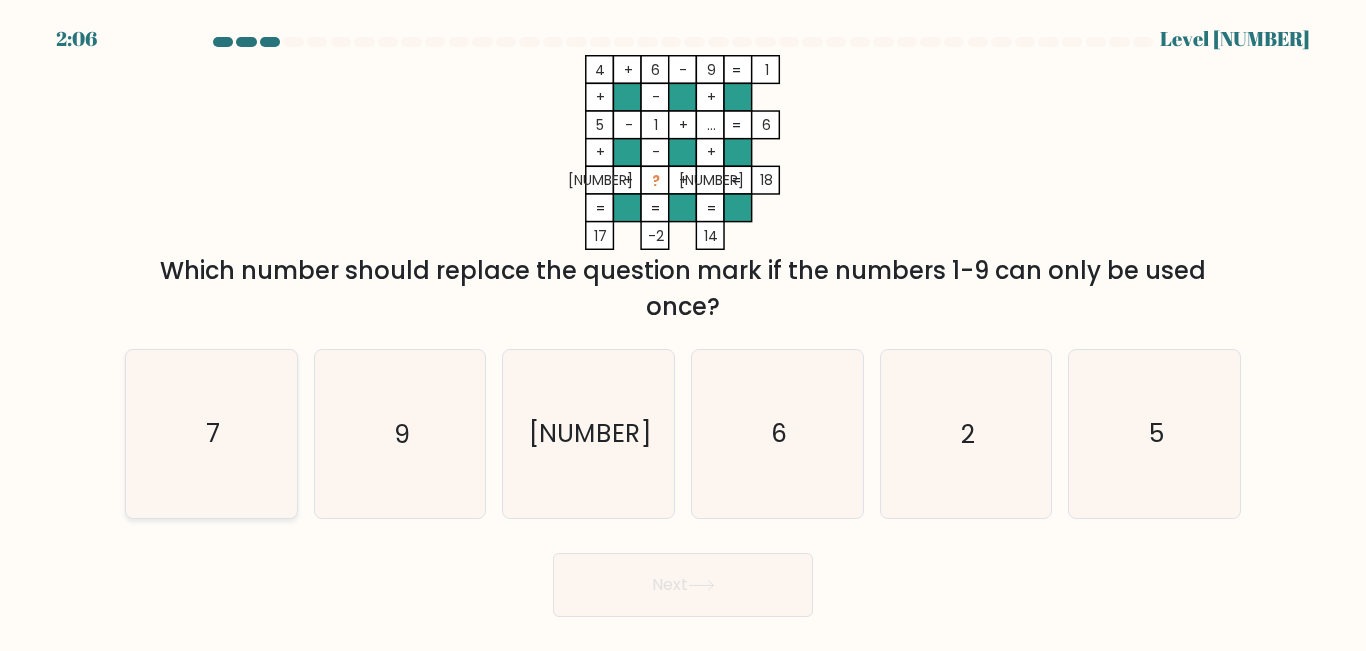 click on "7" at bounding box center (211, 433) 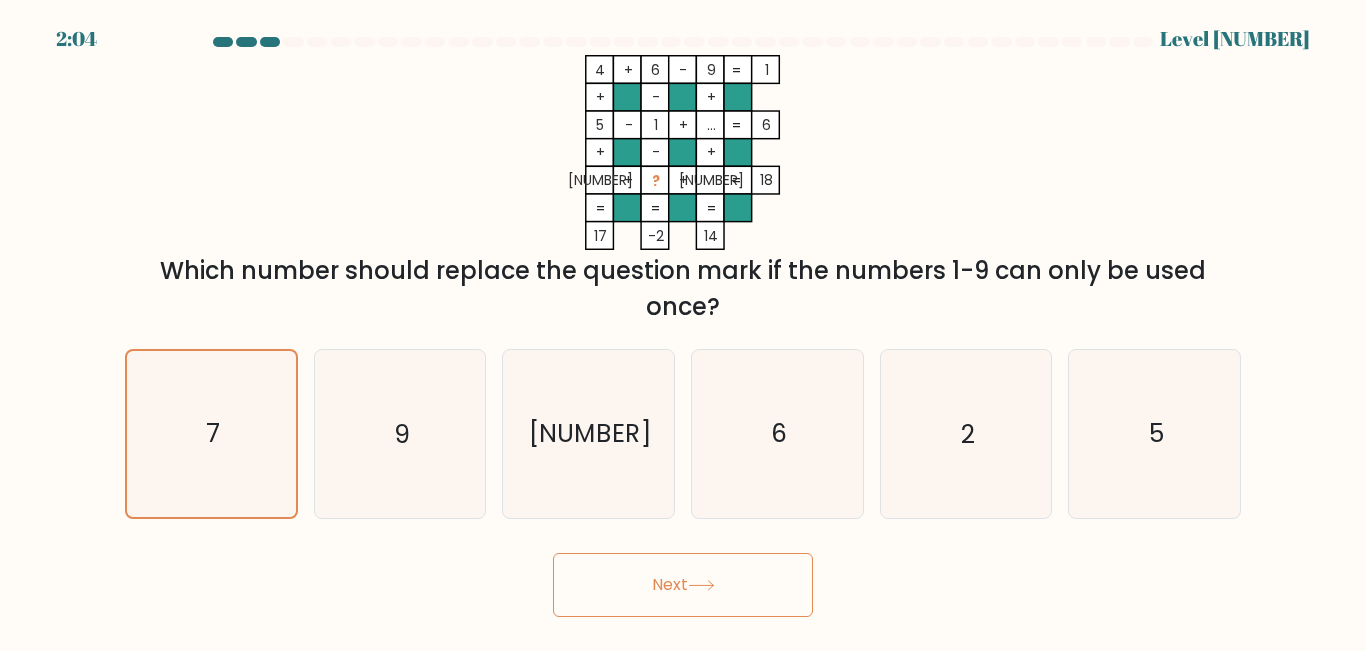 click on "Next" at bounding box center [683, 585] 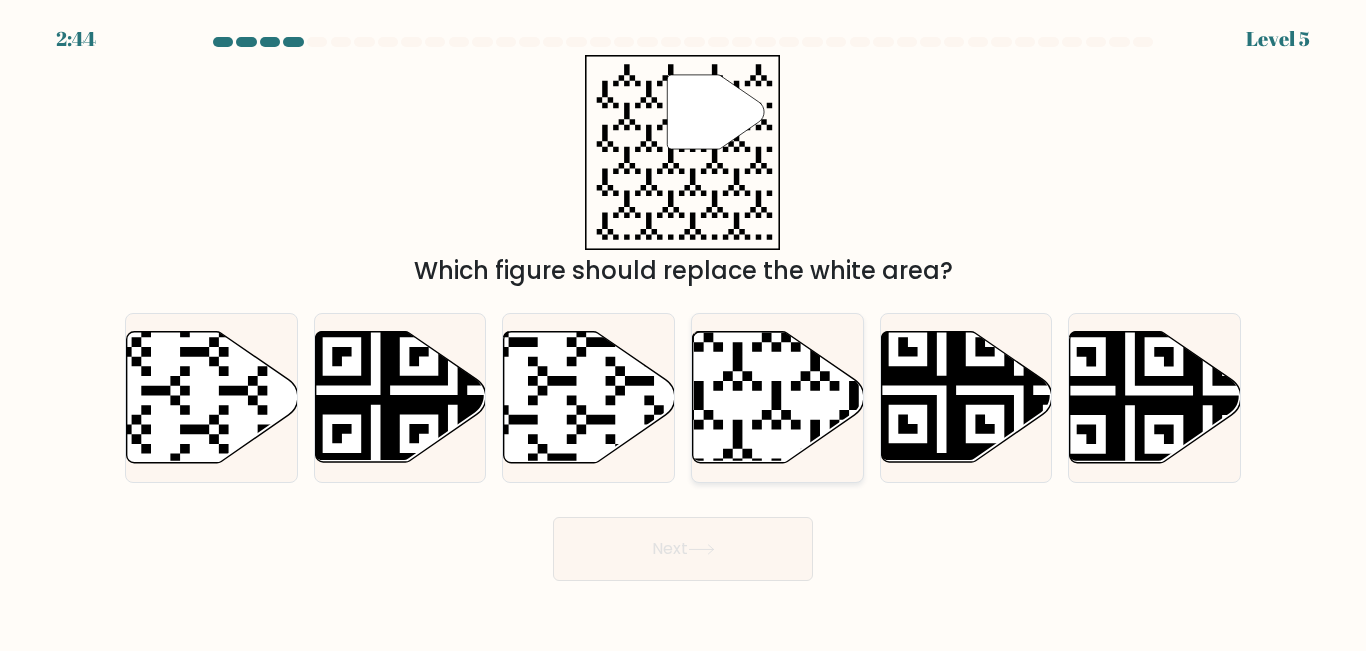 click at bounding box center [778, 397] 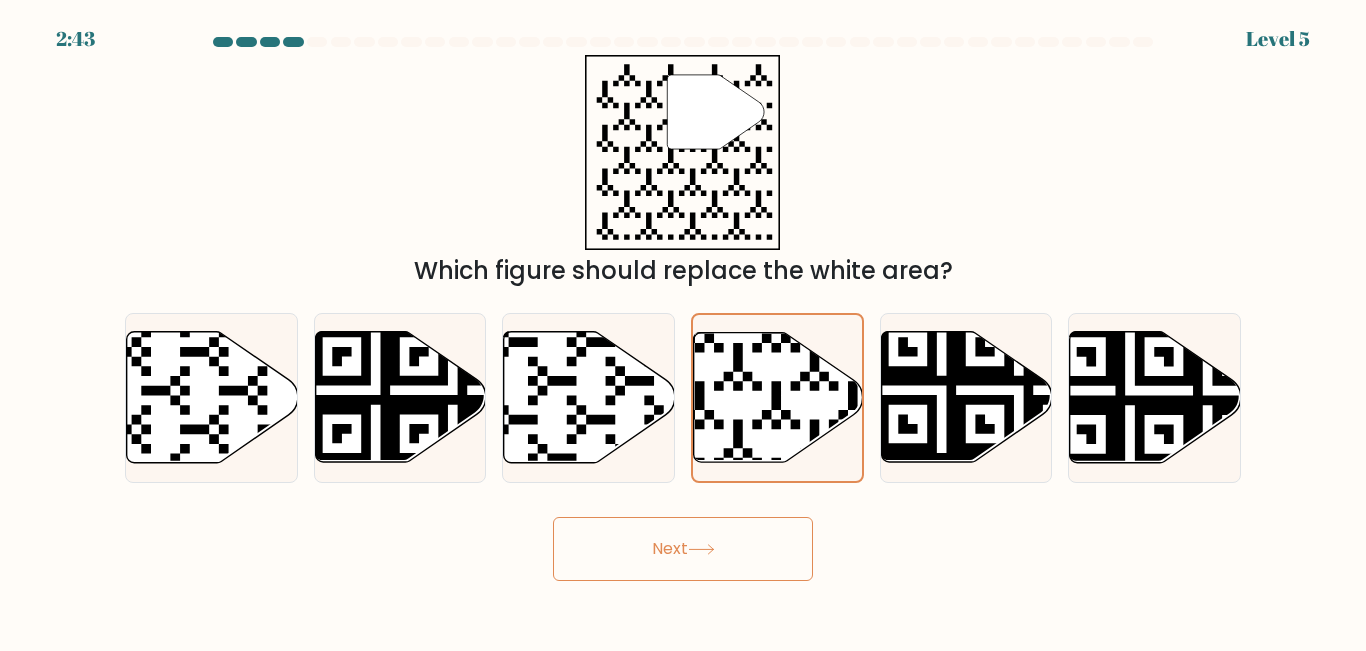 click on "Next" at bounding box center (683, 549) 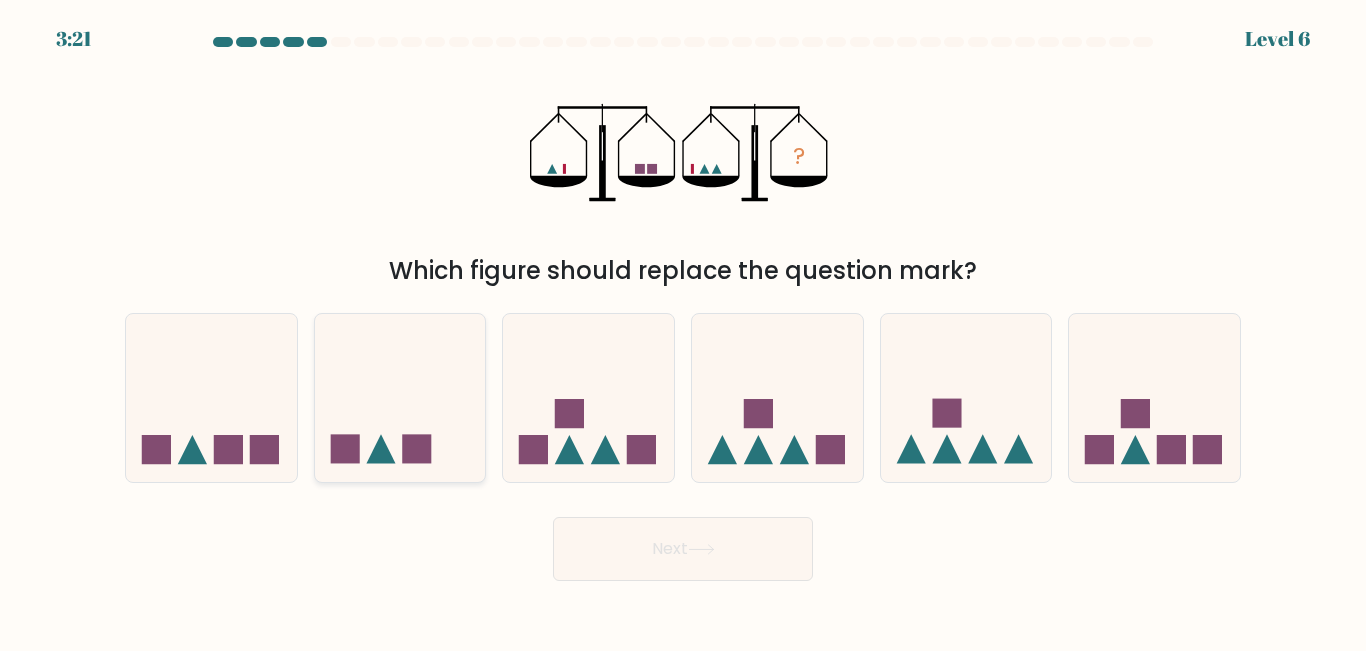 click at bounding box center (400, 397) 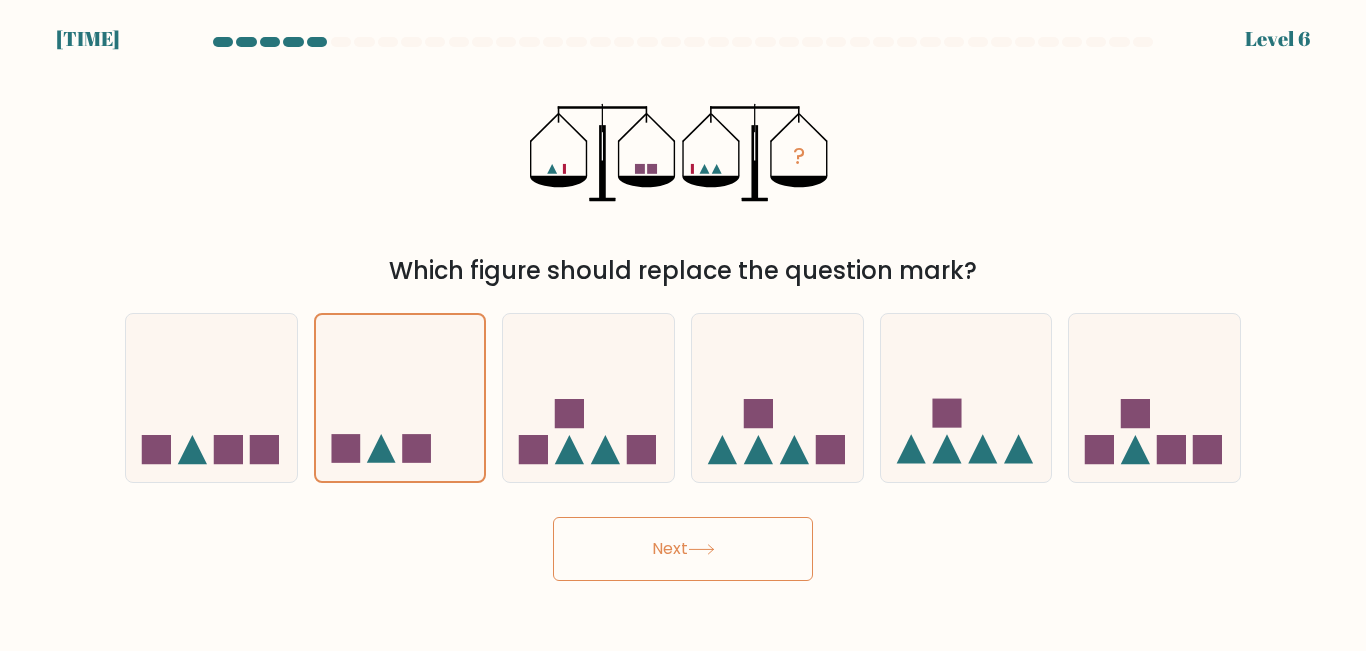 click on "Next" at bounding box center [683, 549] 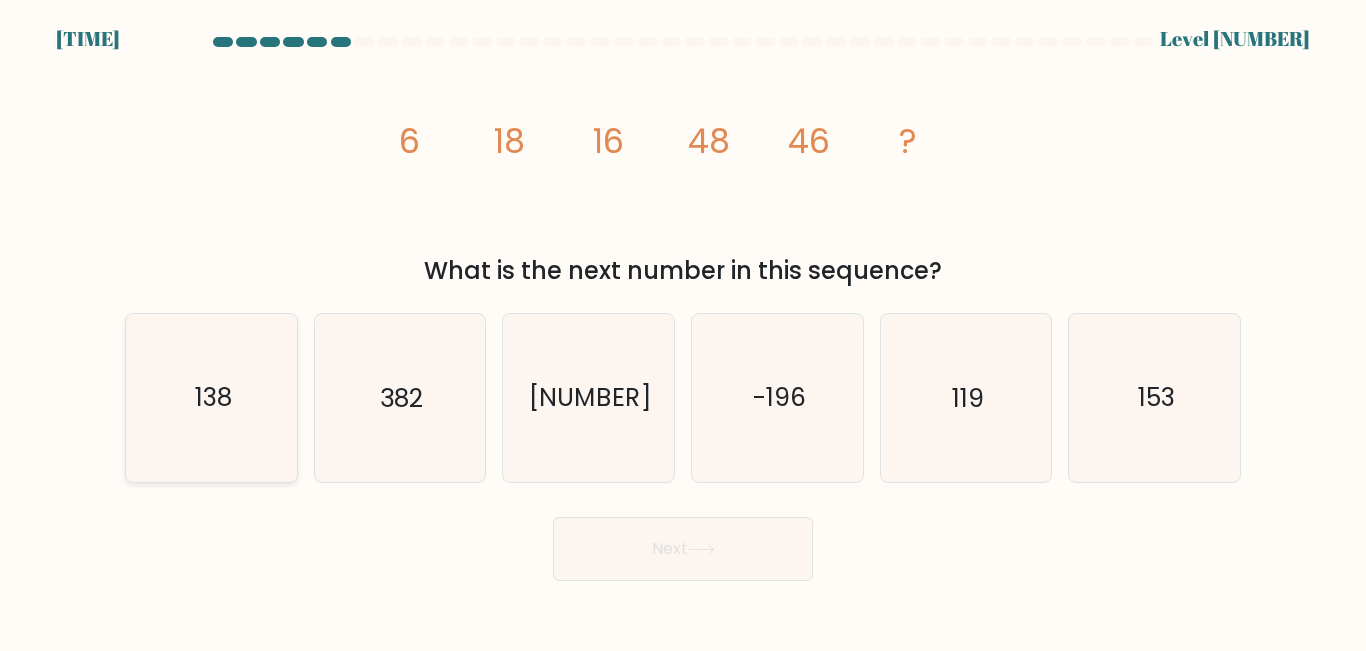 click on "138" at bounding box center (211, 397) 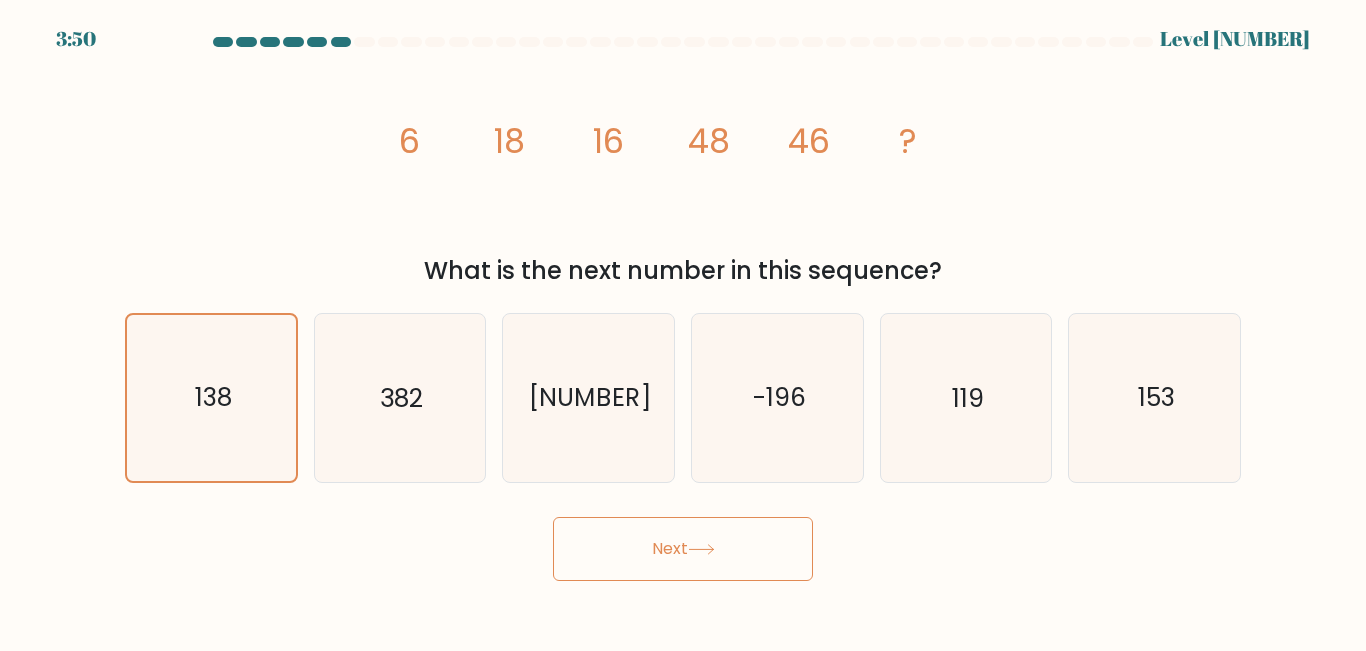 click on "Next" at bounding box center (683, 549) 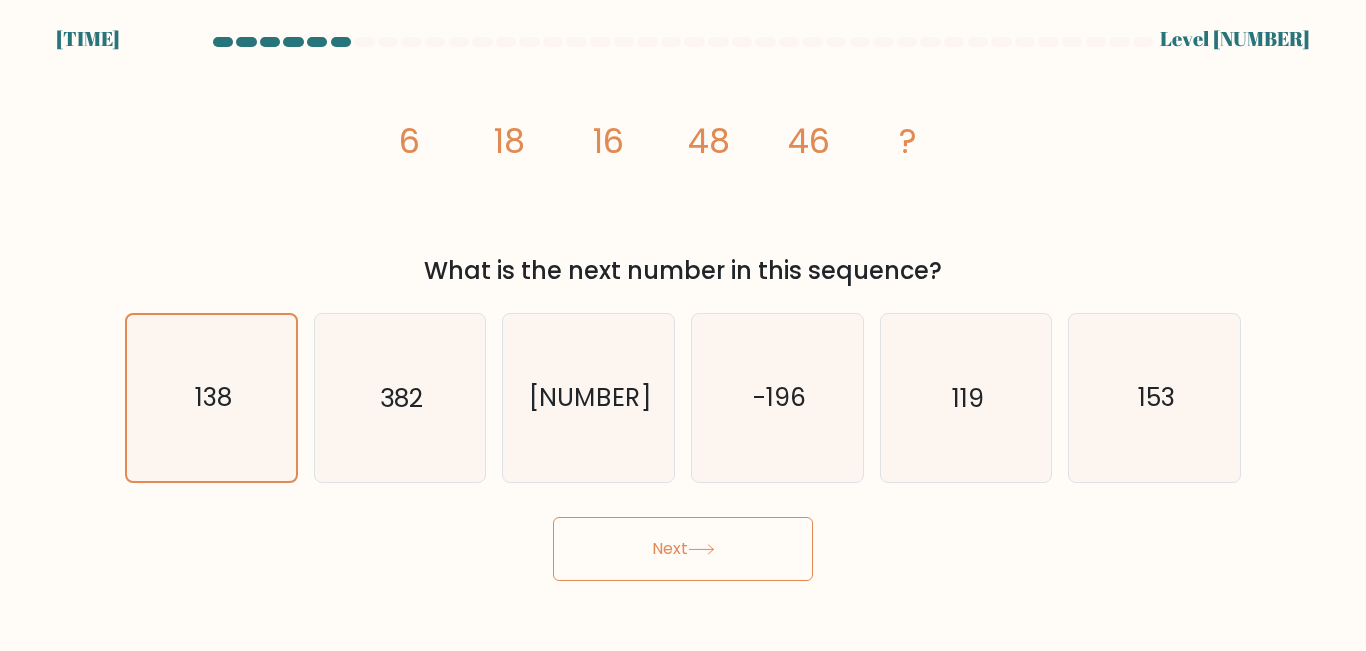 click on "Next" at bounding box center (683, 549) 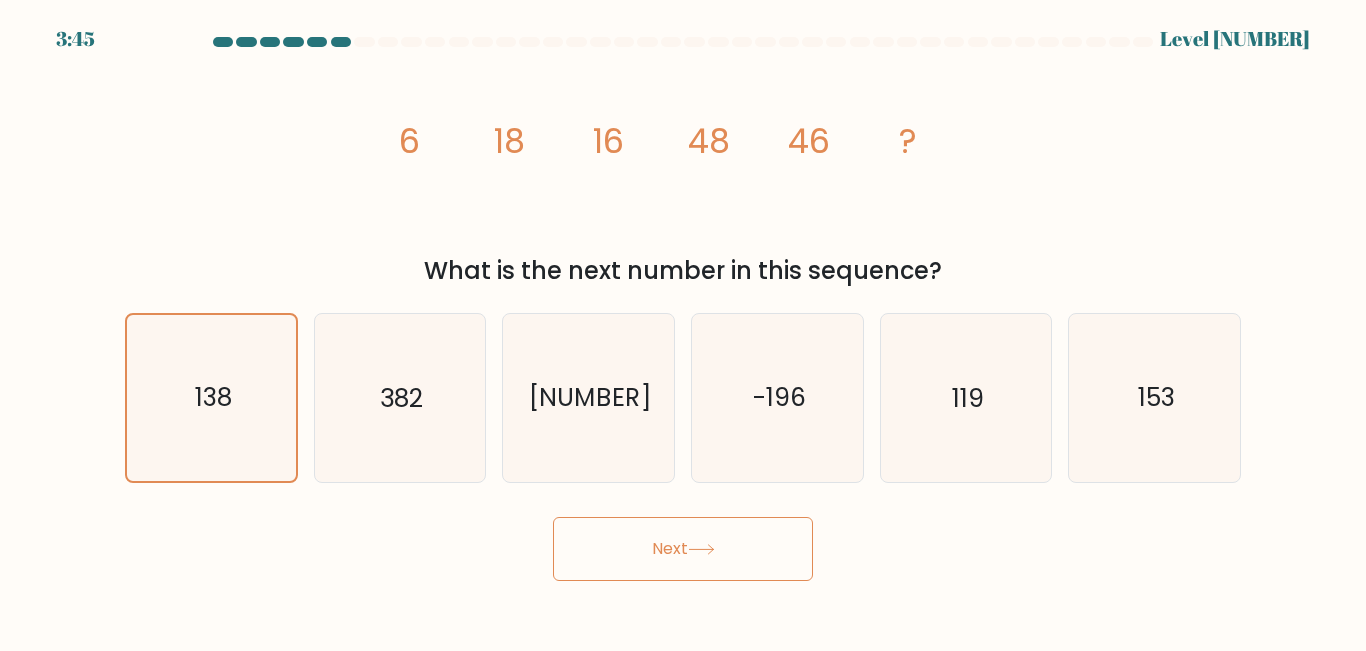 click on "Next" at bounding box center (683, 549) 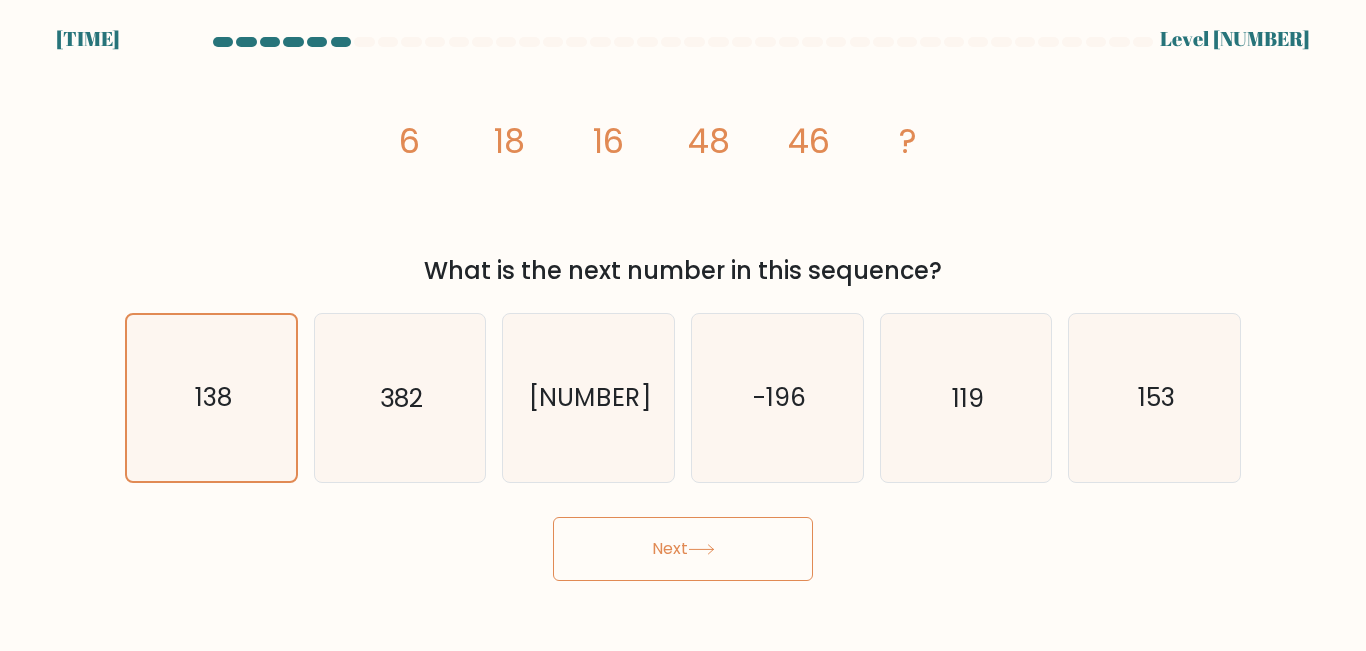 click on "Next" at bounding box center [683, 549] 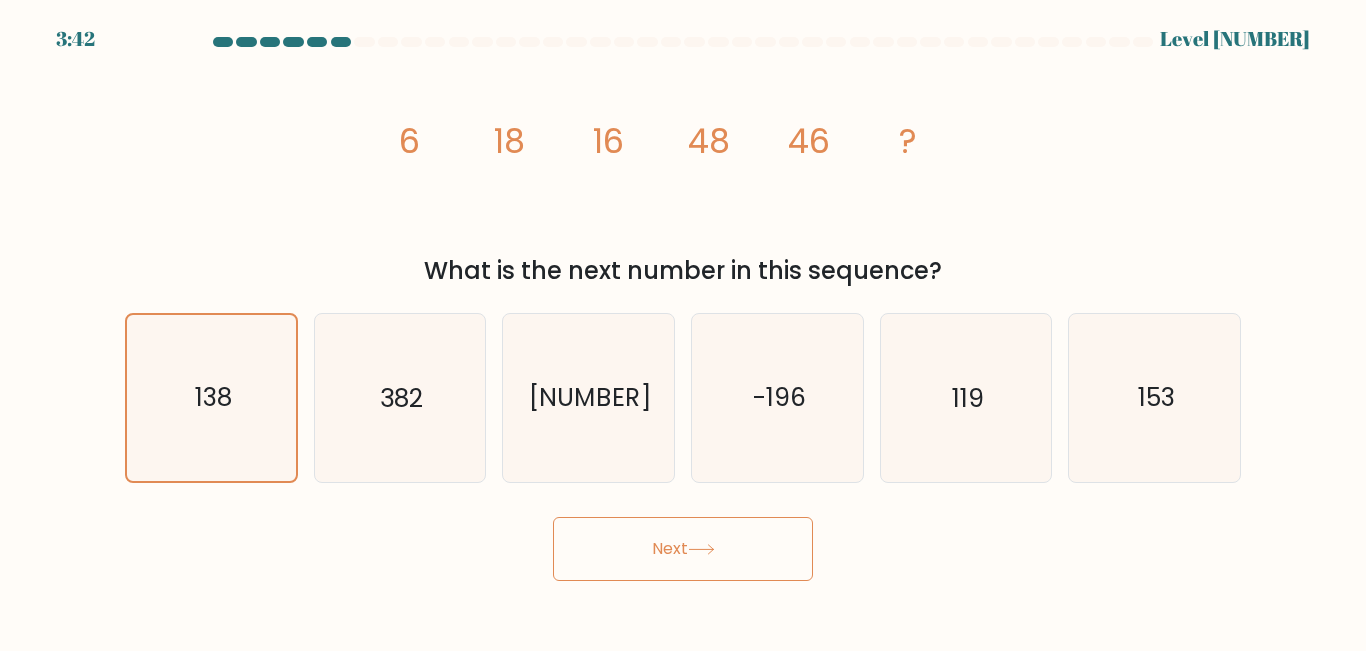 click on "Next" at bounding box center (683, 549) 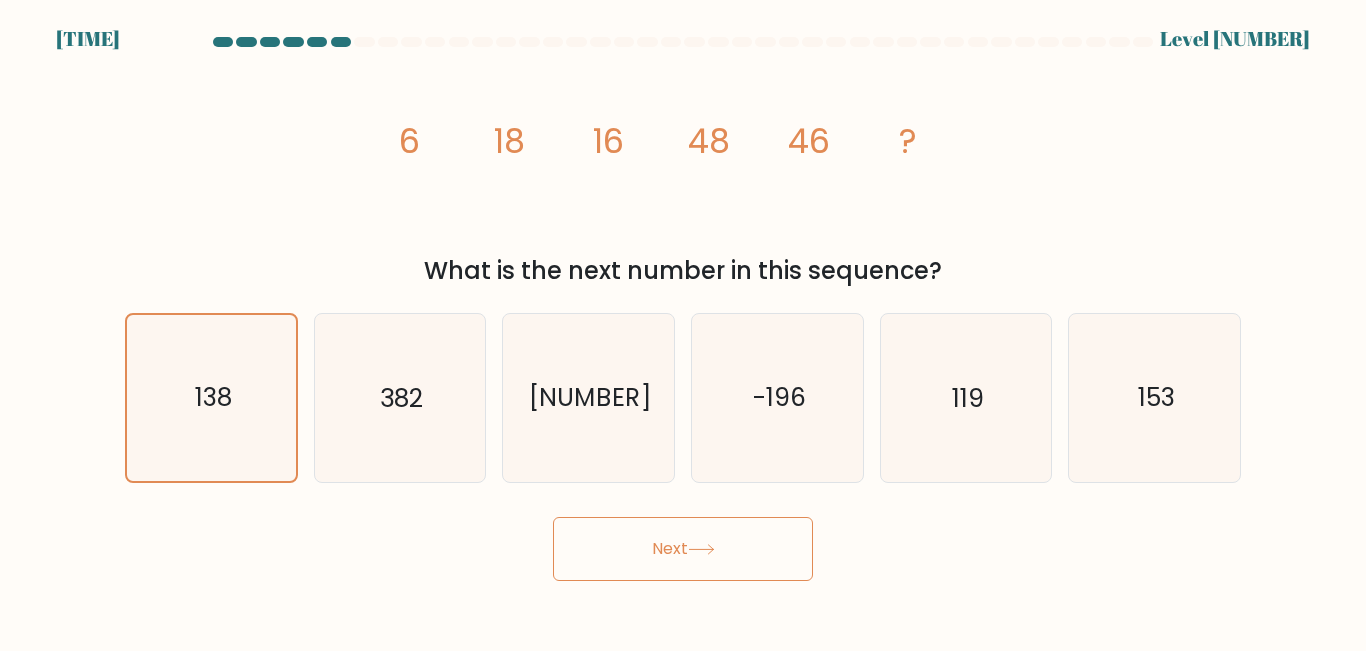 click on "Next" at bounding box center [683, 549] 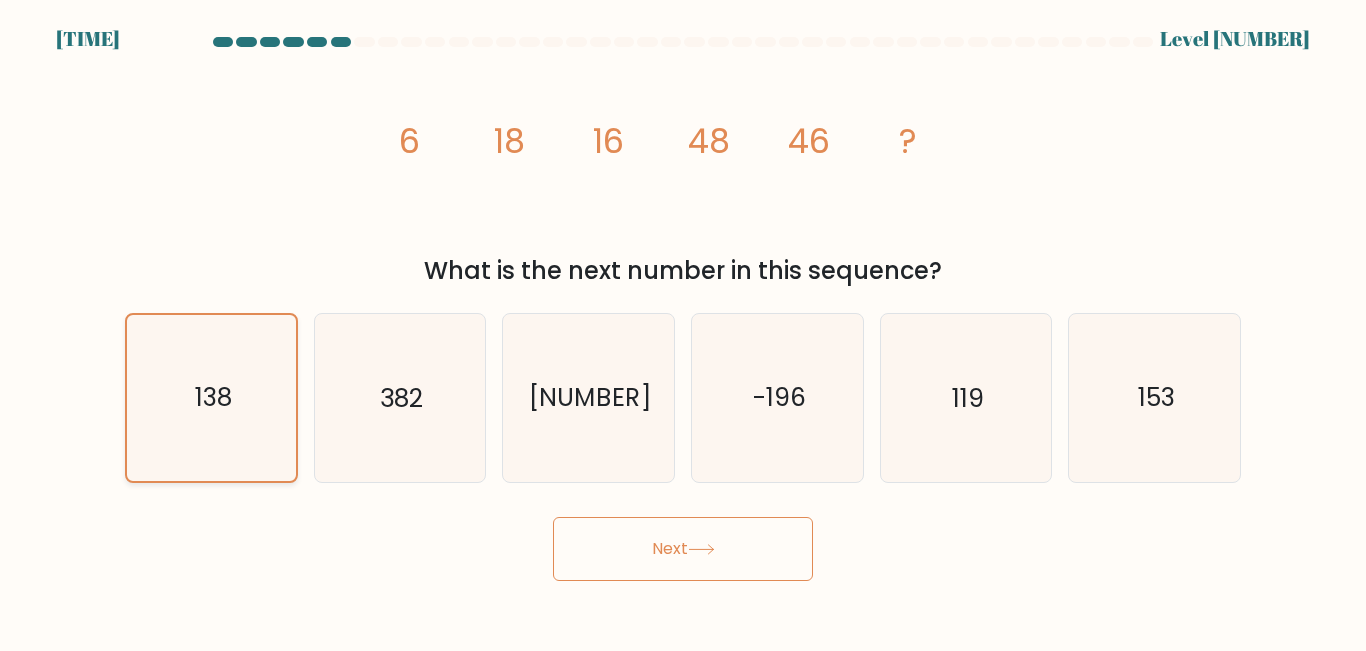 click on "138" at bounding box center [211, 397] 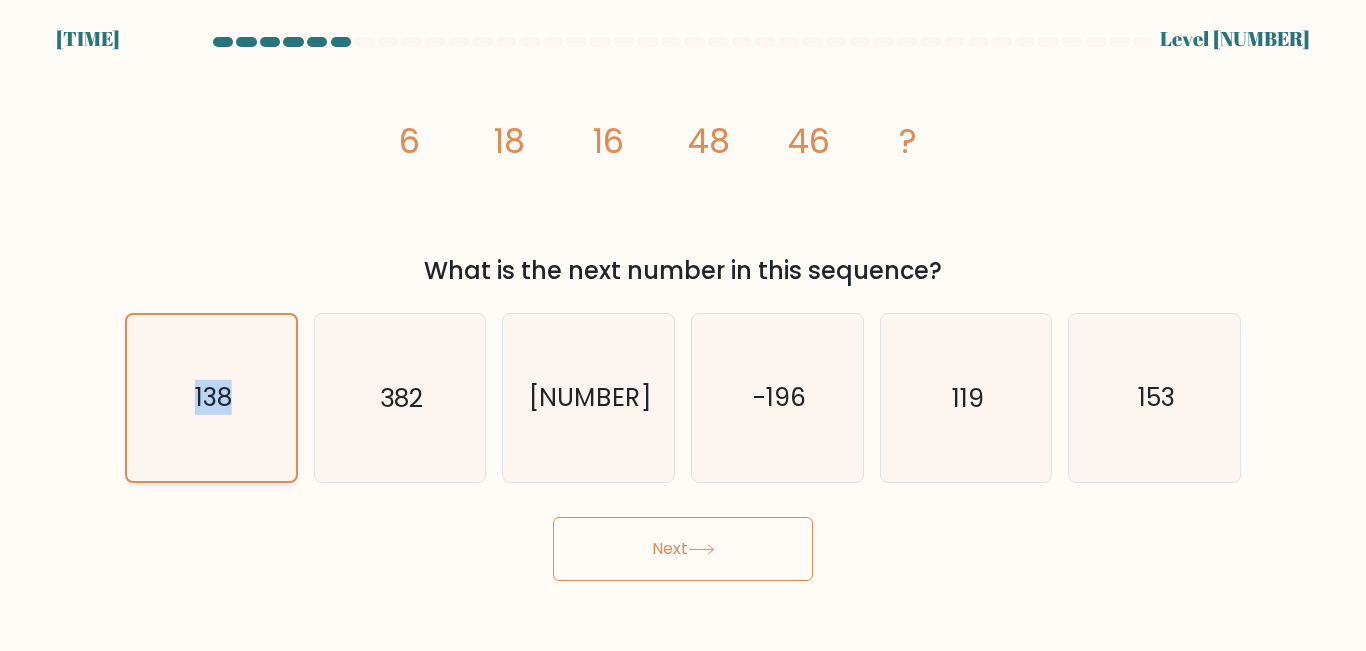 click on "138" at bounding box center (211, 397) 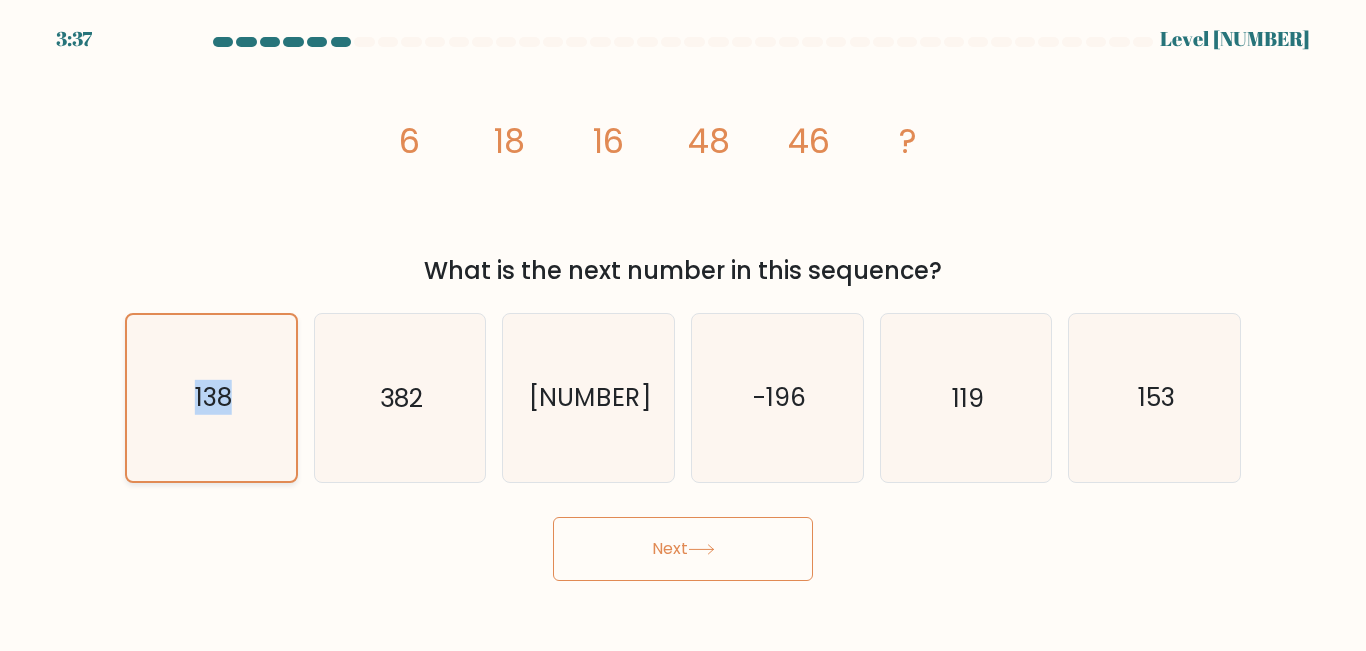 click on "138" at bounding box center [211, 397] 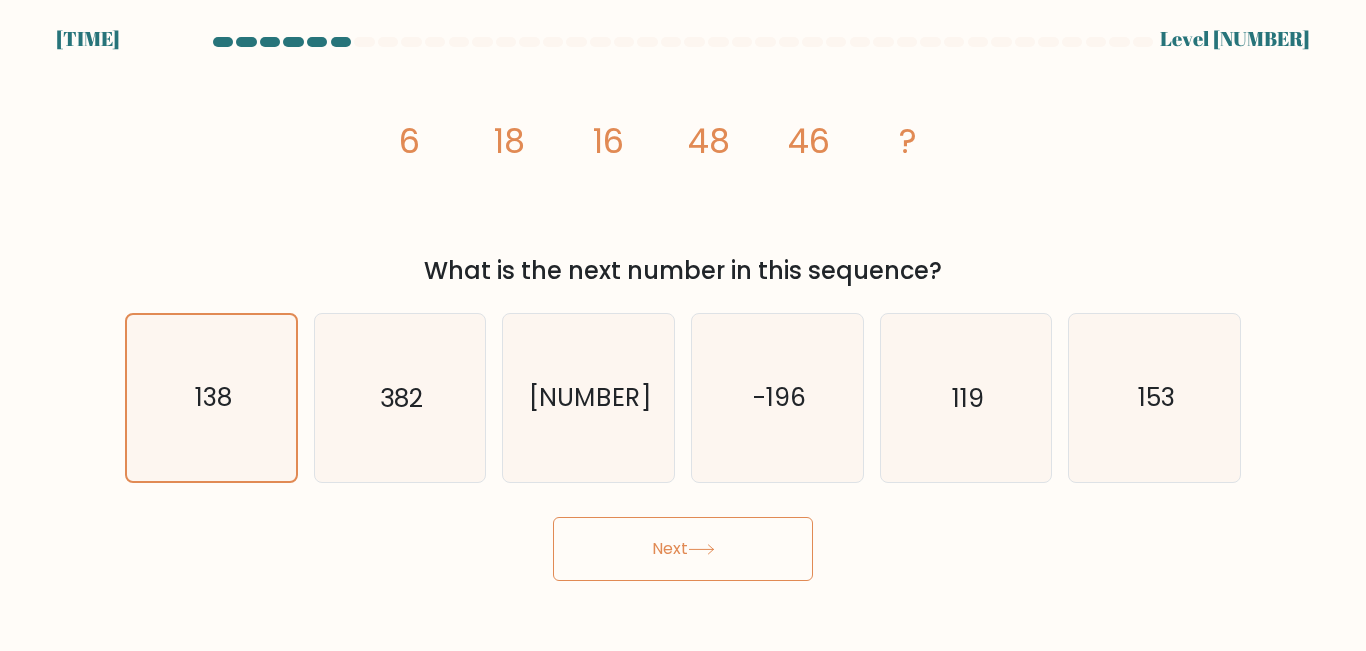 click on "Next" at bounding box center [683, 549] 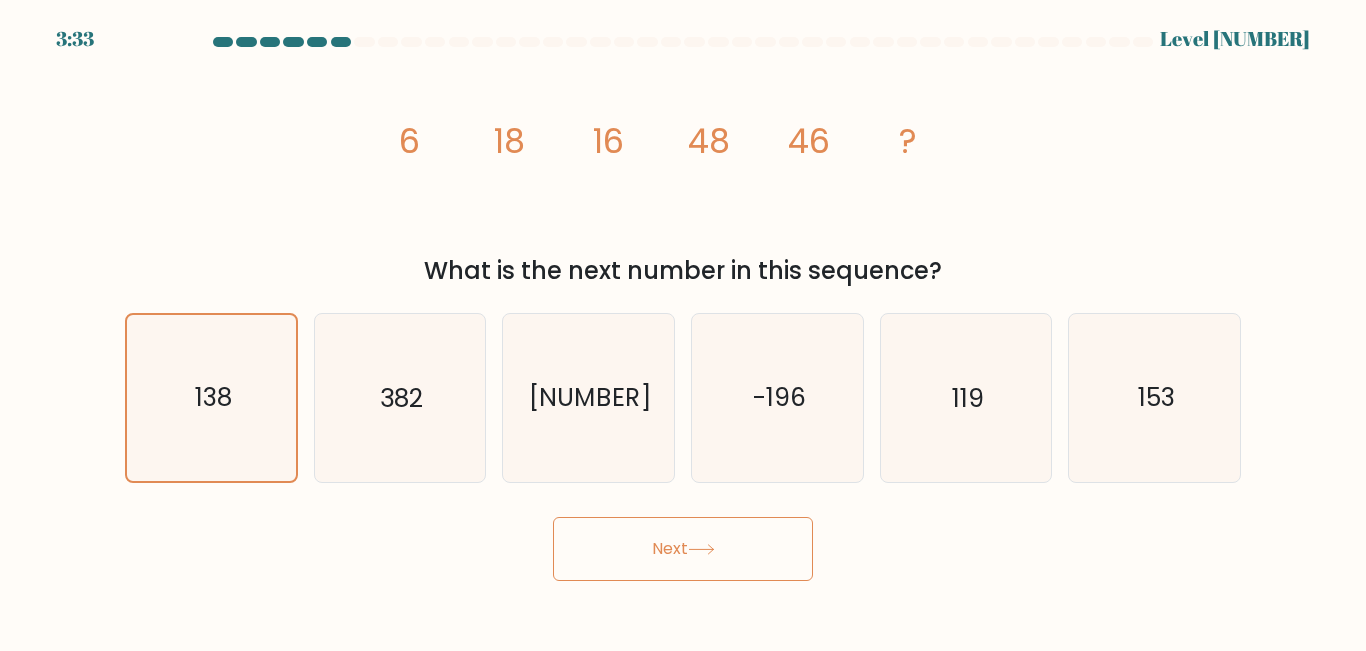 click at bounding box center [701, 549] 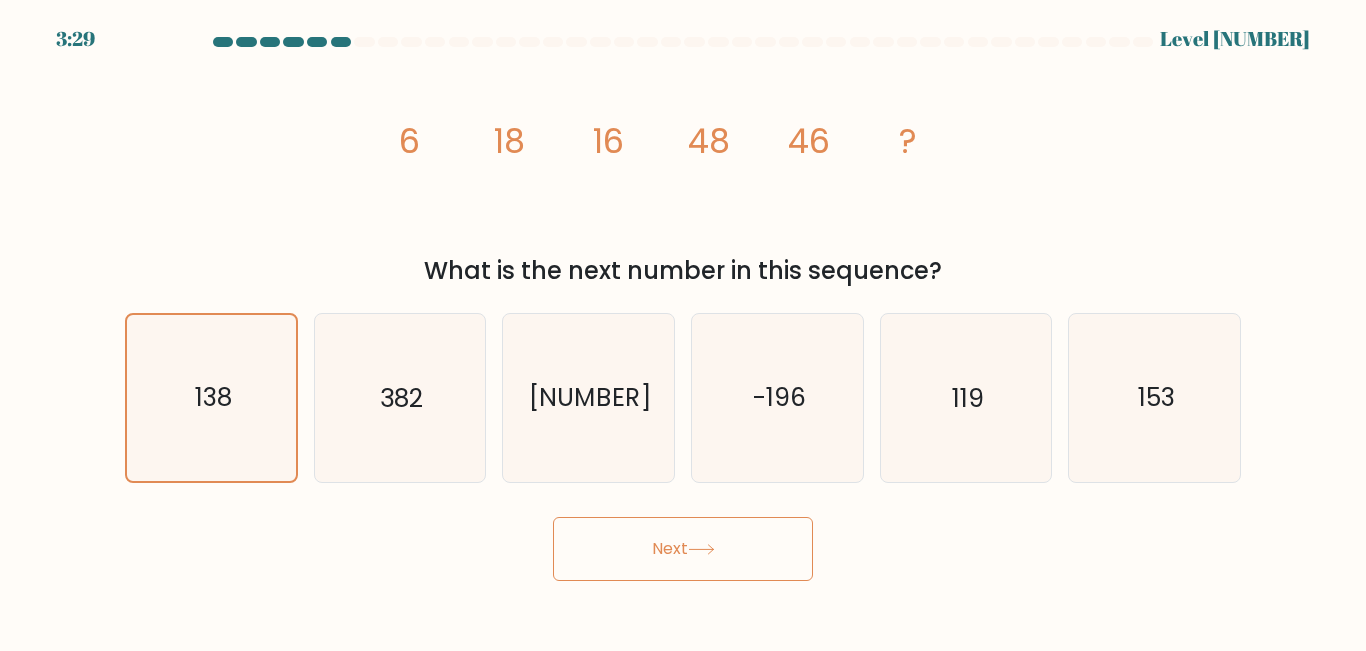 drag, startPoint x: 276, startPoint y: 105, endPoint x: 912, endPoint y: 213, distance: 645.1046 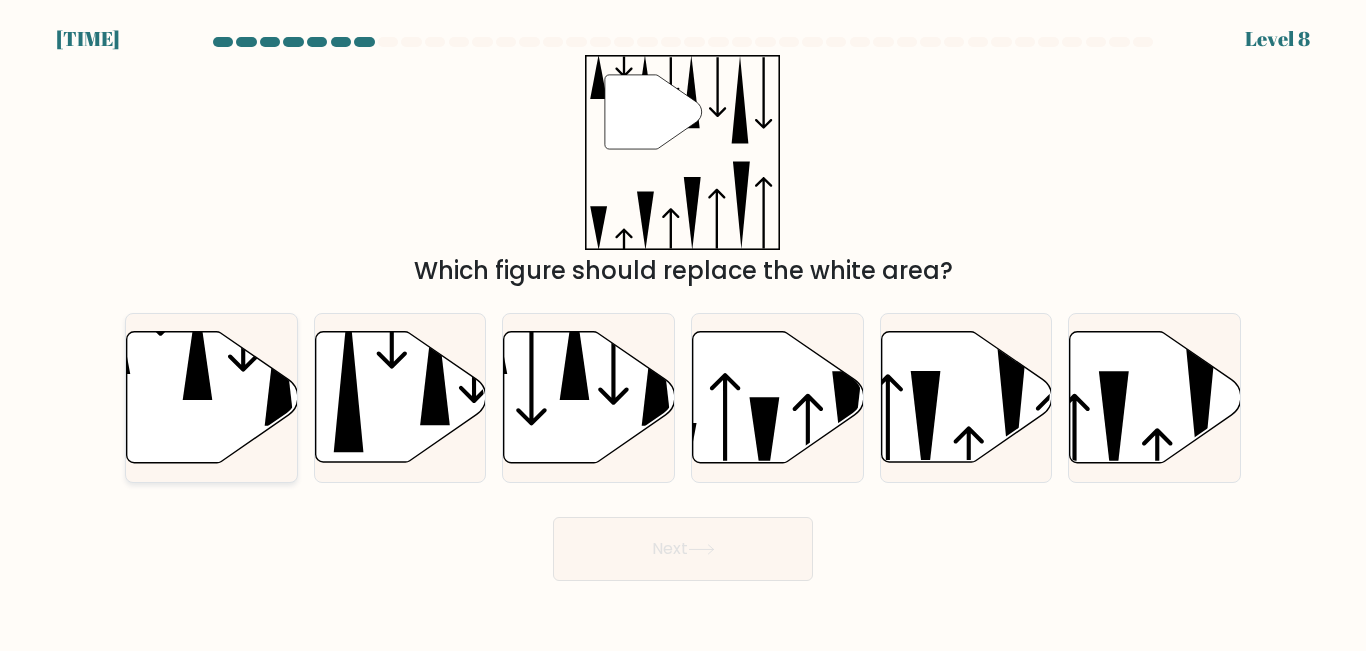 click at bounding box center [212, 397] 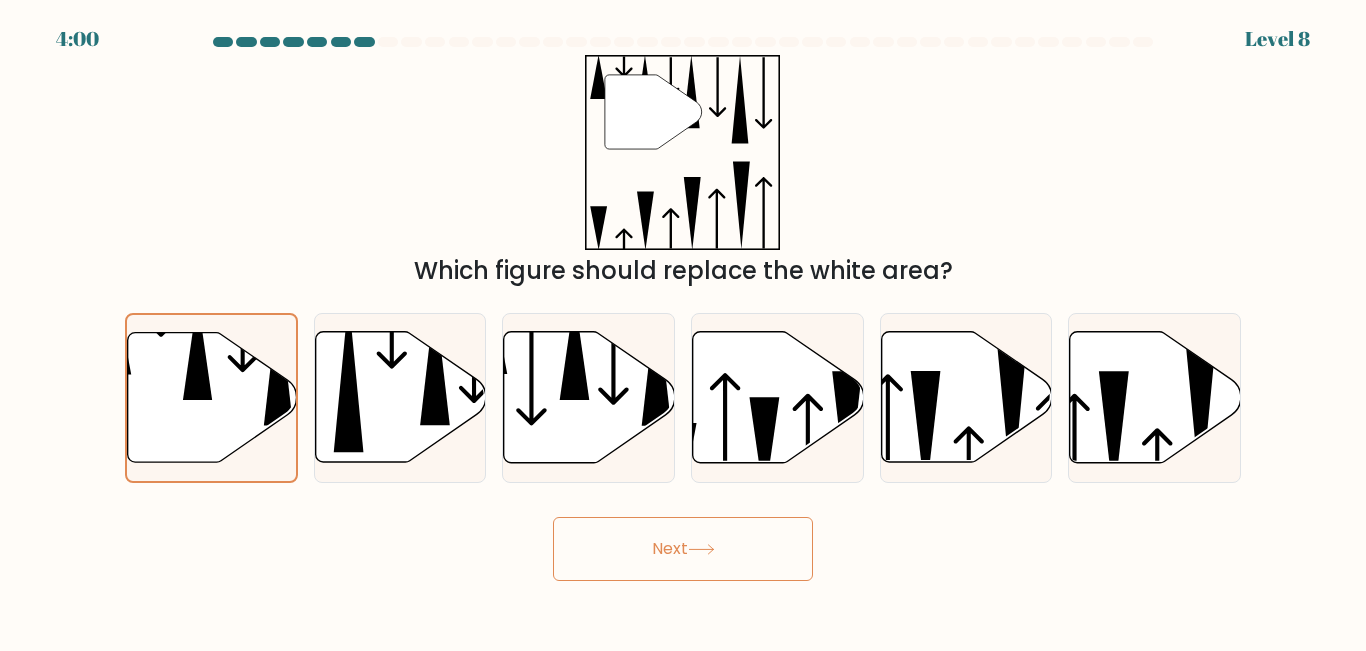 click on "Next" at bounding box center [683, 549] 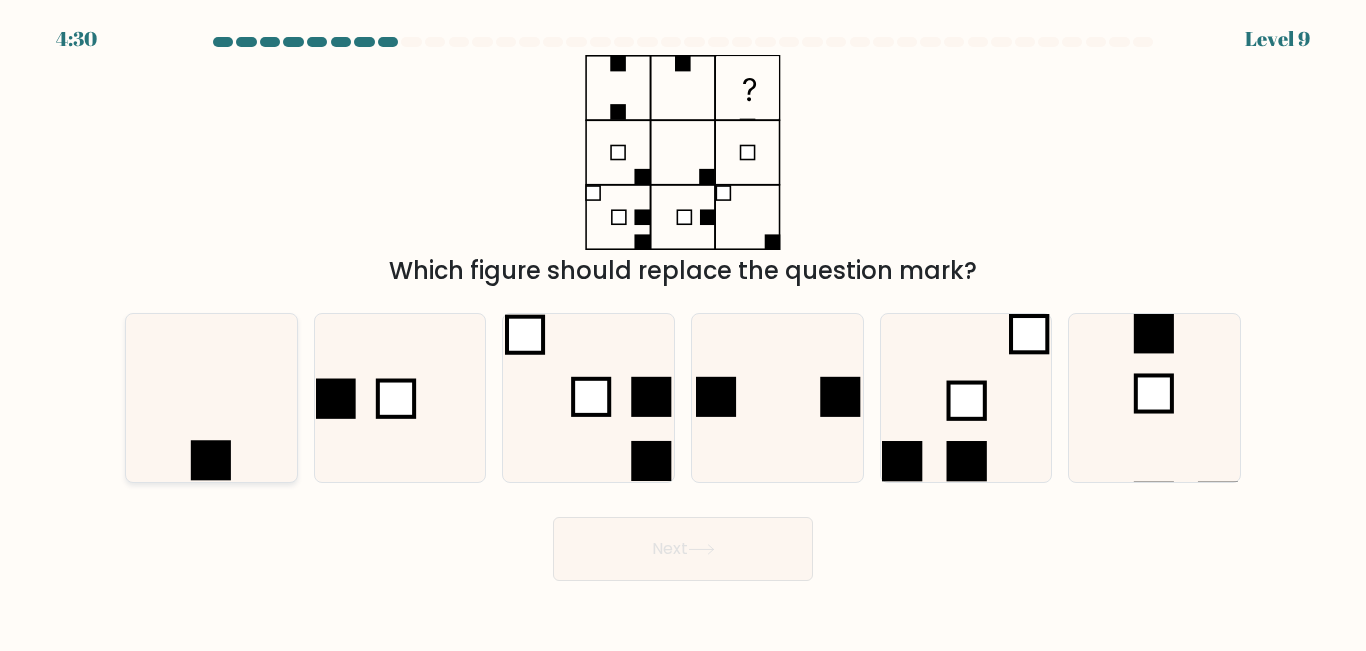 click at bounding box center [211, 397] 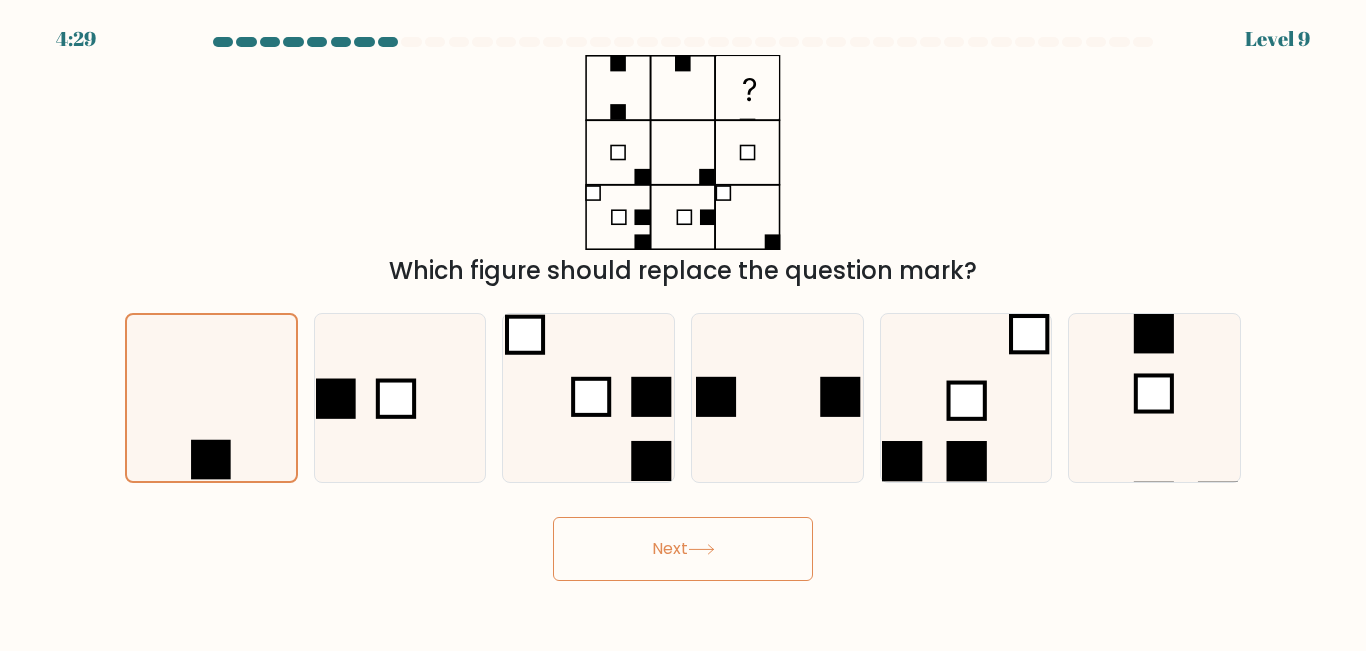 click on "Next" at bounding box center [683, 549] 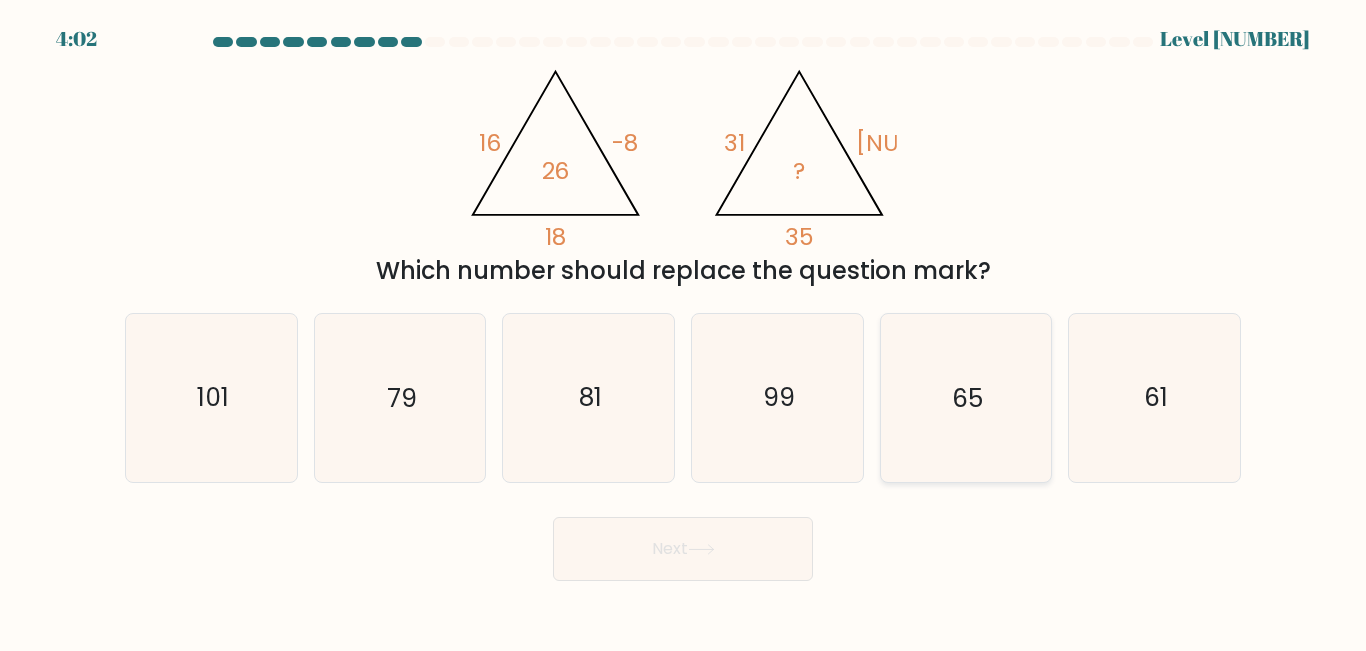click on "65" at bounding box center [965, 397] 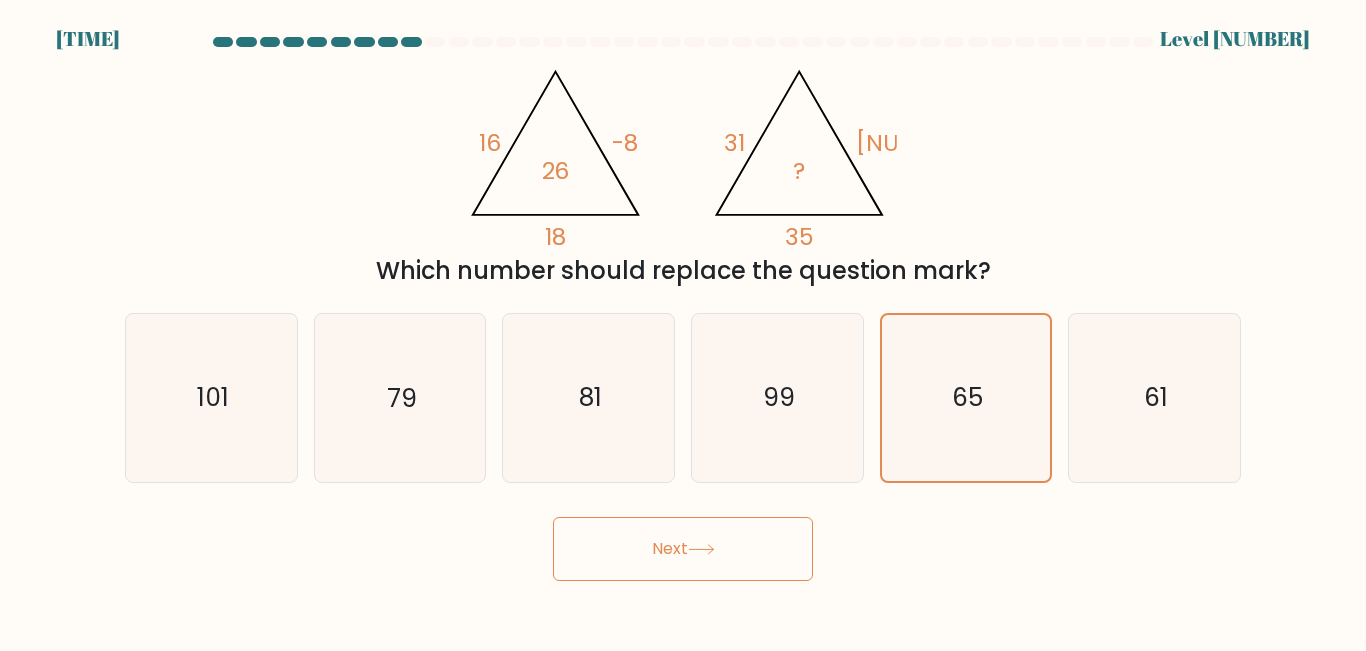 click on "4:01
Level 10" at bounding box center (683, 325) 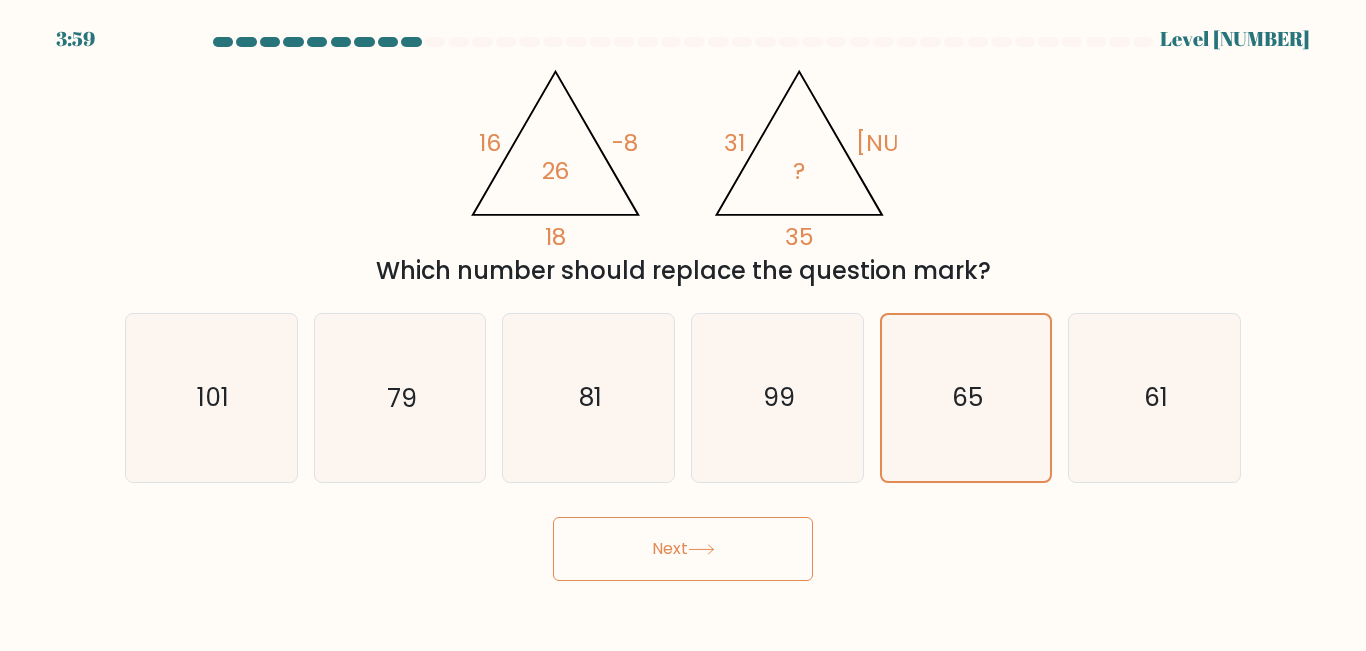 click at bounding box center (701, 549) 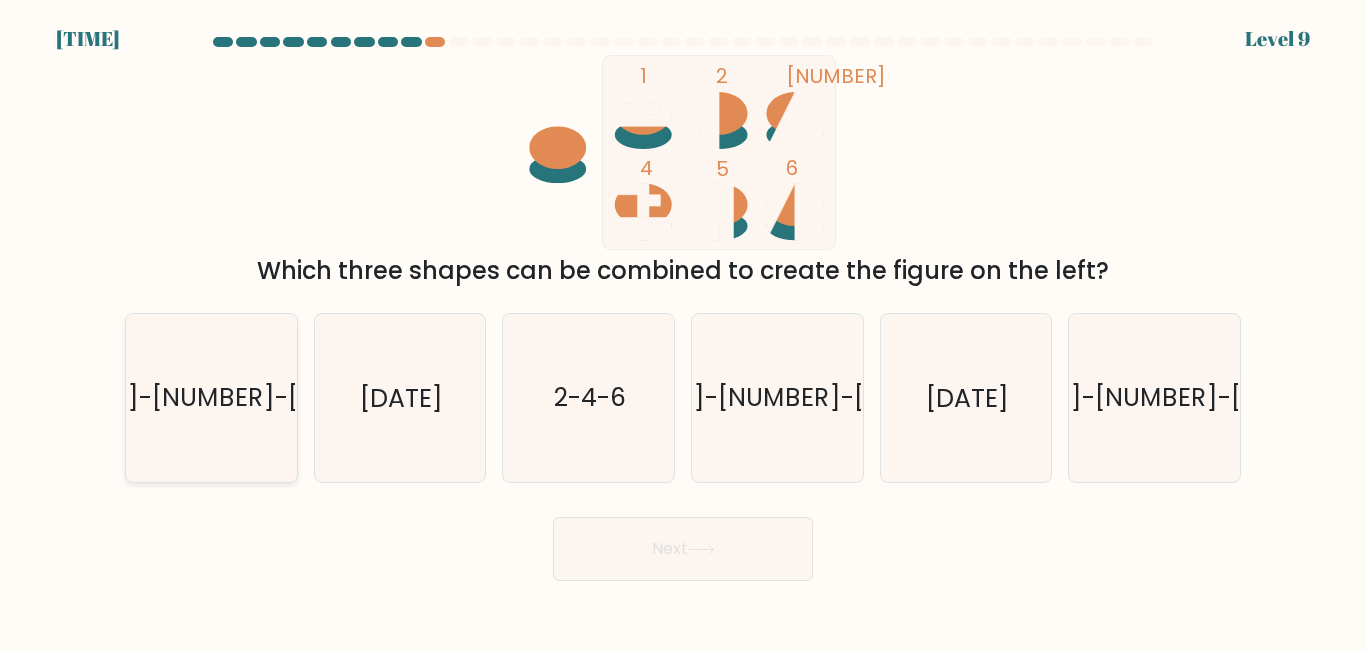 drag, startPoint x: 160, startPoint y: 367, endPoint x: 232, endPoint y: 406, distance: 81.88406 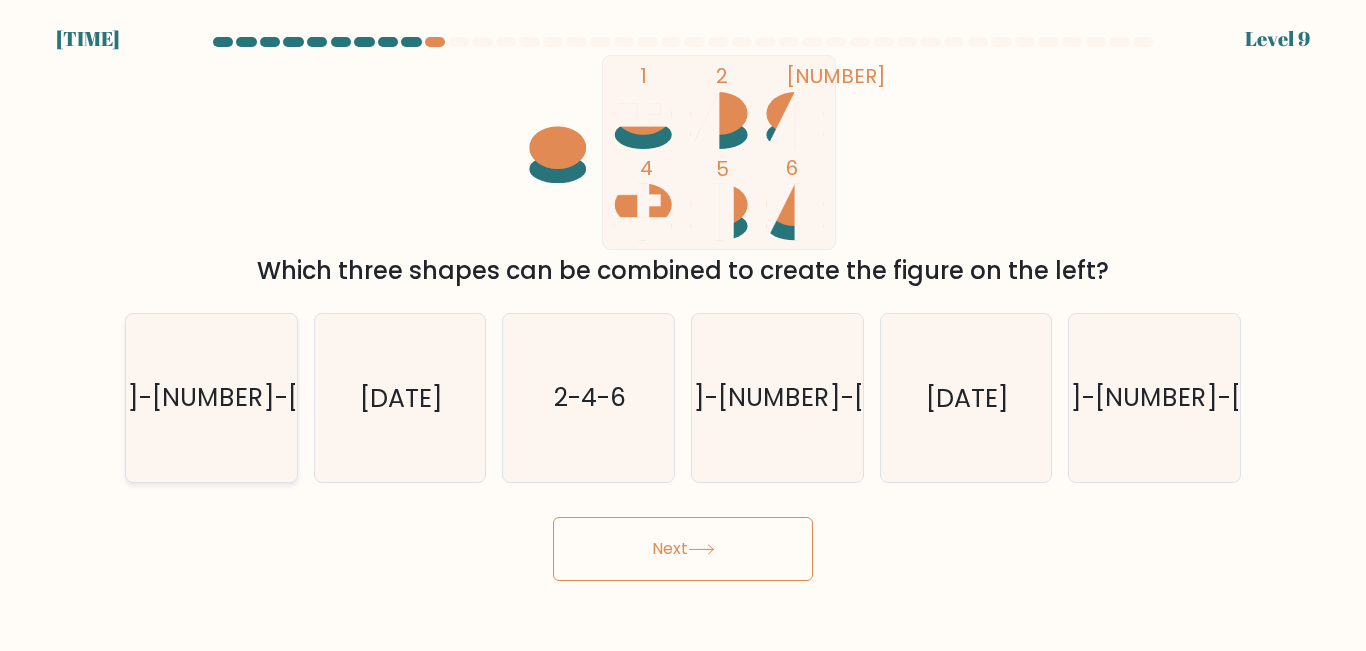click on "2-3-6" at bounding box center [212, 398] 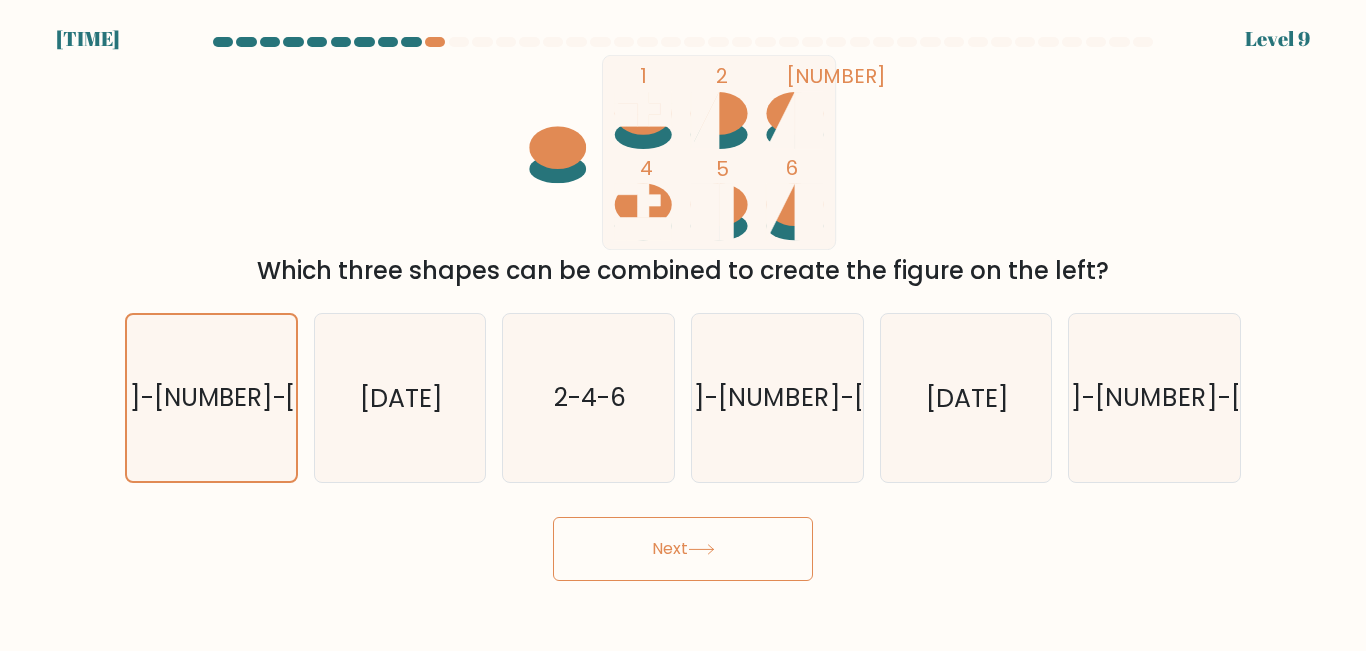 click on "Next" at bounding box center [683, 549] 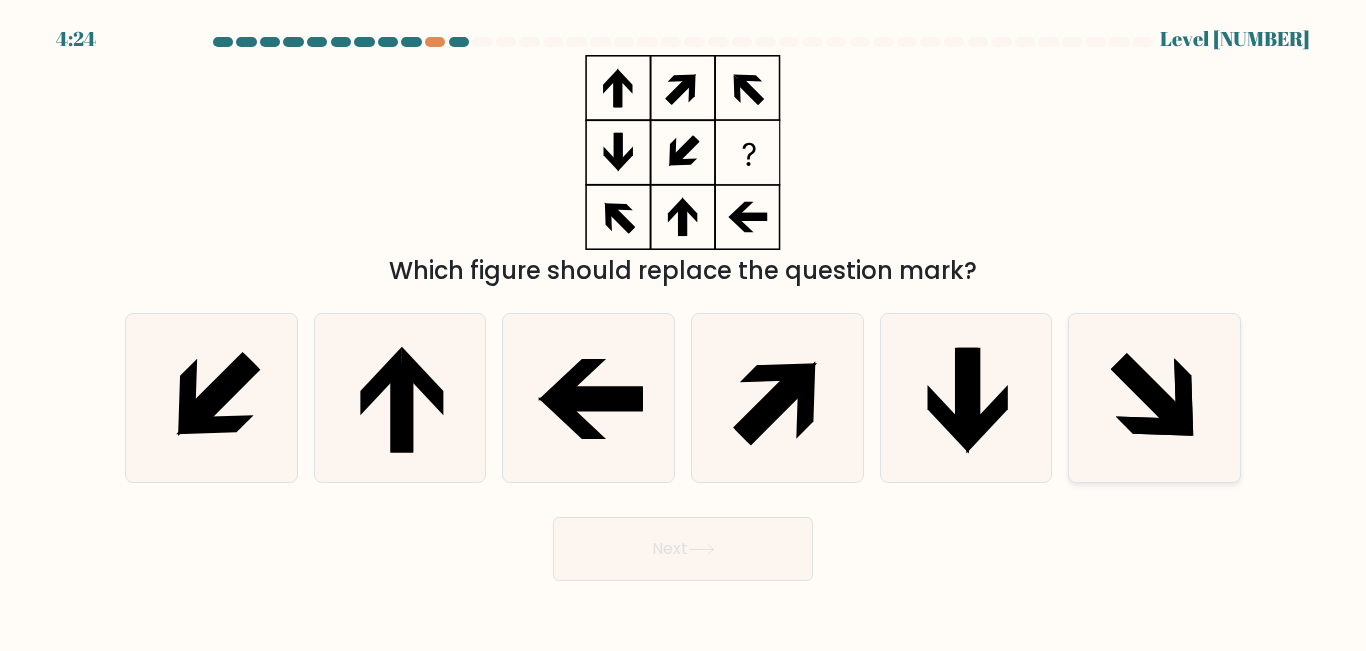 click at bounding box center (1154, 397) 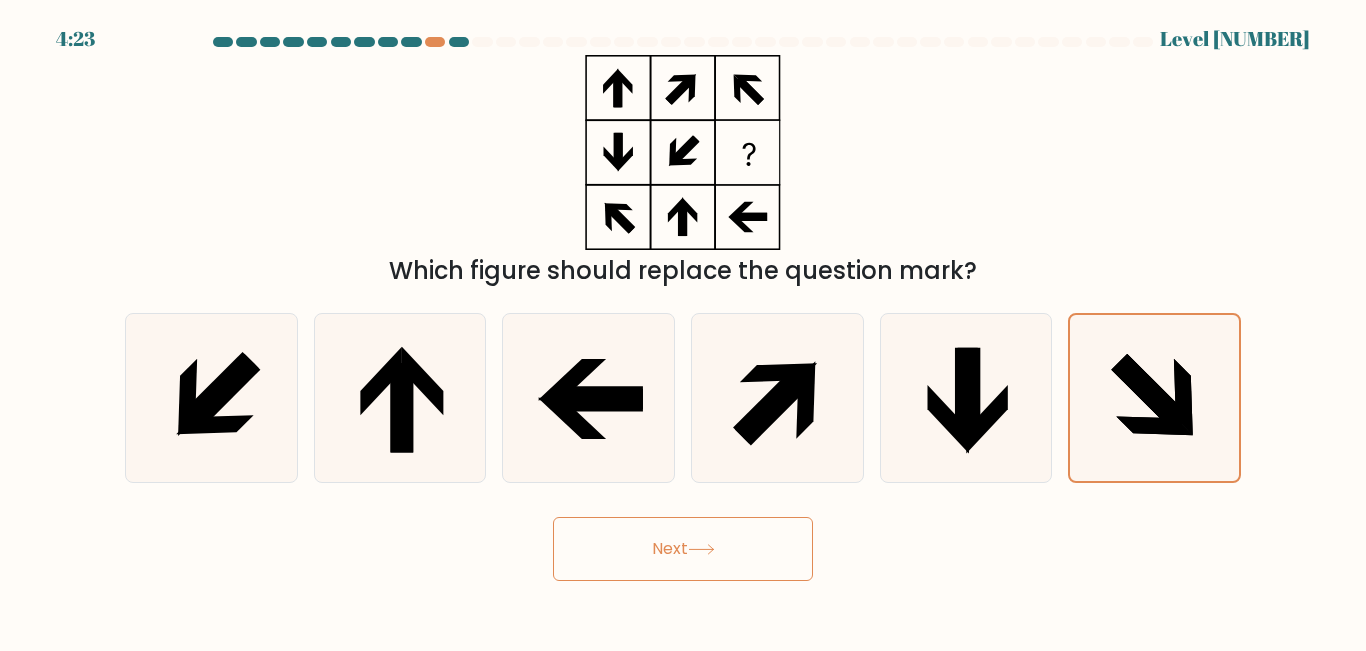 click on "Next" at bounding box center [683, 549] 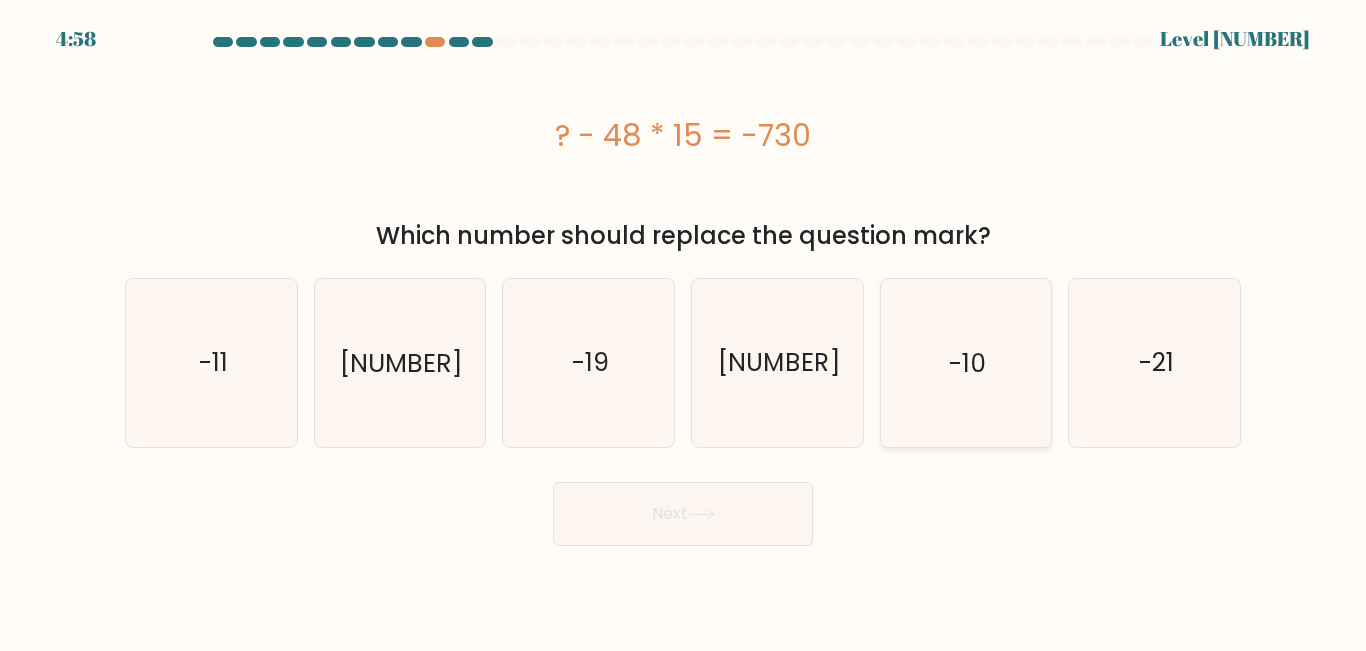 click on "-10" at bounding box center (965, 362) 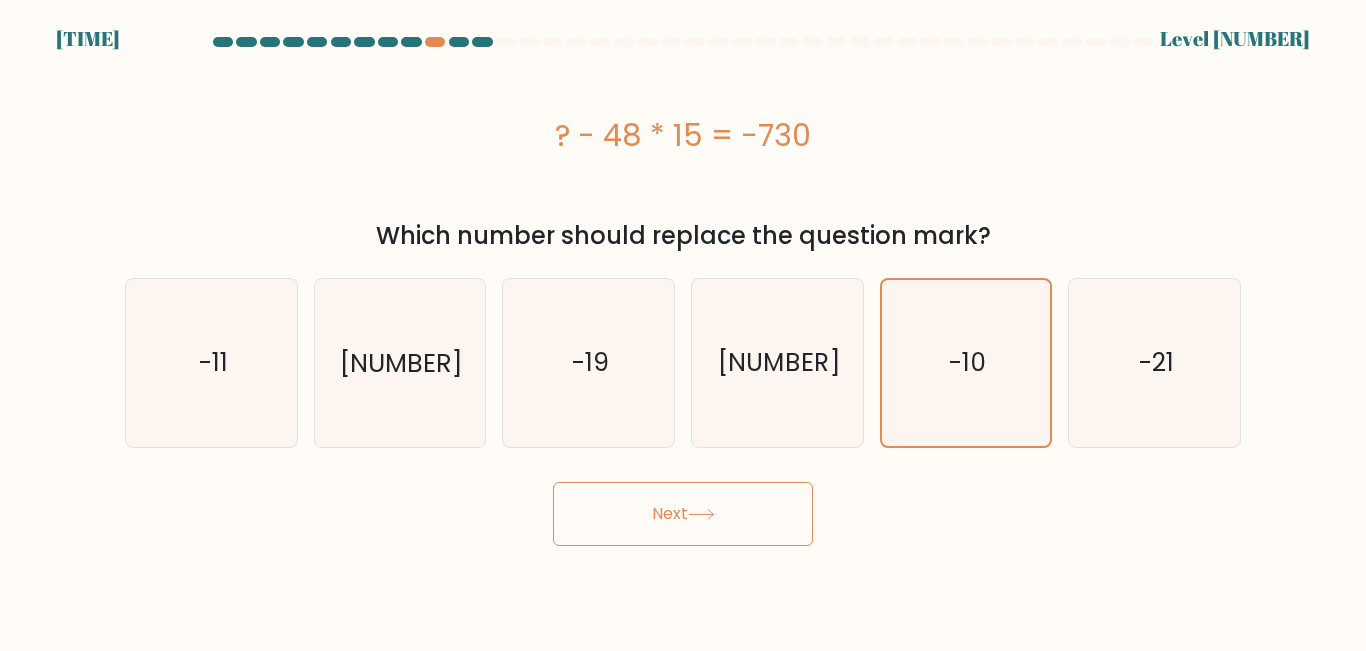 click on "Next" at bounding box center [683, 514] 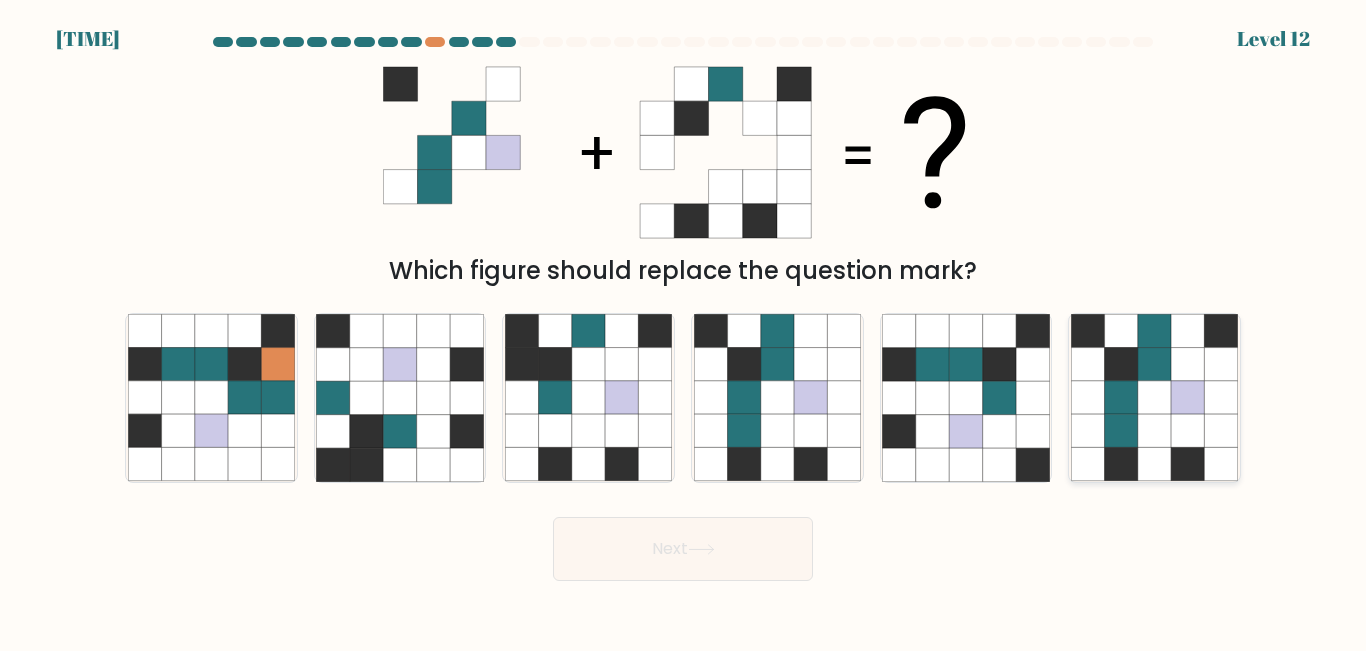 click at bounding box center (1121, 331) 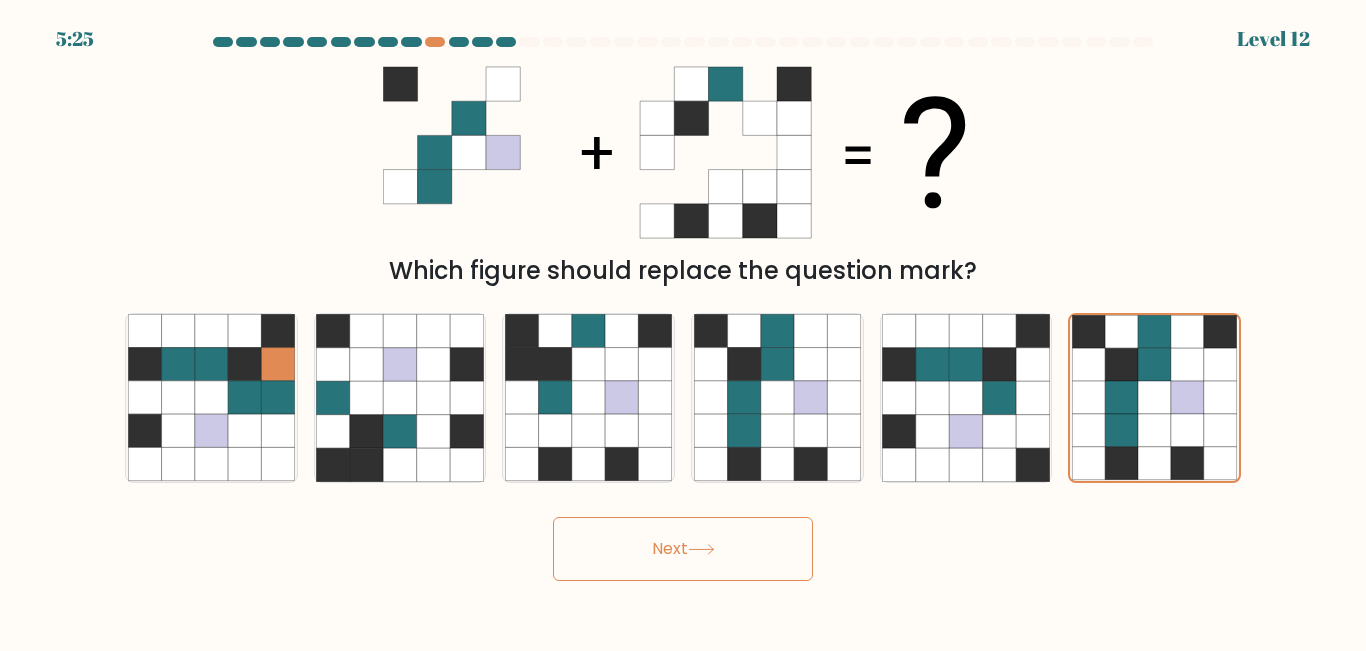click on "Next" at bounding box center (683, 549) 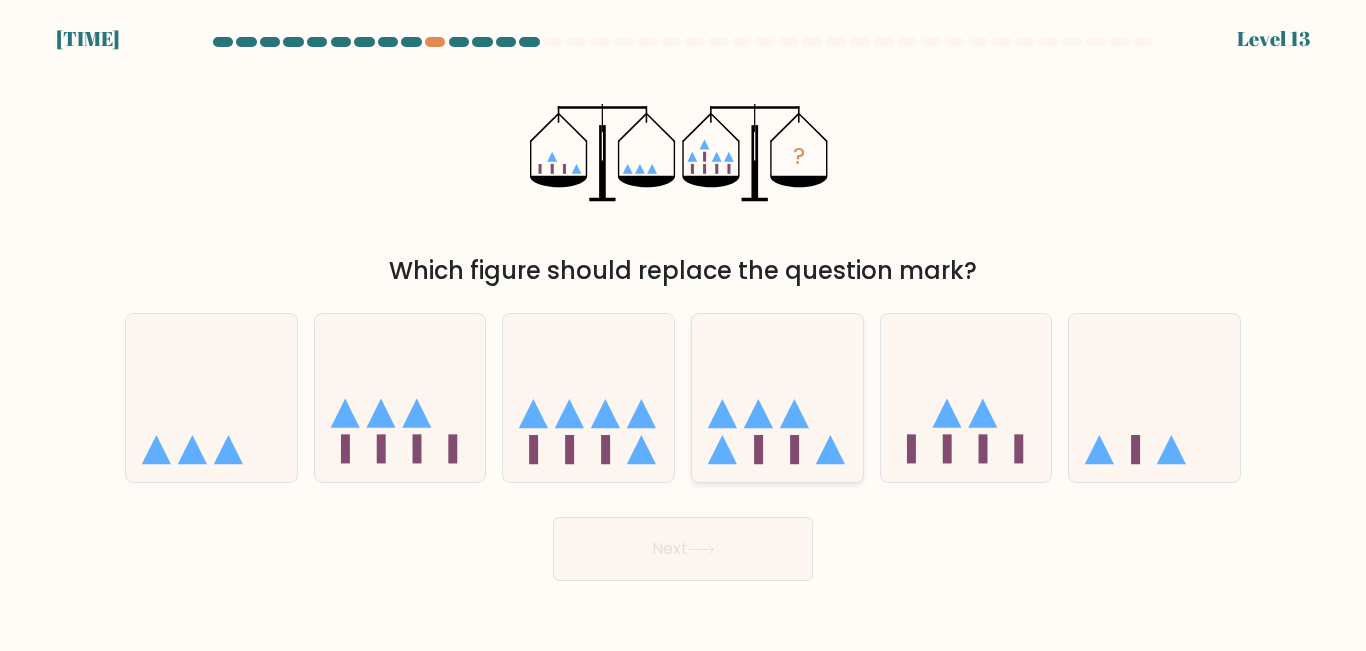 click at bounding box center (758, 449) 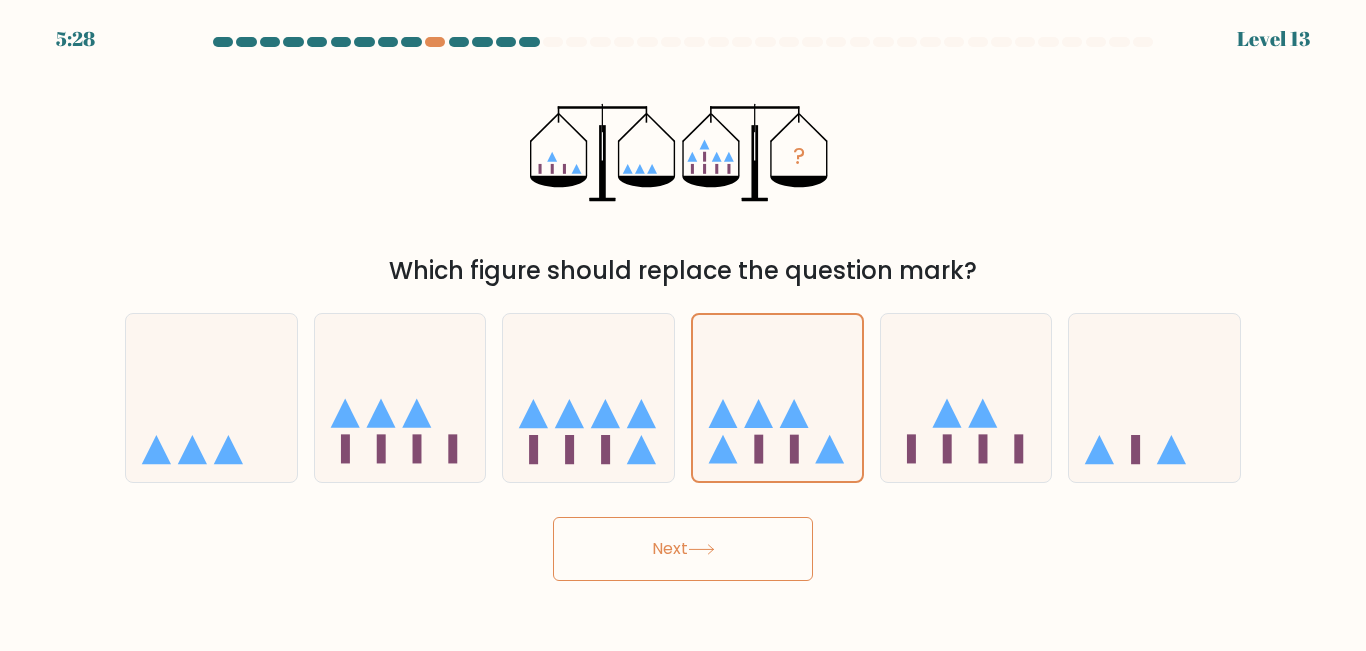 click on "Next" at bounding box center [683, 549] 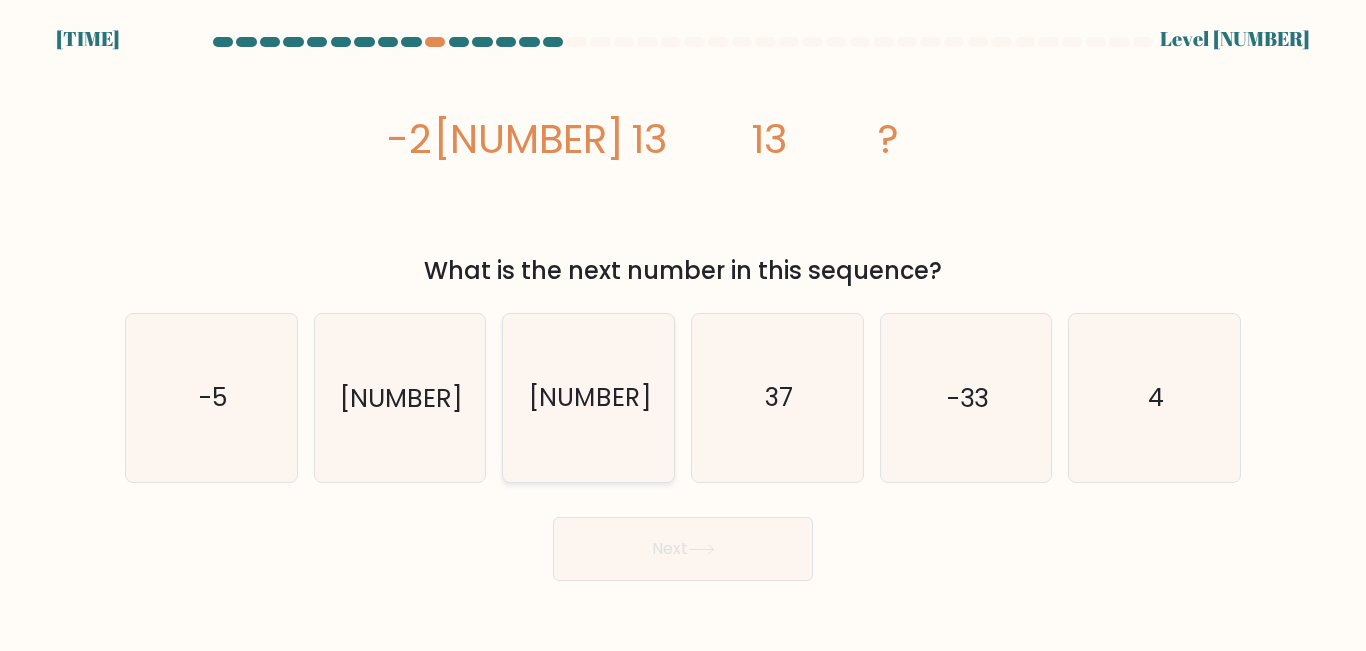 click on "8" at bounding box center (588, 397) 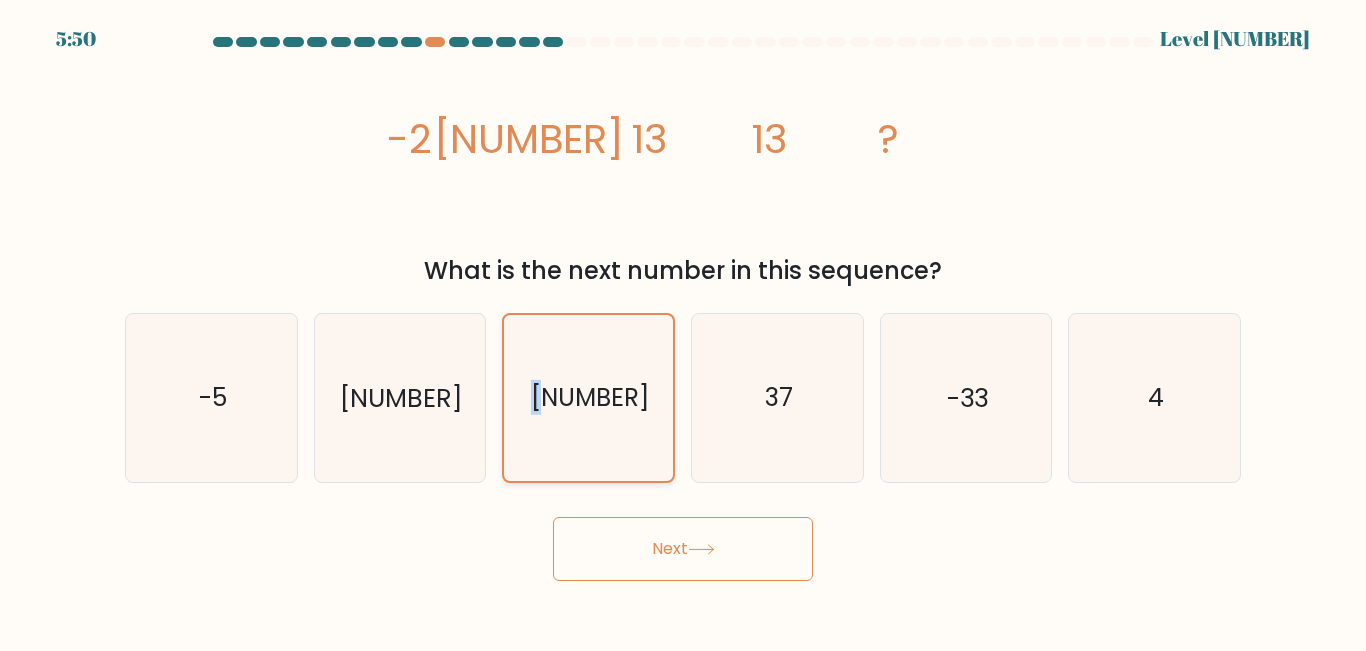 click on "8" at bounding box center (588, 397) 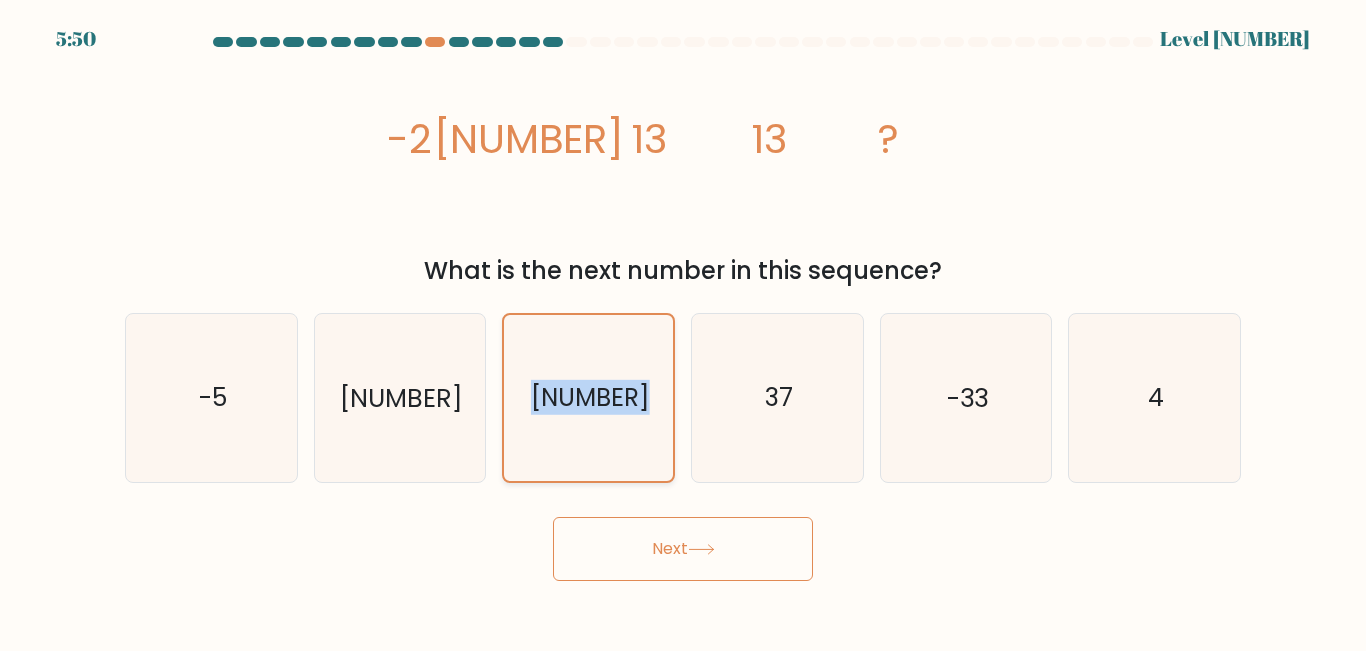 click on "8" at bounding box center [588, 397] 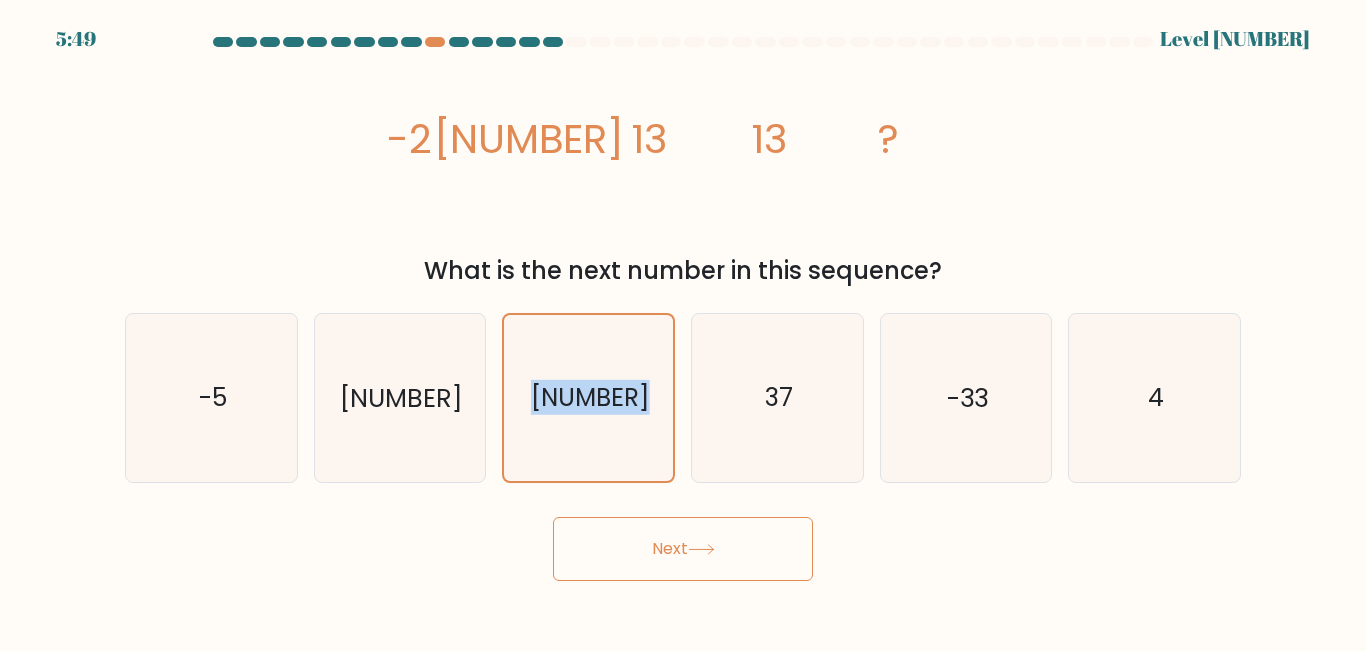 click on "Next" at bounding box center [683, 549] 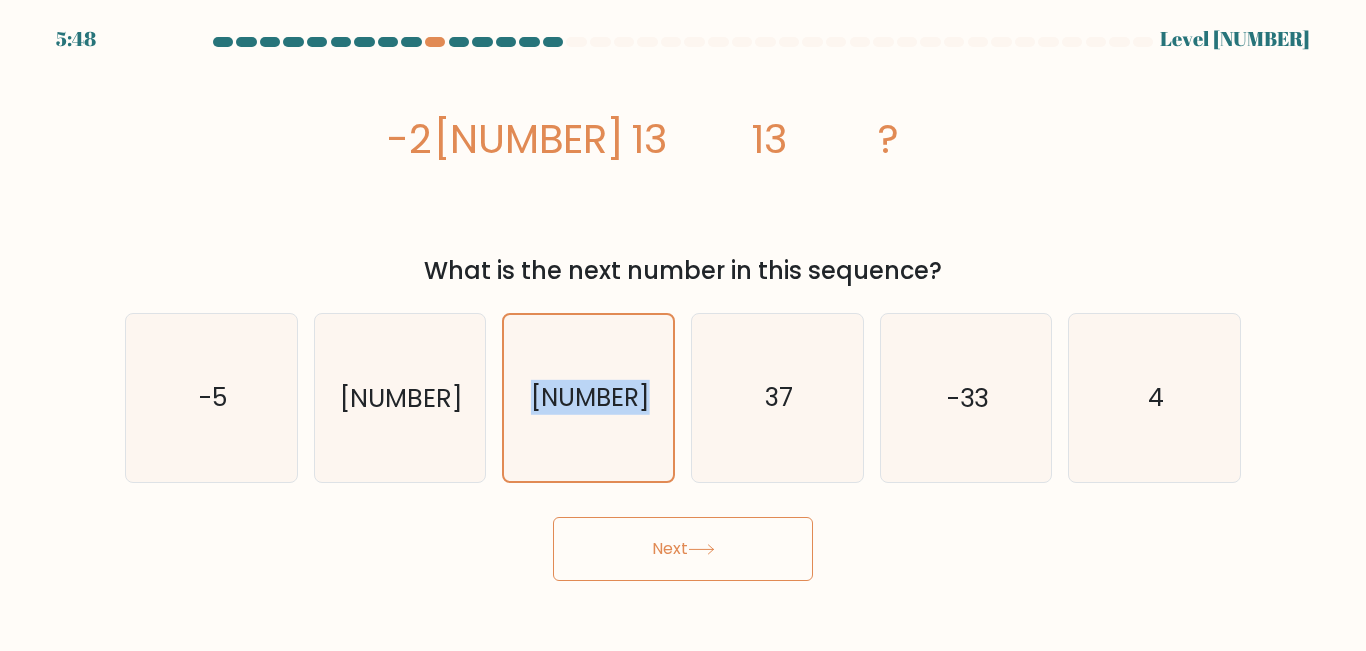 click on "Next" at bounding box center [683, 549] 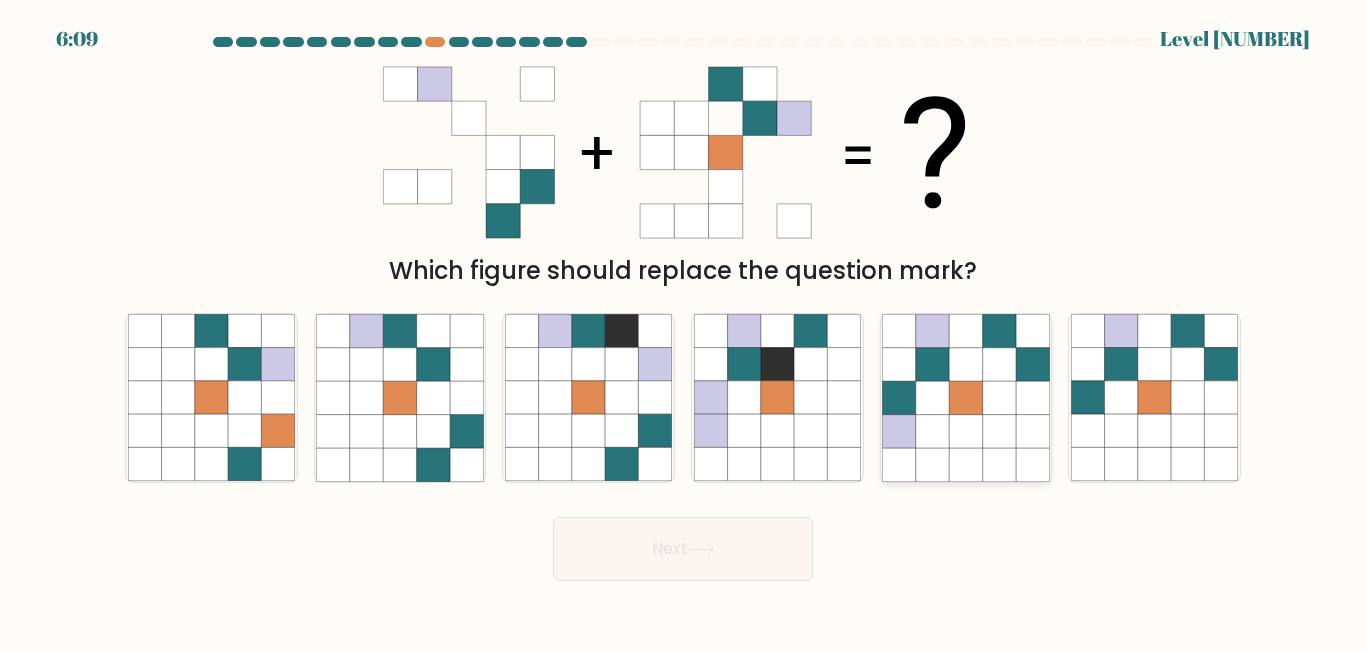 click at bounding box center (965, 464) 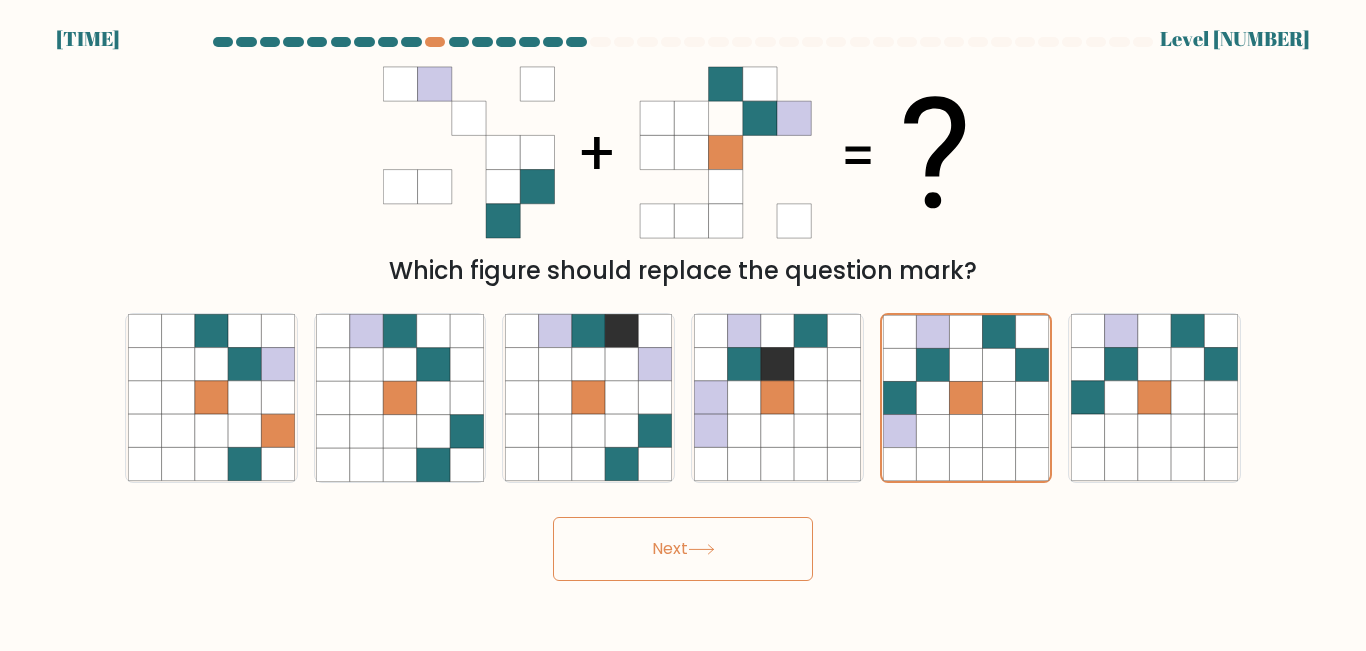 click on "Next" at bounding box center [683, 549] 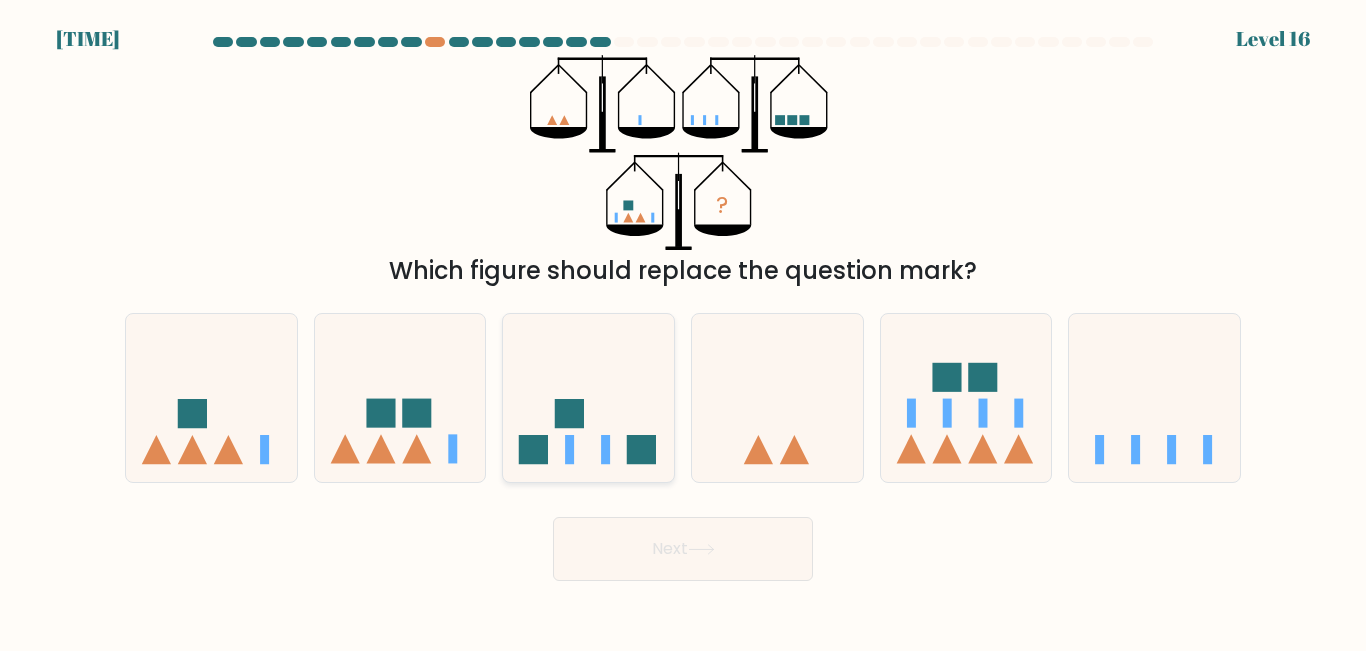 click at bounding box center (588, 397) 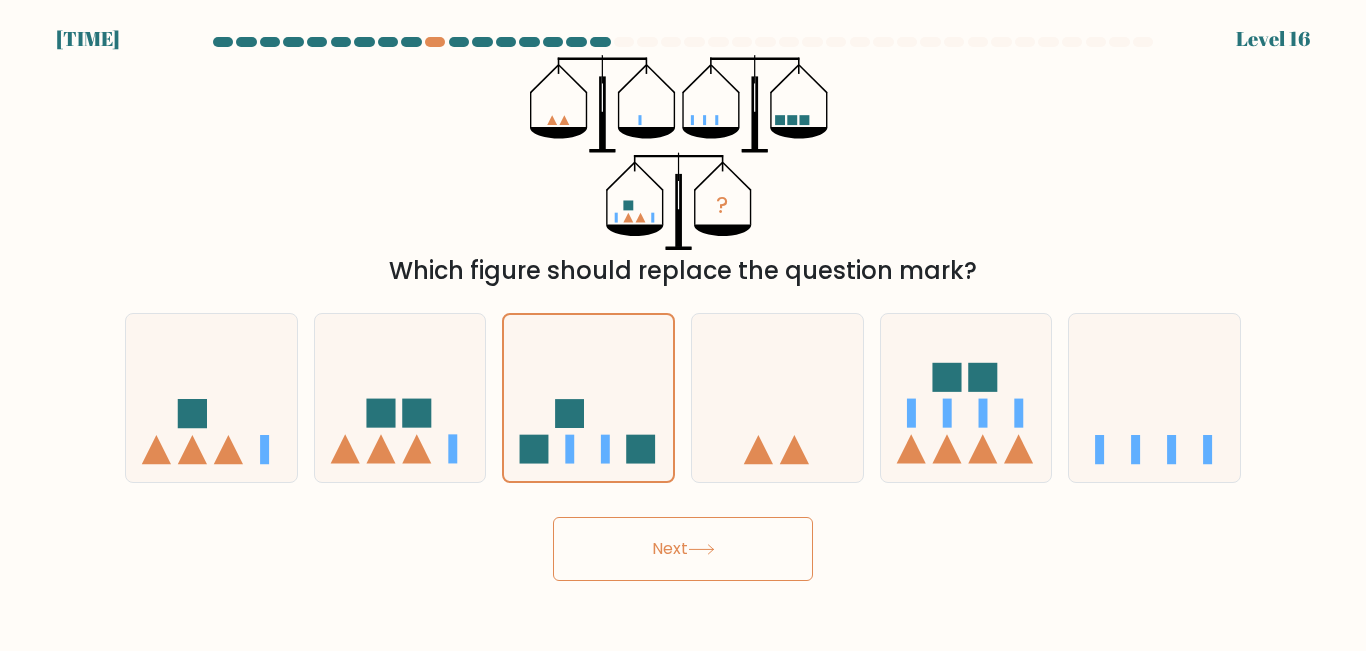 click on "Next" at bounding box center (683, 549) 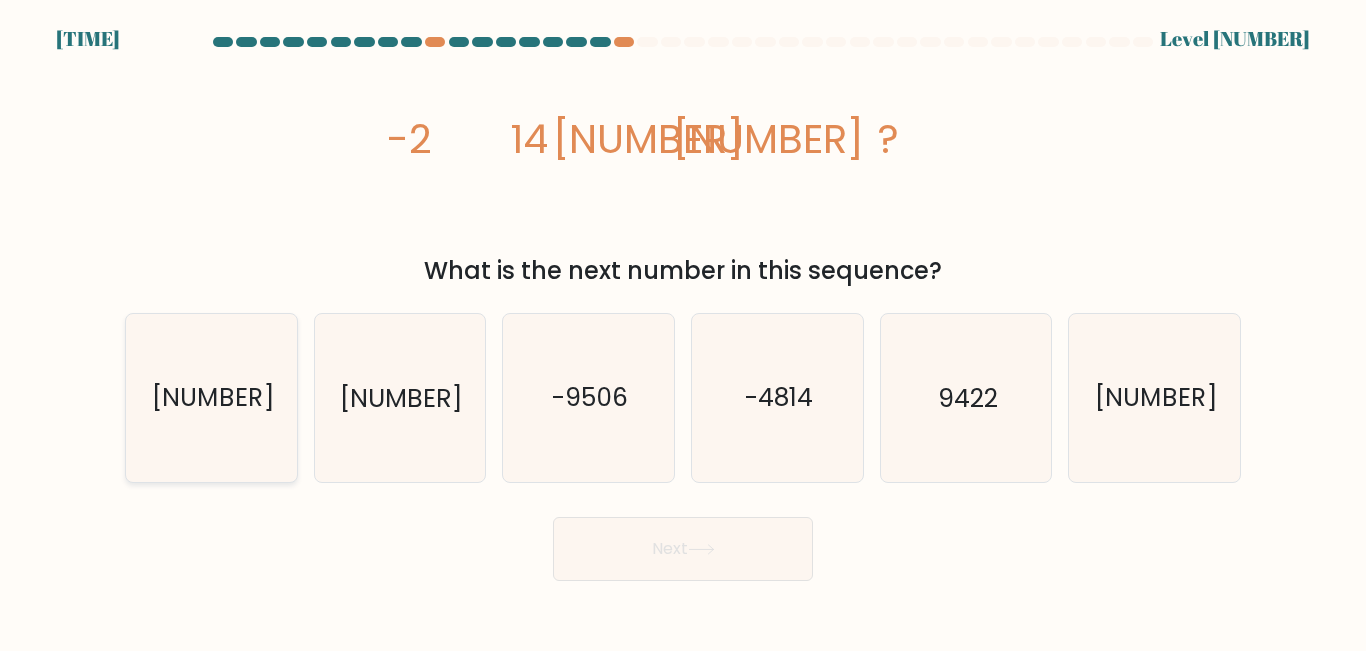 click on "-4802" at bounding box center (212, 398) 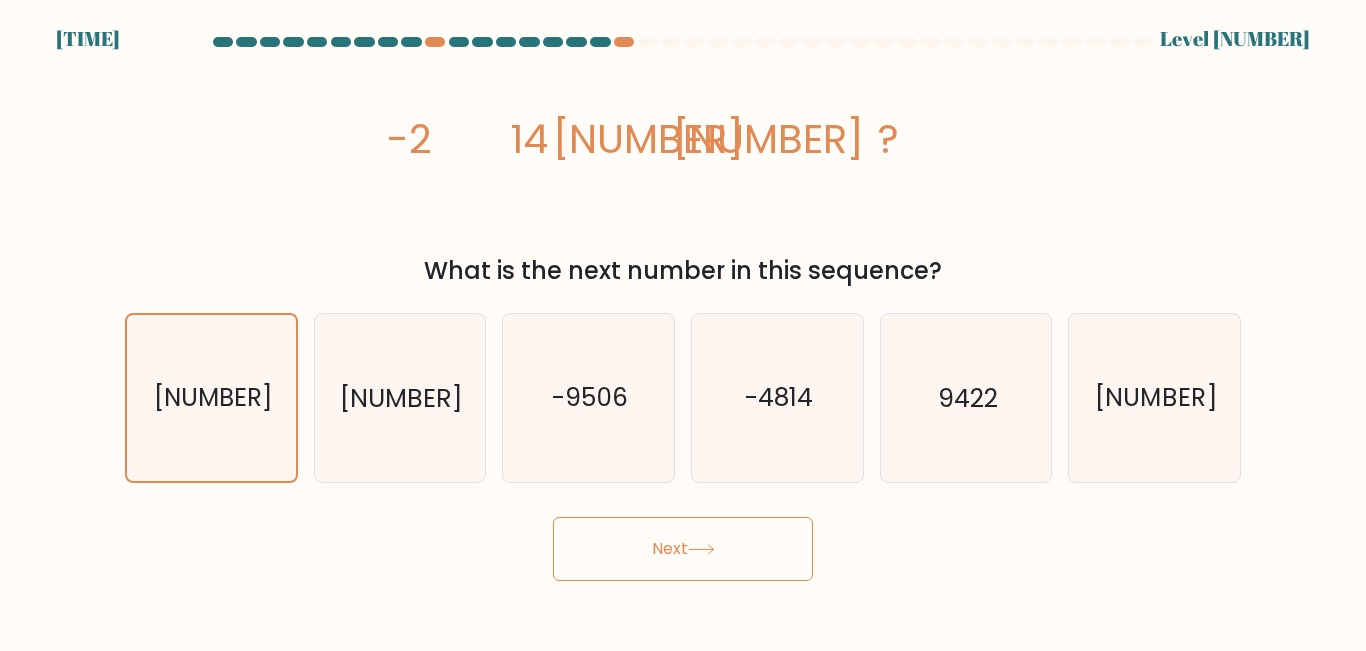 click on "4:27
Level 14" at bounding box center [683, 325] 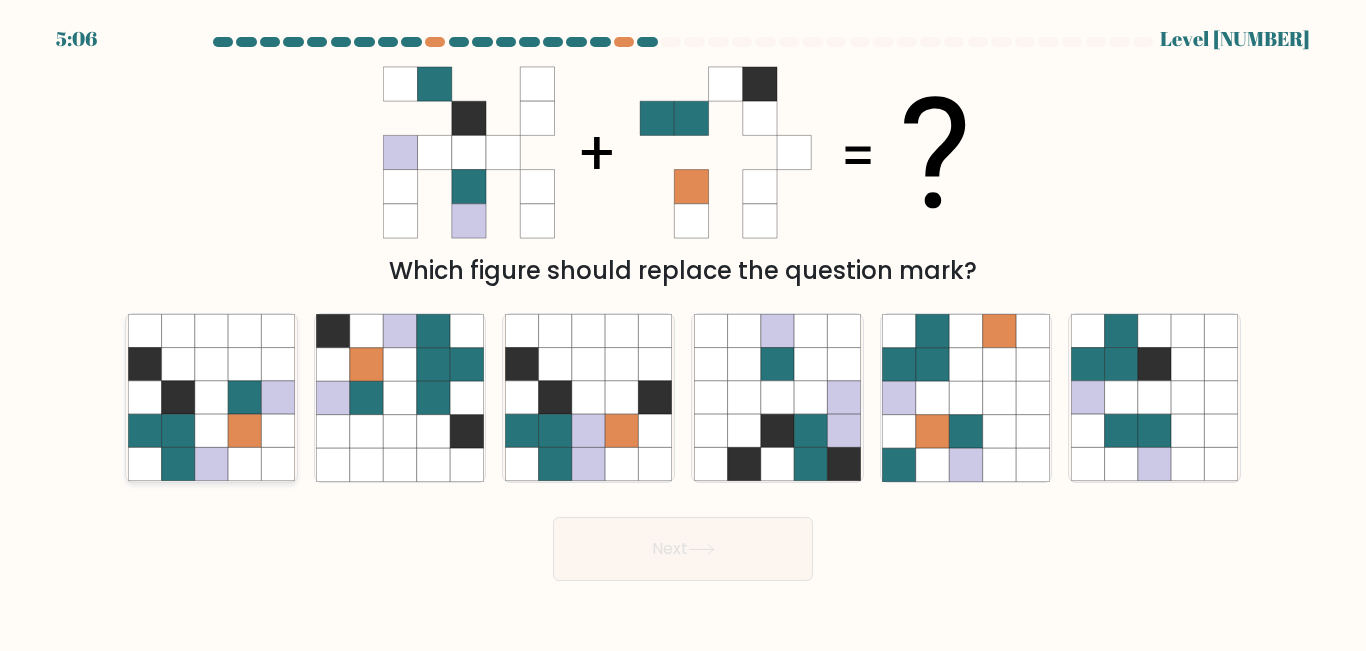 click at bounding box center (211, 431) 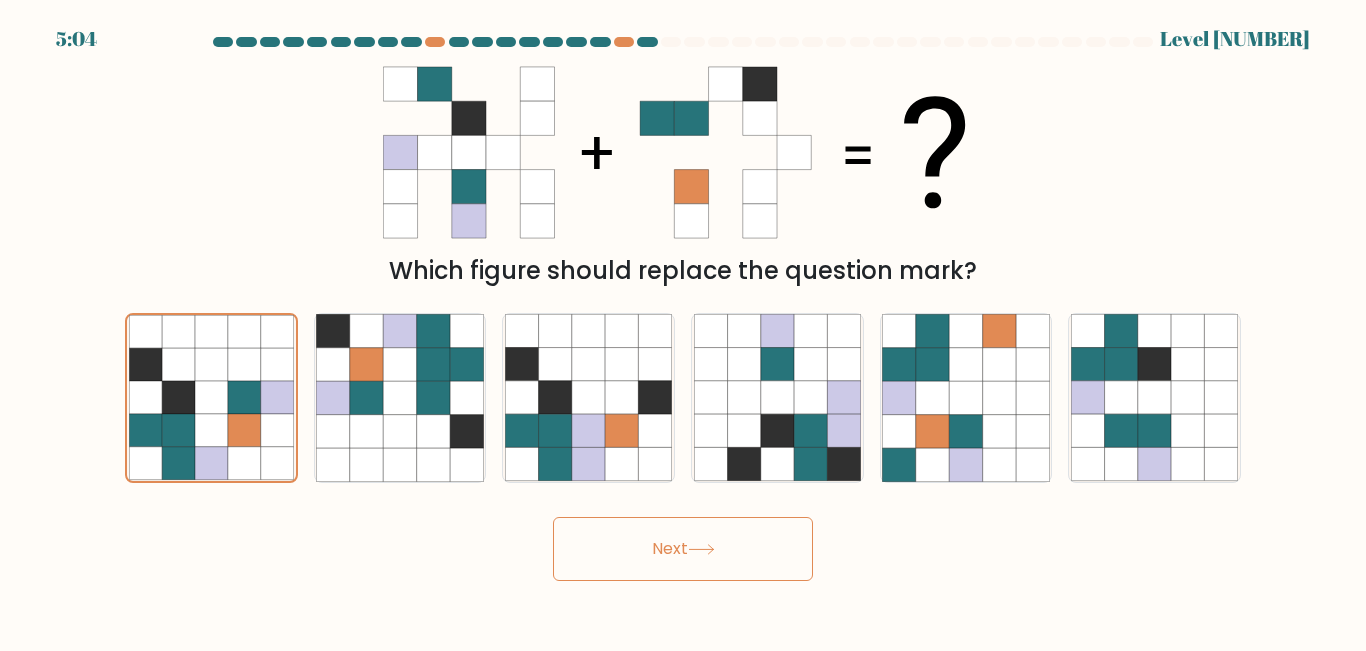 click on "Next" at bounding box center (683, 549) 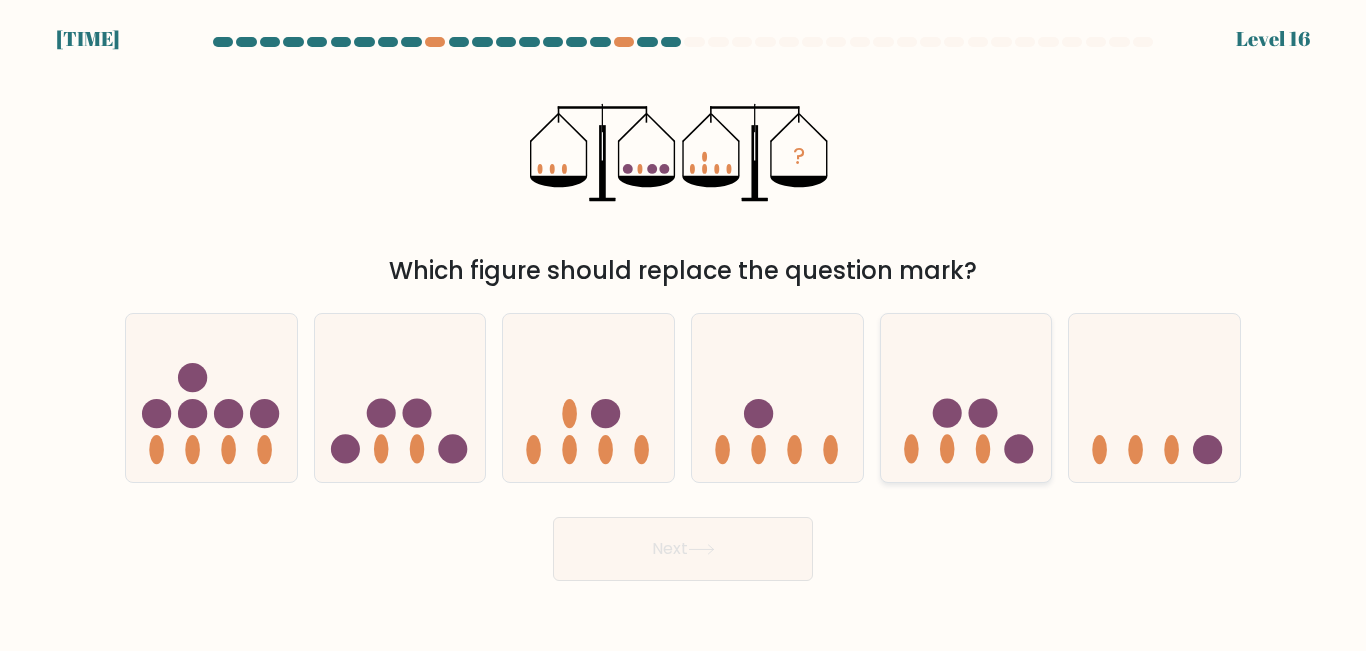 click at bounding box center [947, 449] 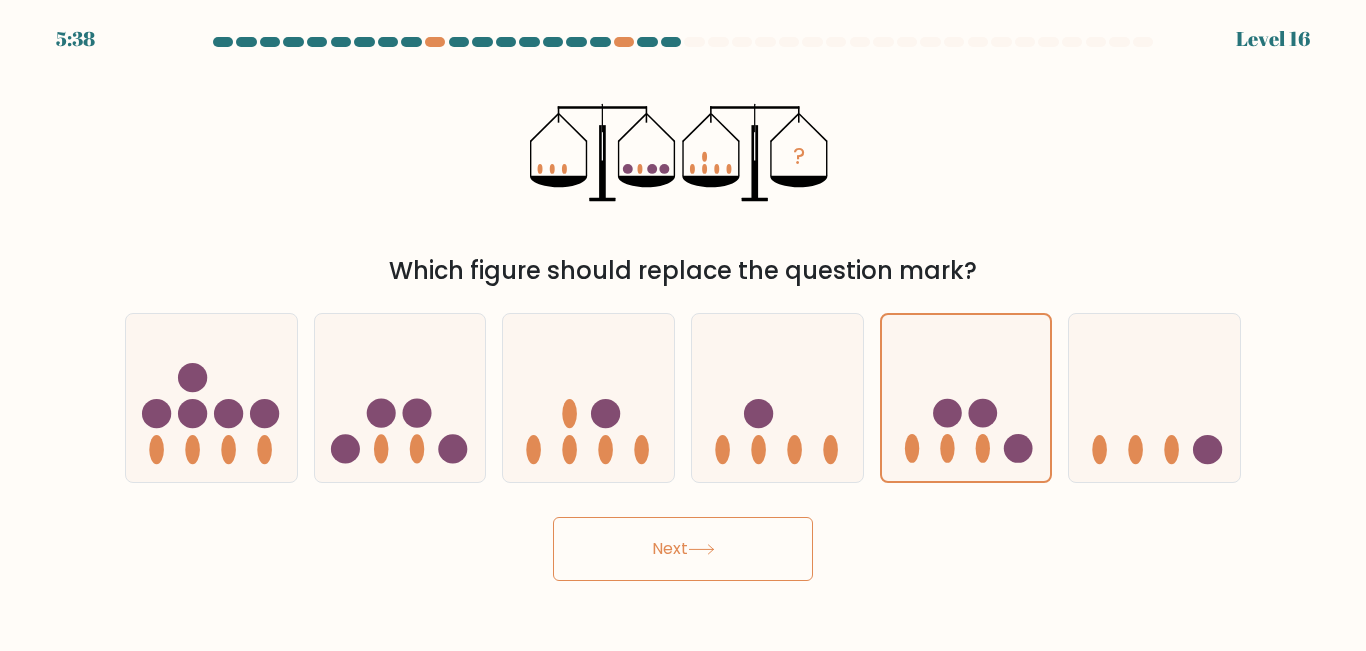 click on "Next" at bounding box center (683, 549) 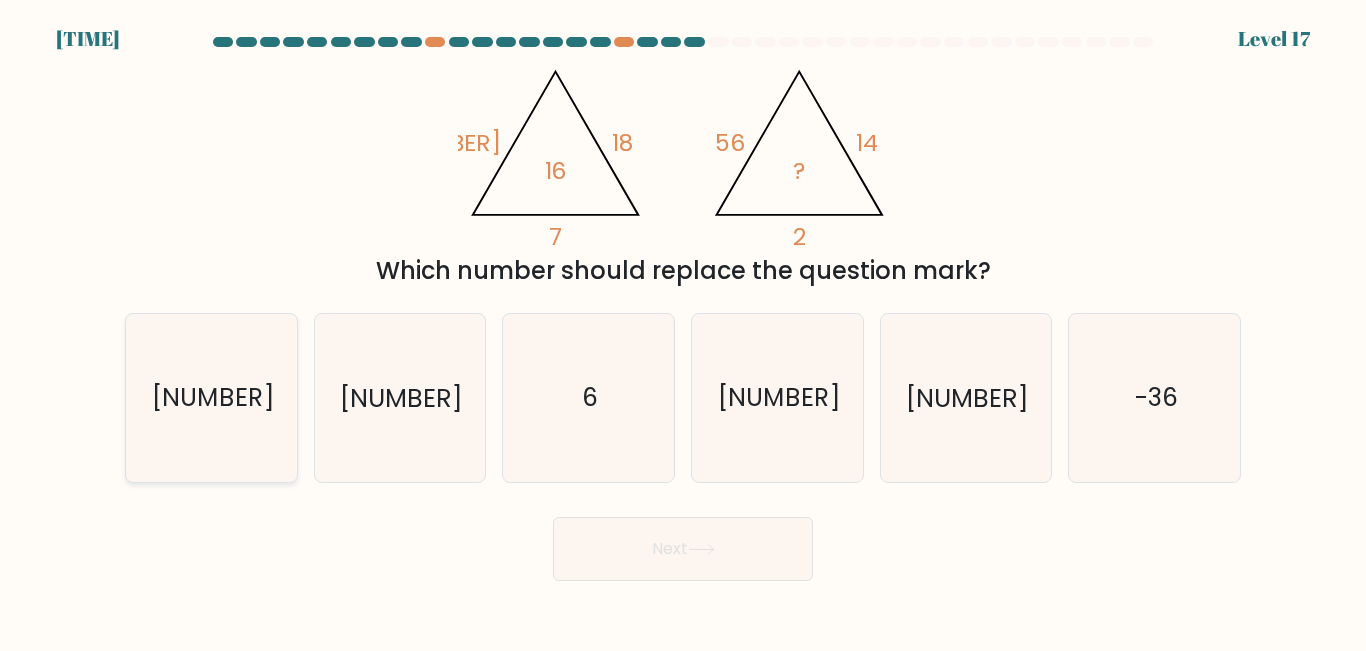 click on "15" at bounding box center [211, 397] 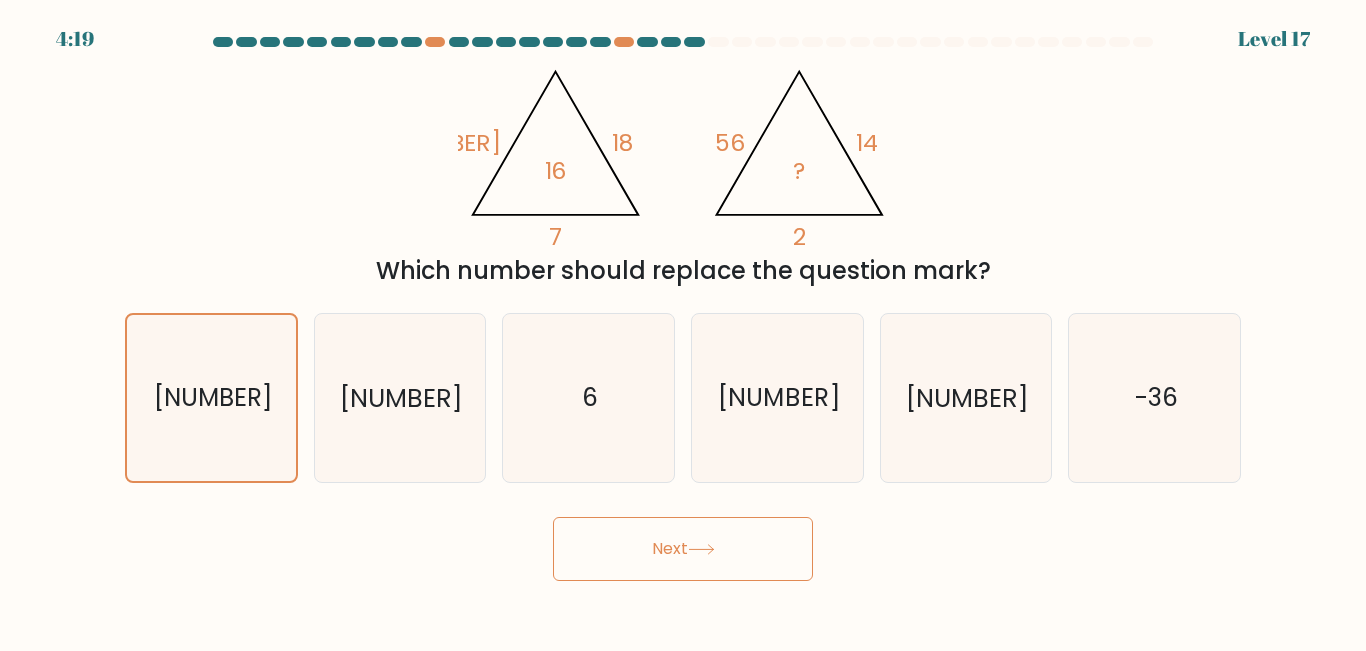 click on "Next" at bounding box center [683, 549] 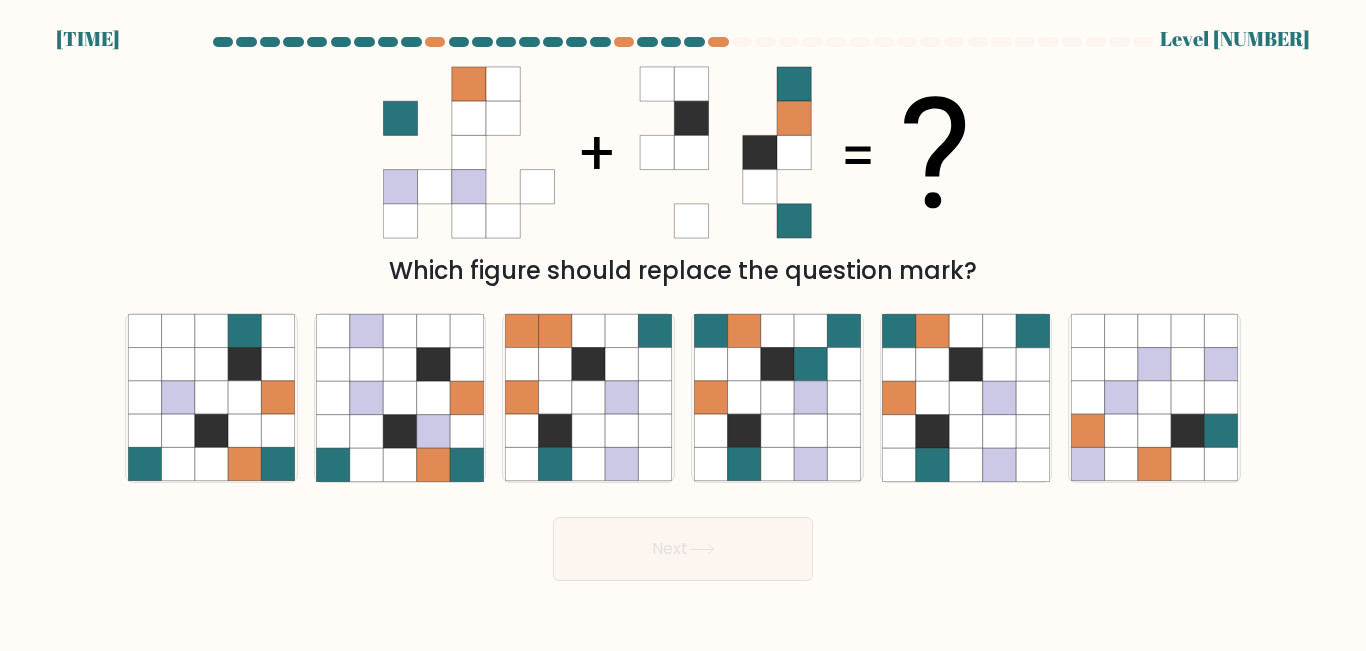 click on "4:43
Level 15" at bounding box center (683, 325) 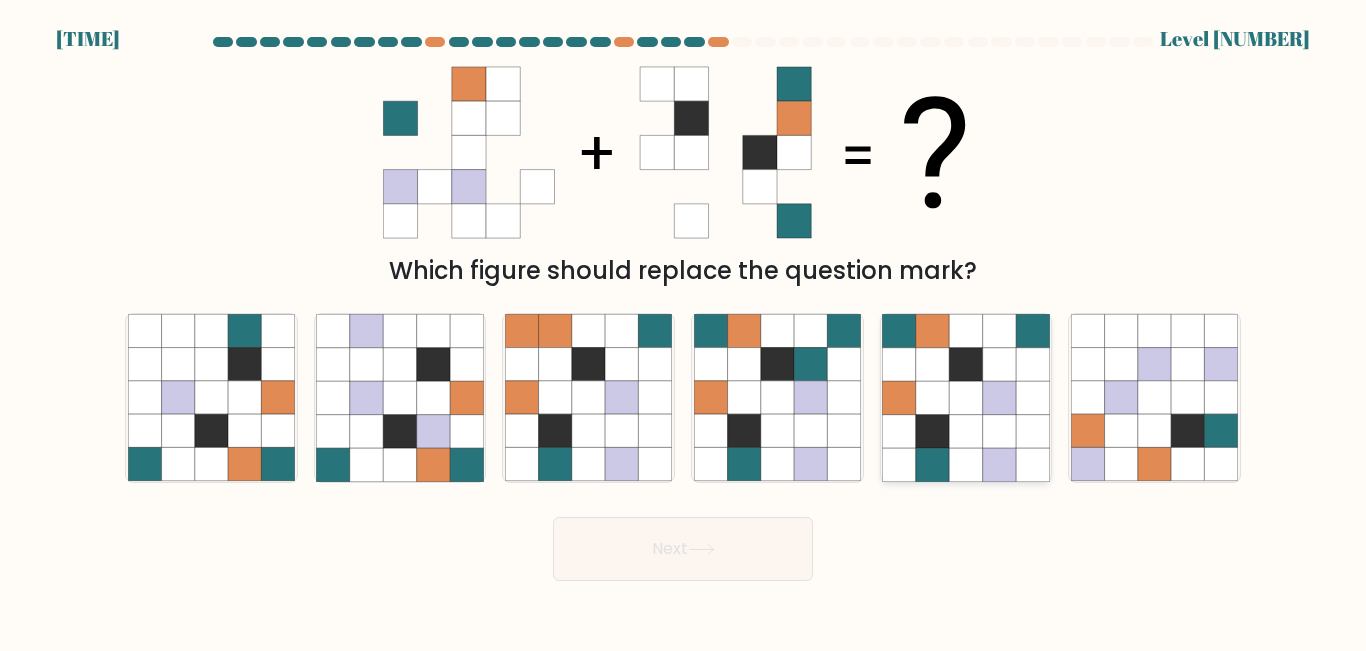 click at bounding box center (932, 431) 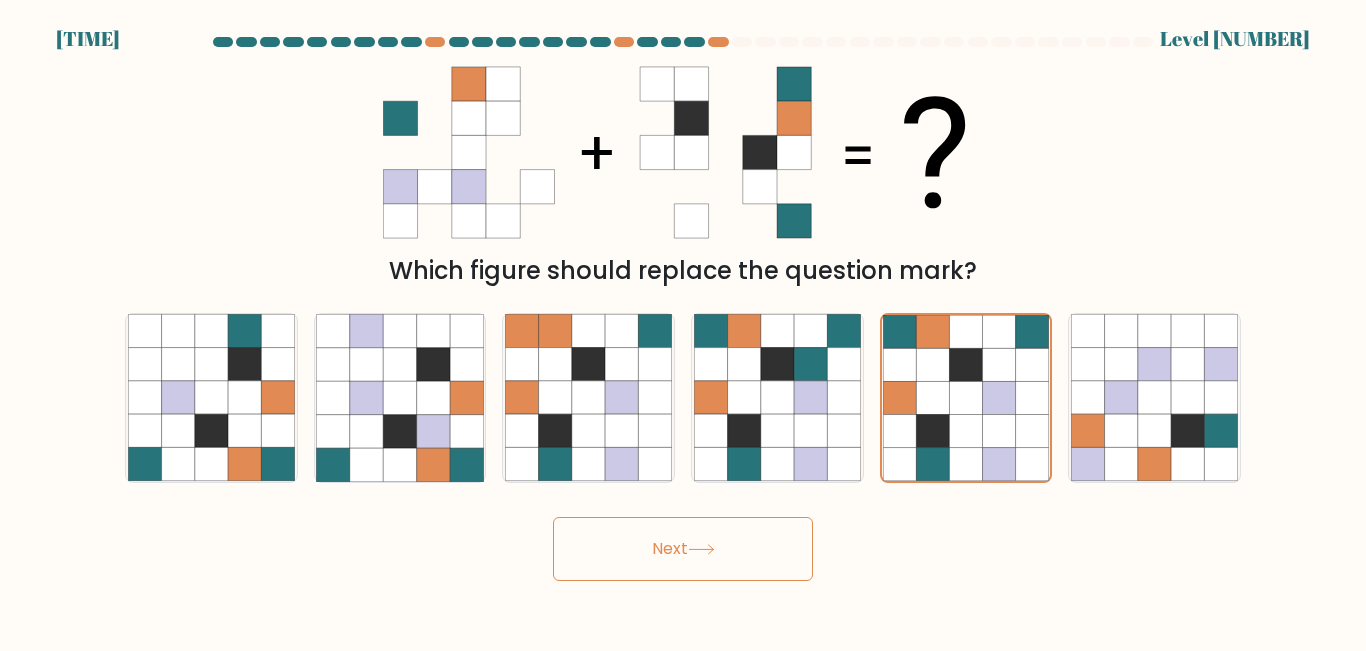 click on "Next" at bounding box center (683, 549) 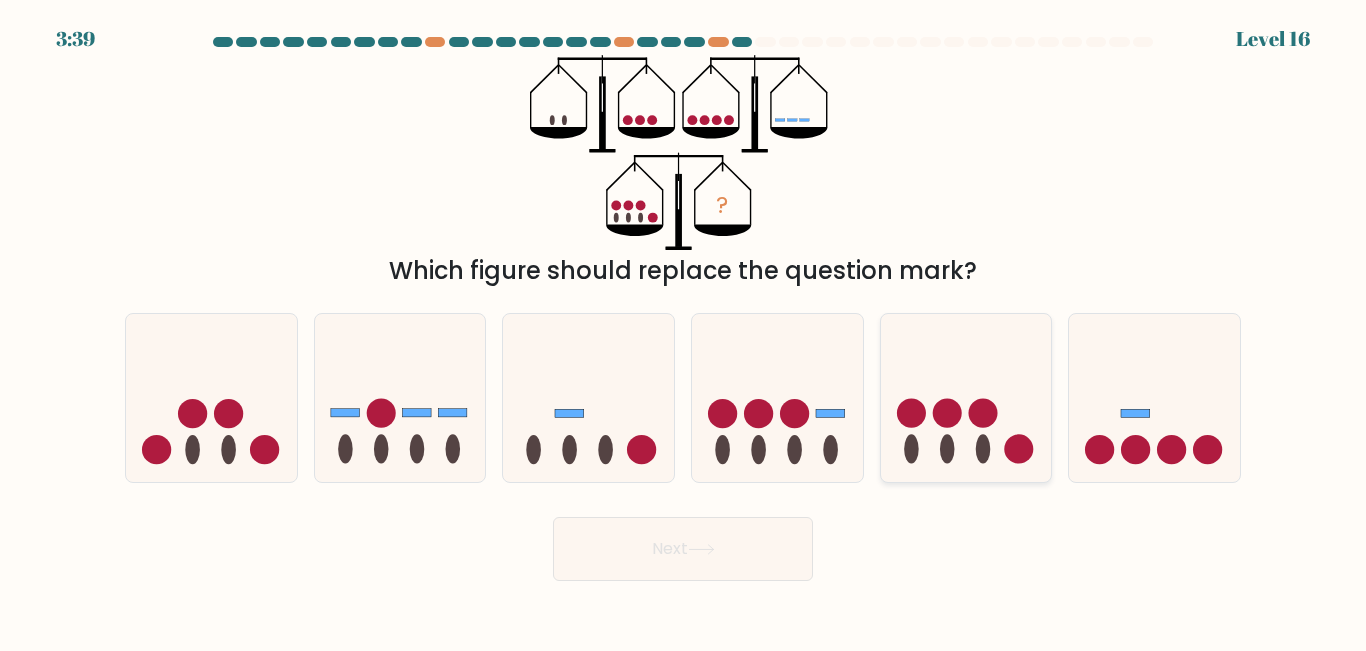 click at bounding box center (1018, 449) 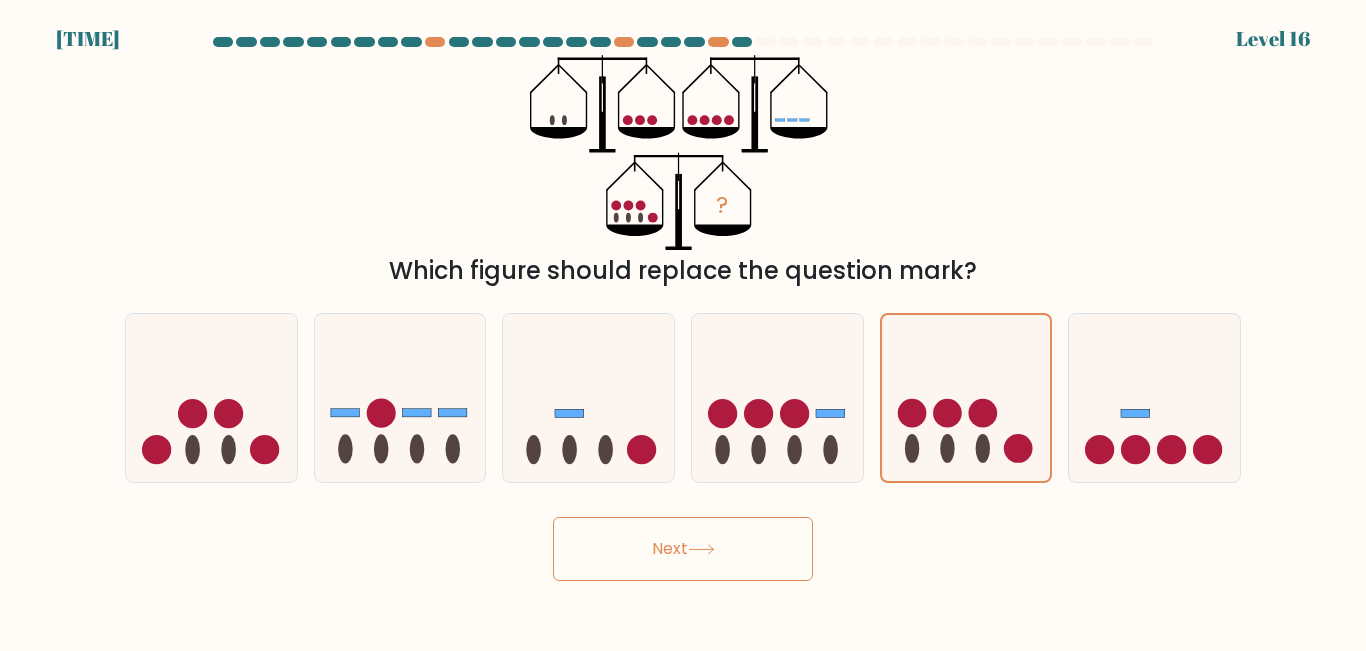 click on "Next" at bounding box center [683, 549] 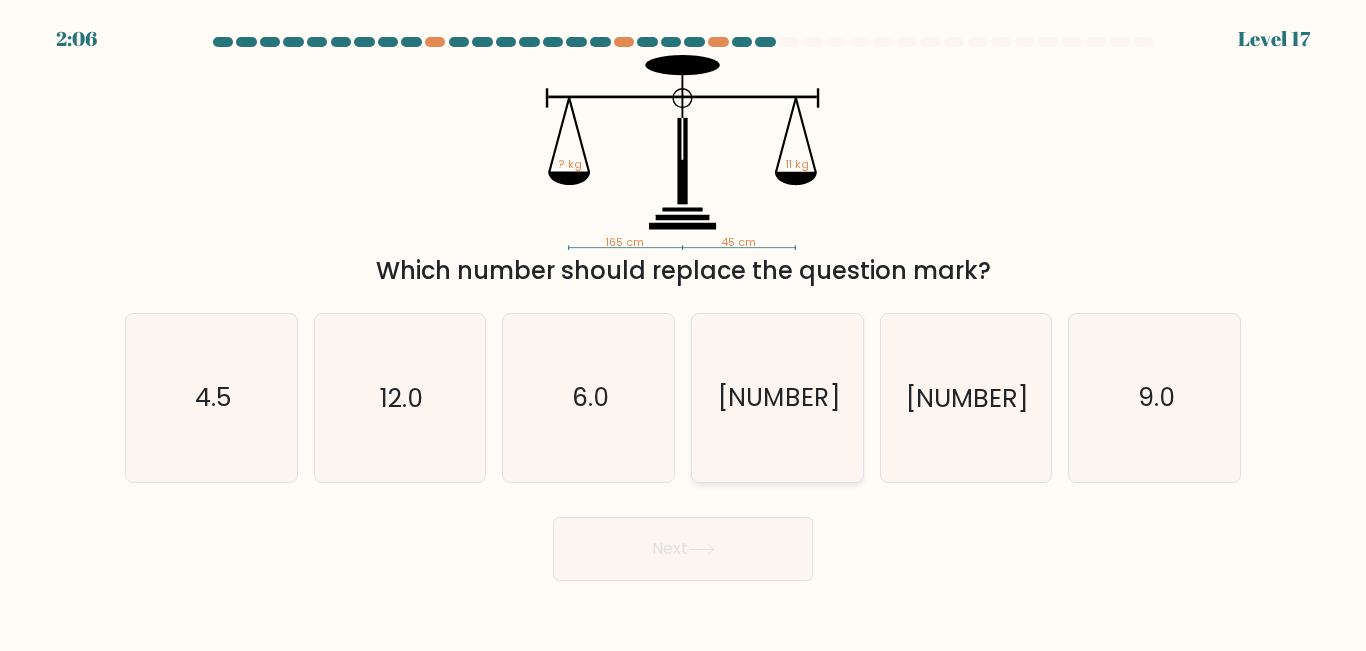 click on "3" at bounding box center (777, 397) 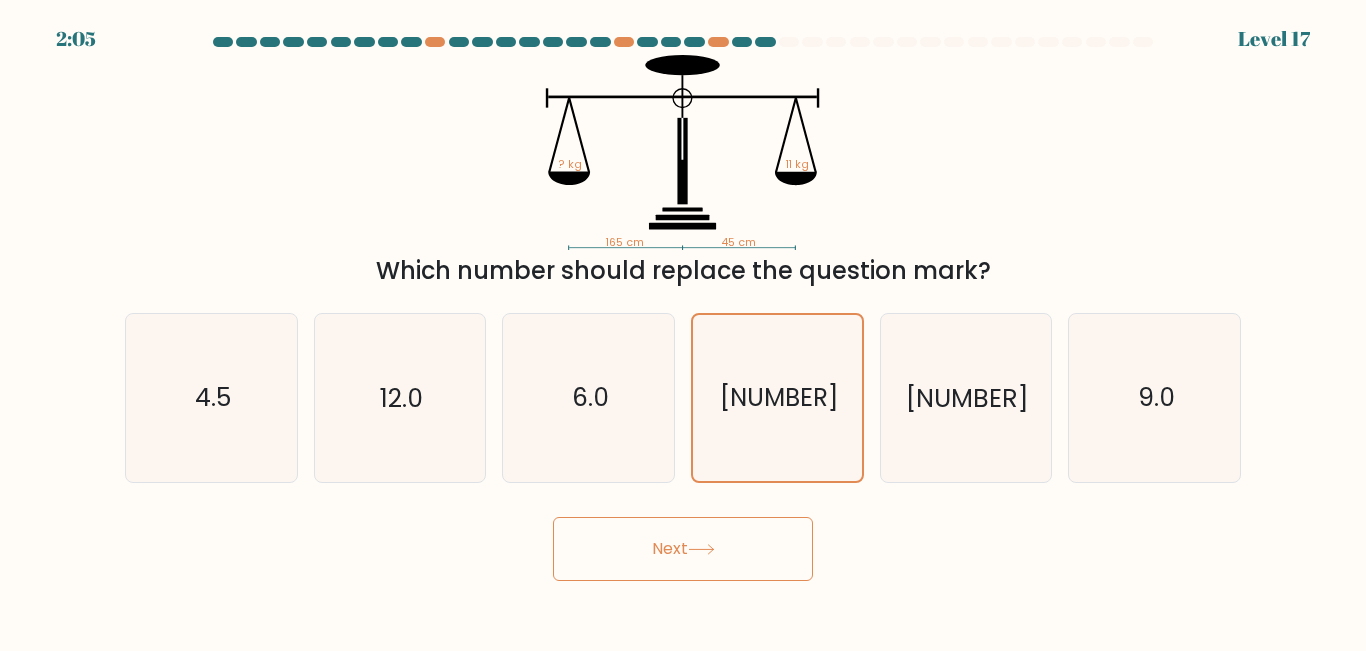 click on "Next" at bounding box center (683, 549) 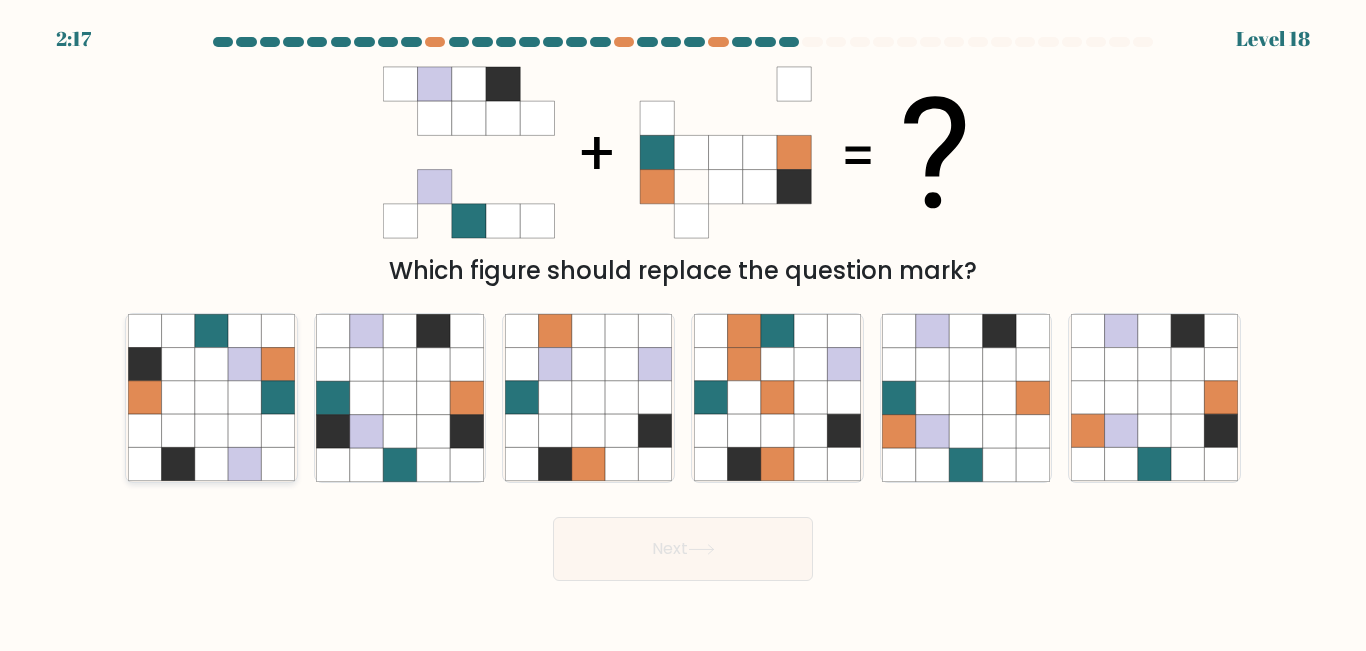 click at bounding box center [177, 431] 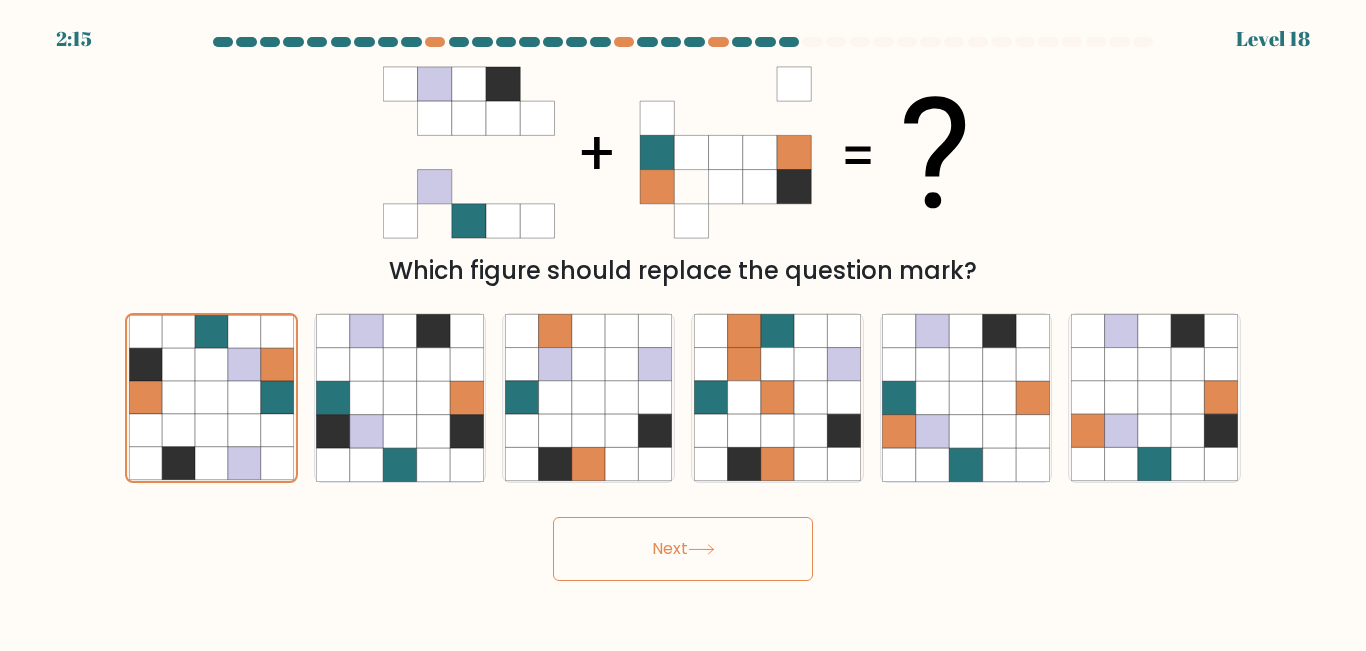 click on "Next" at bounding box center [683, 549] 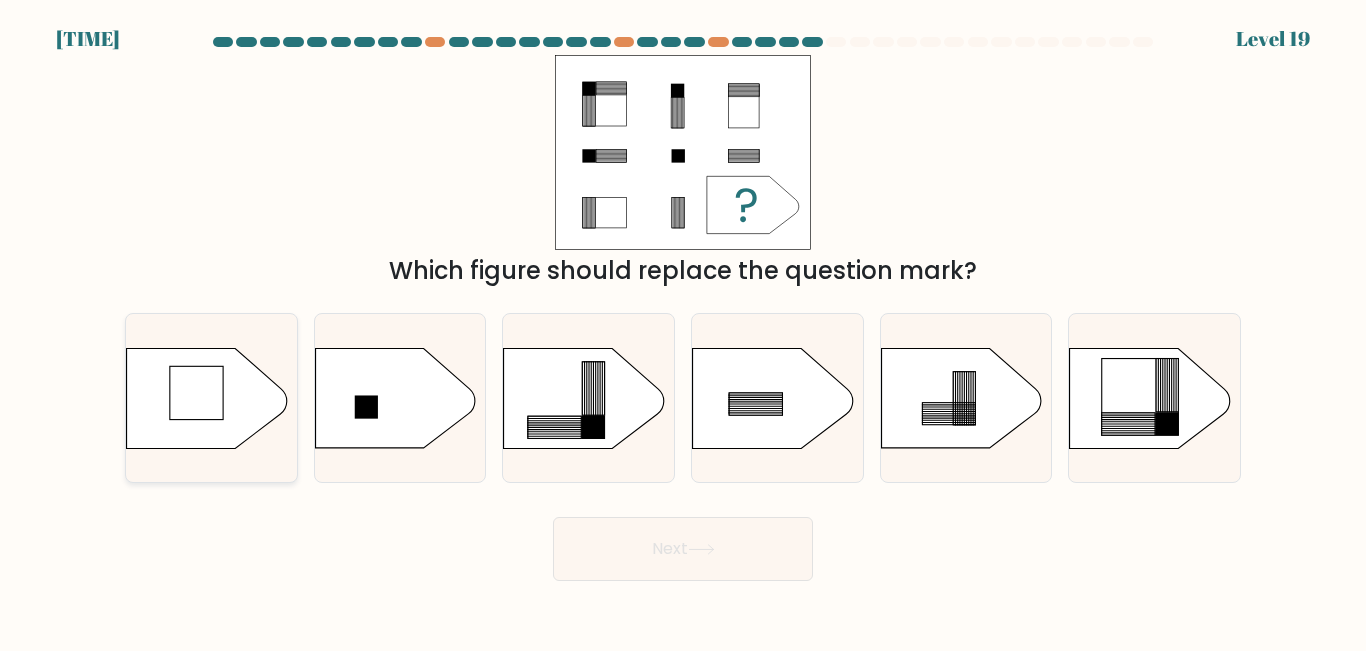 click at bounding box center [207, 398] 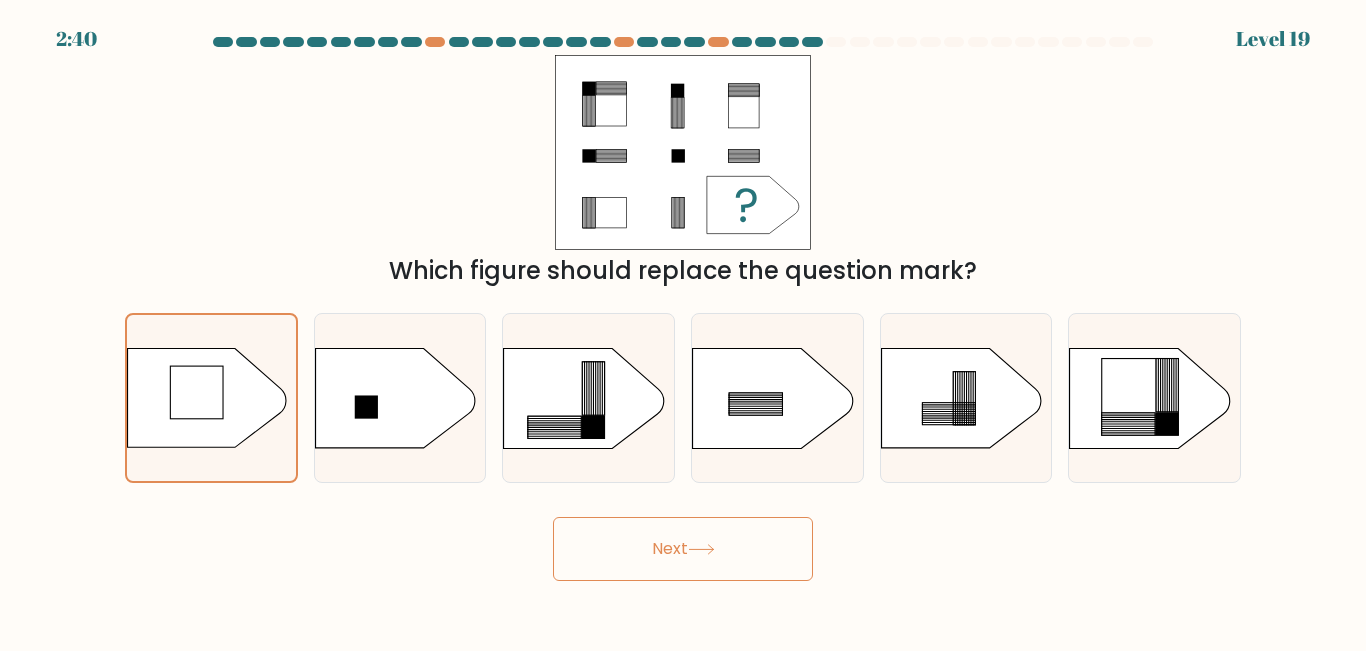 click on "Next" at bounding box center [683, 549] 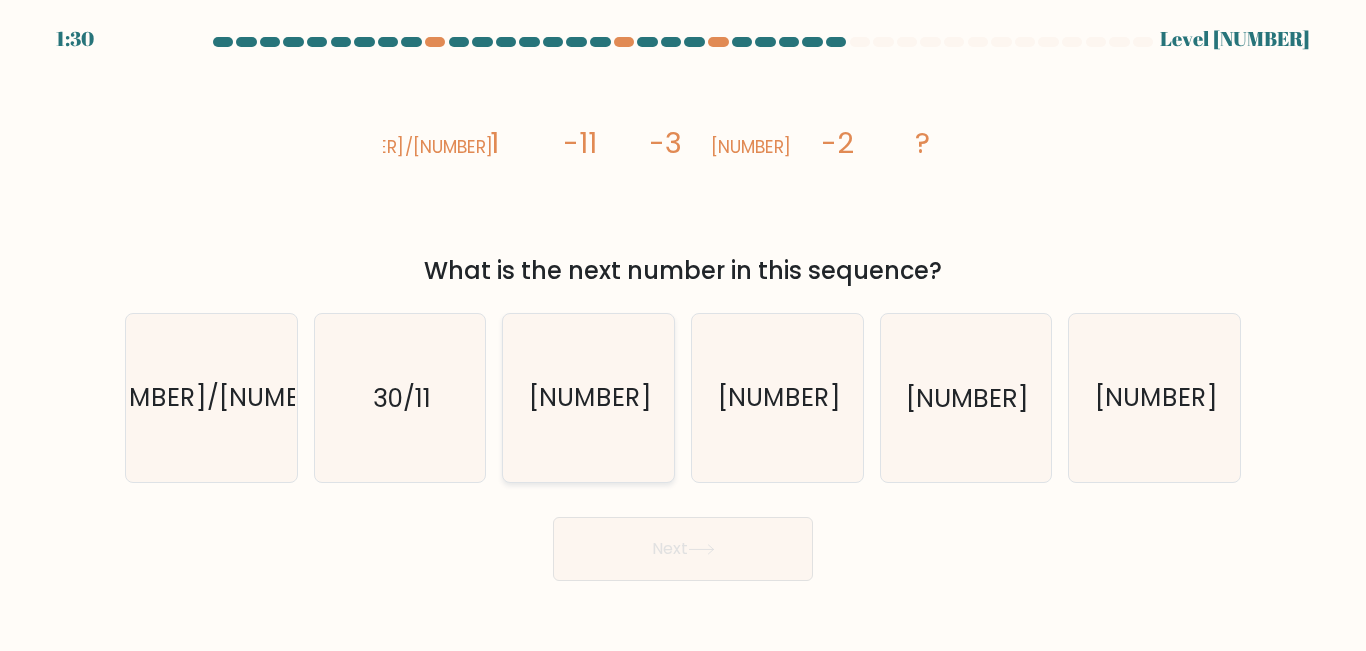 click on "-13/7" at bounding box center (588, 397) 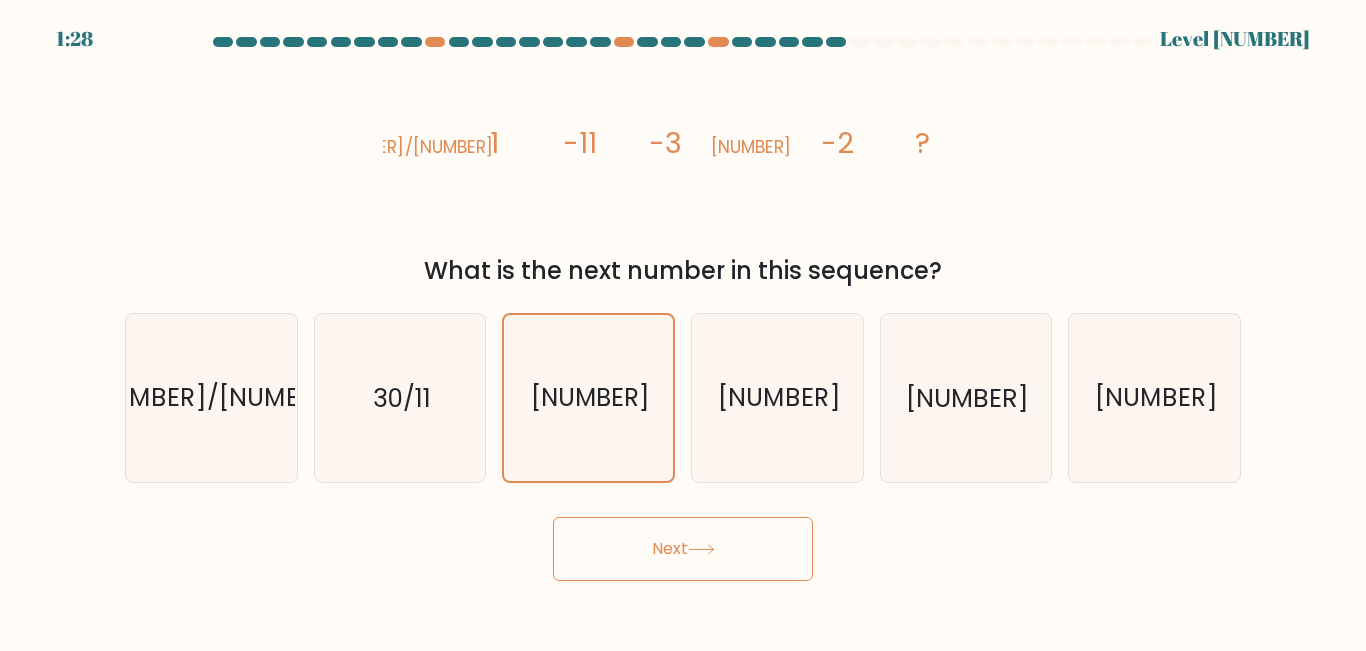 click on "Next" at bounding box center (683, 549) 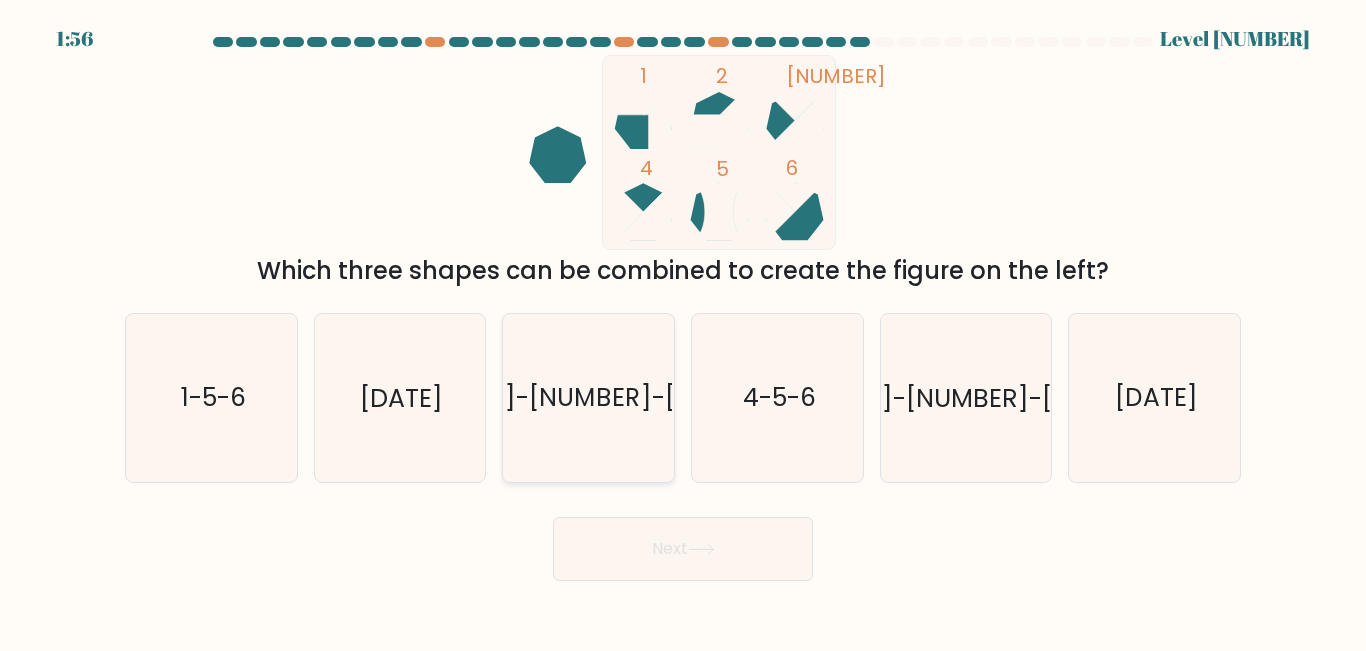 click on "3-4-6" at bounding box center [588, 397] 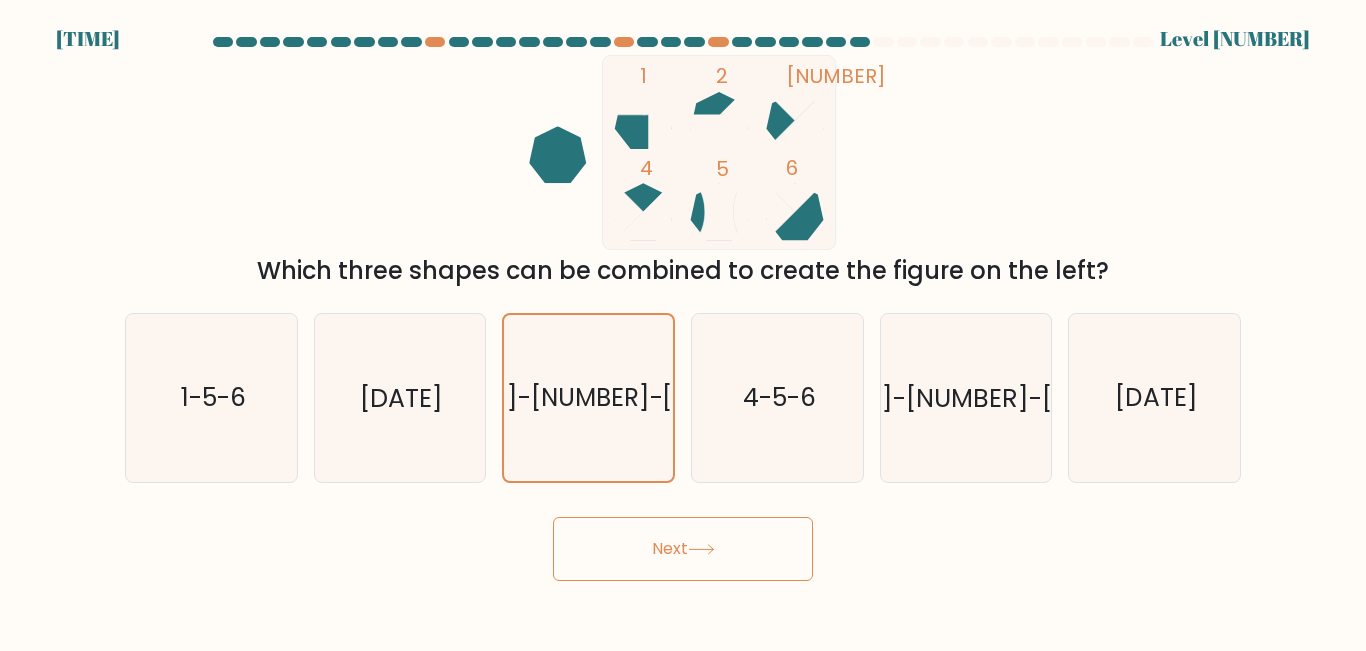 click on "Next" at bounding box center (683, 549) 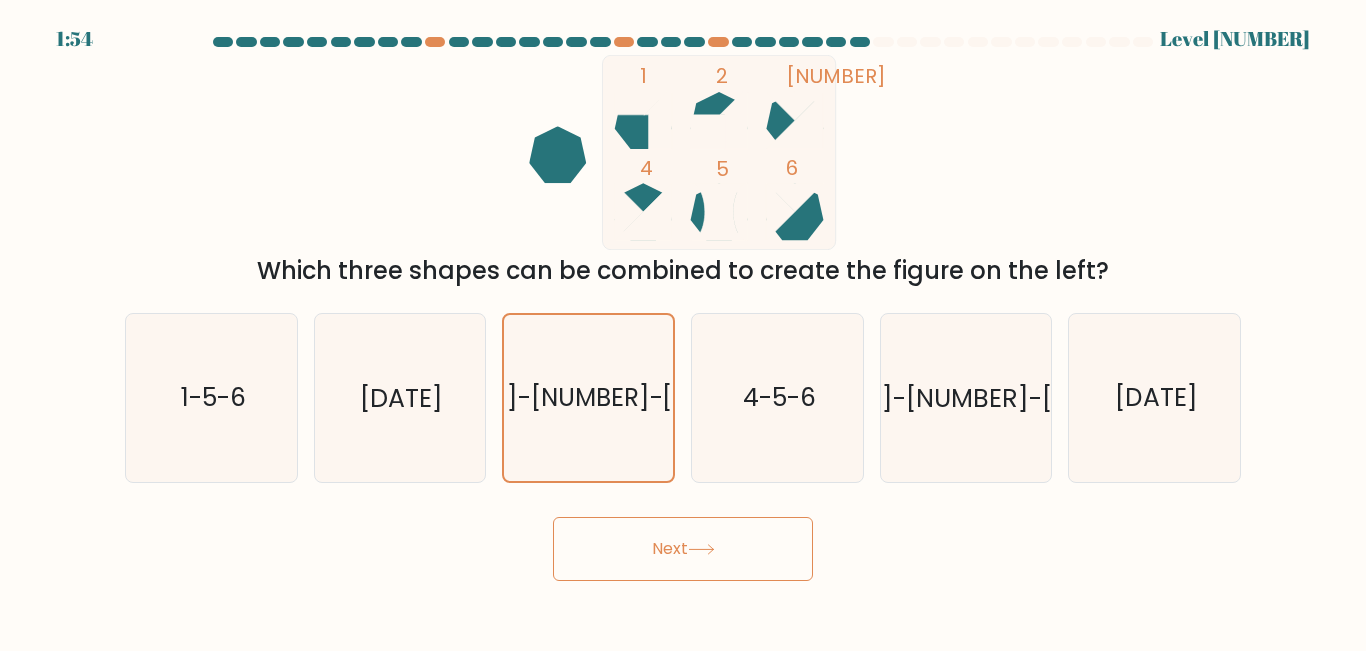 click on "Next" at bounding box center (683, 549) 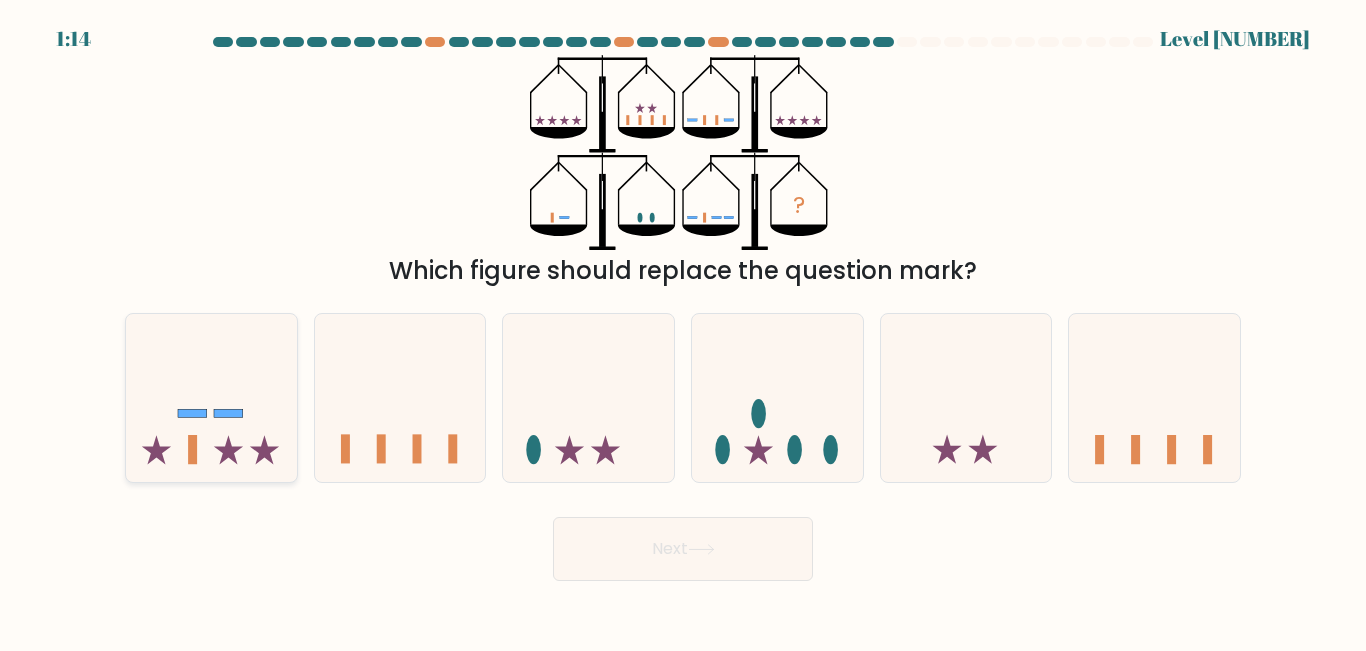 click at bounding box center (211, 397) 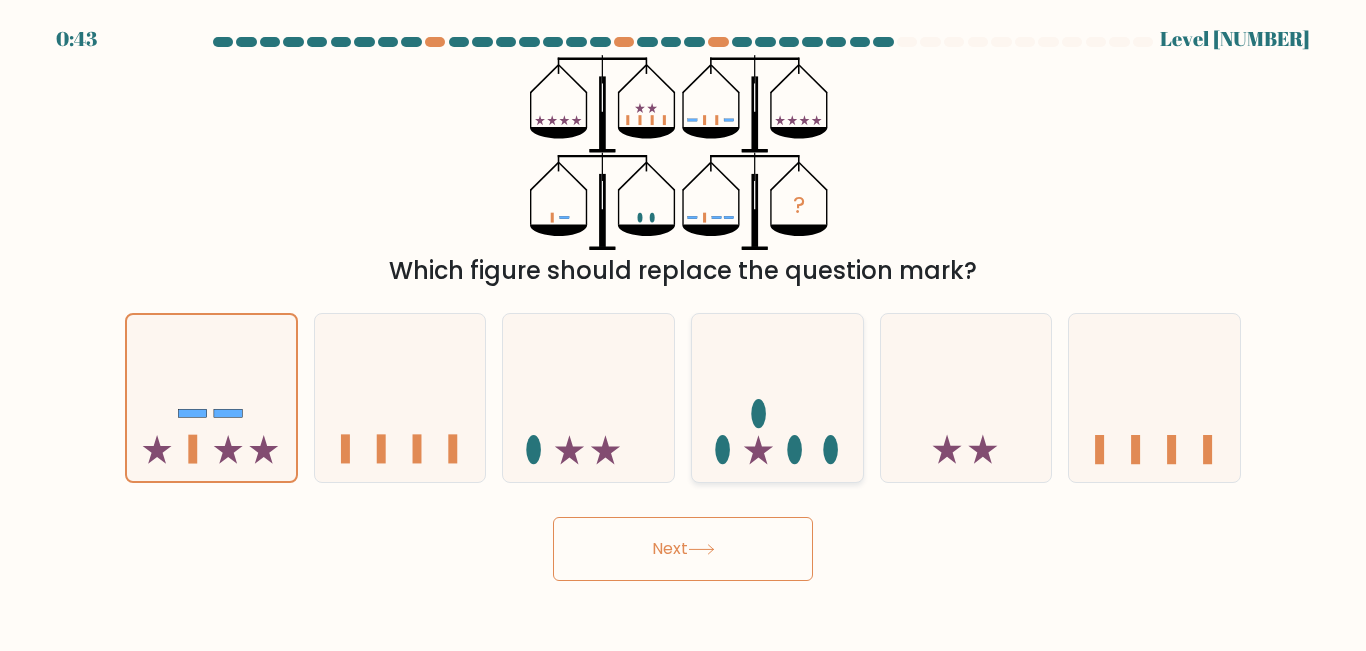 click at bounding box center (777, 397) 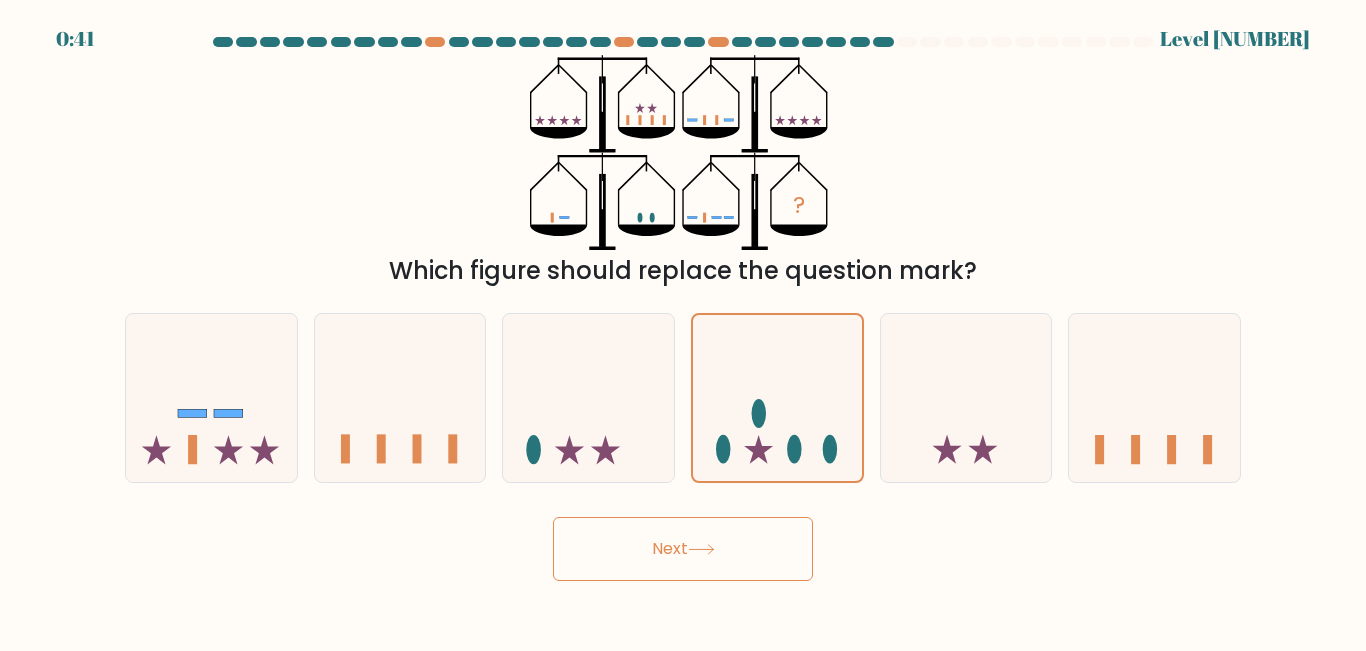 click on "Next" at bounding box center (683, 549) 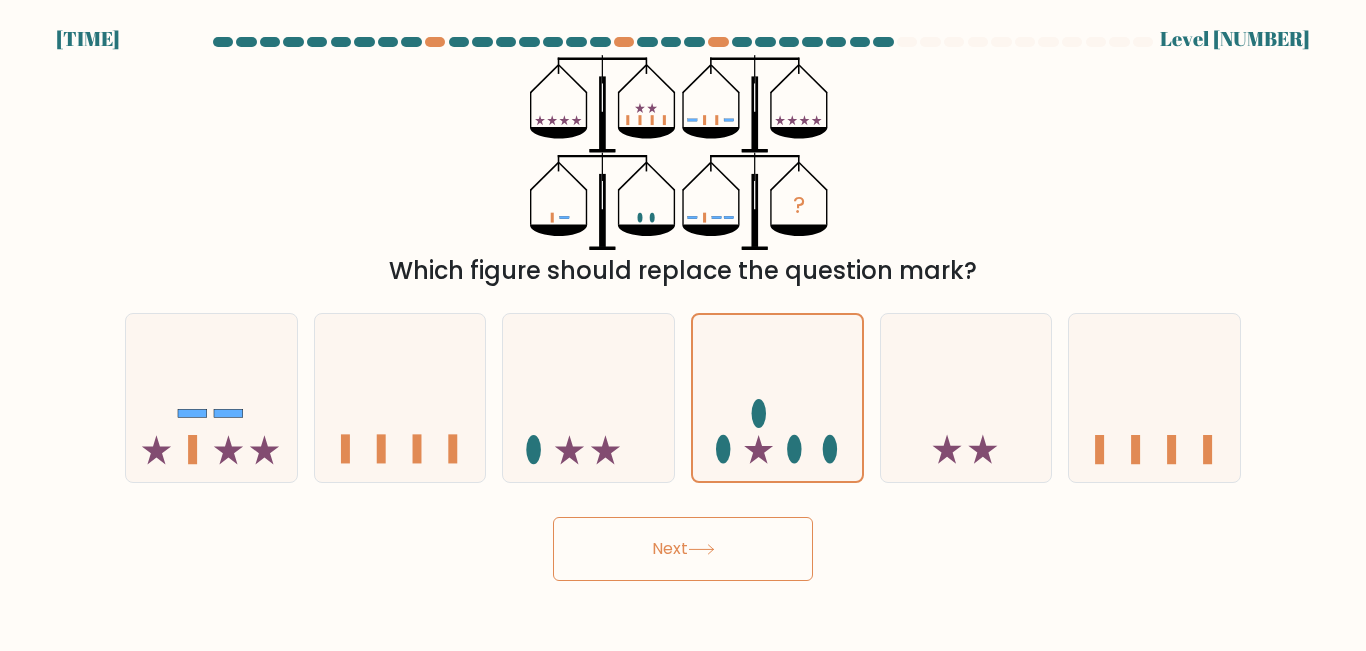 click on "Next" at bounding box center [683, 549] 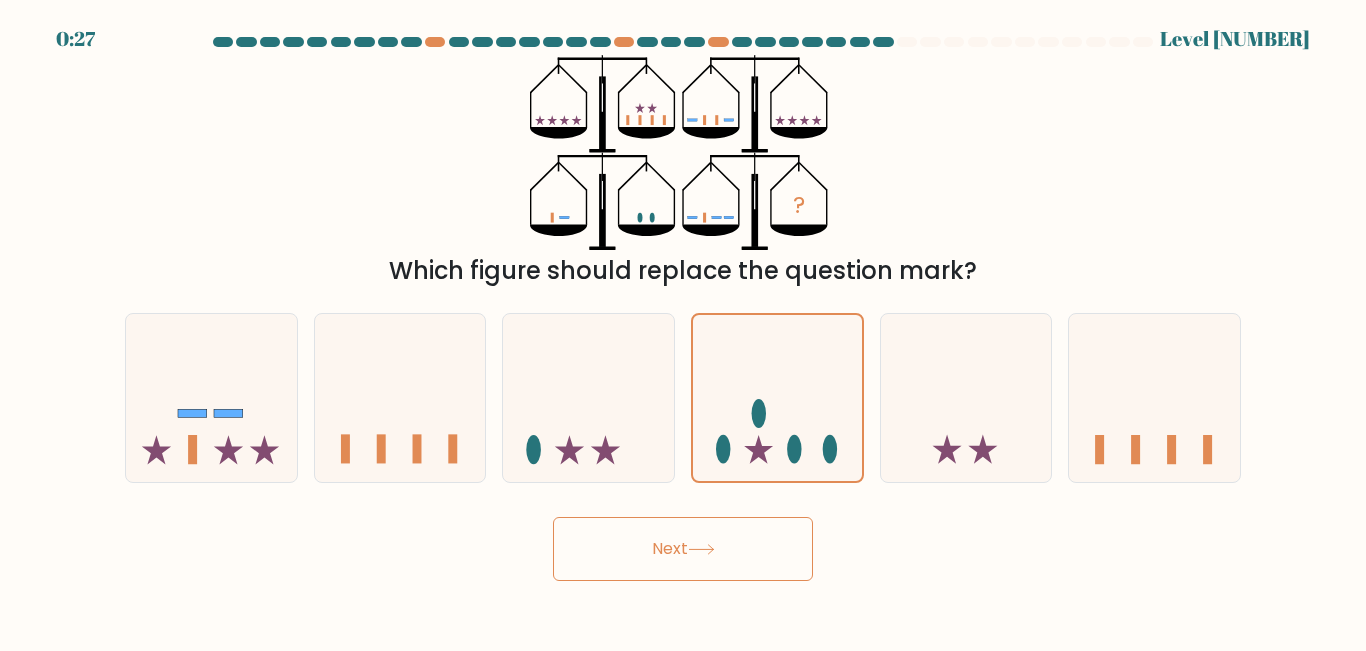 click on "Next" at bounding box center (683, 549) 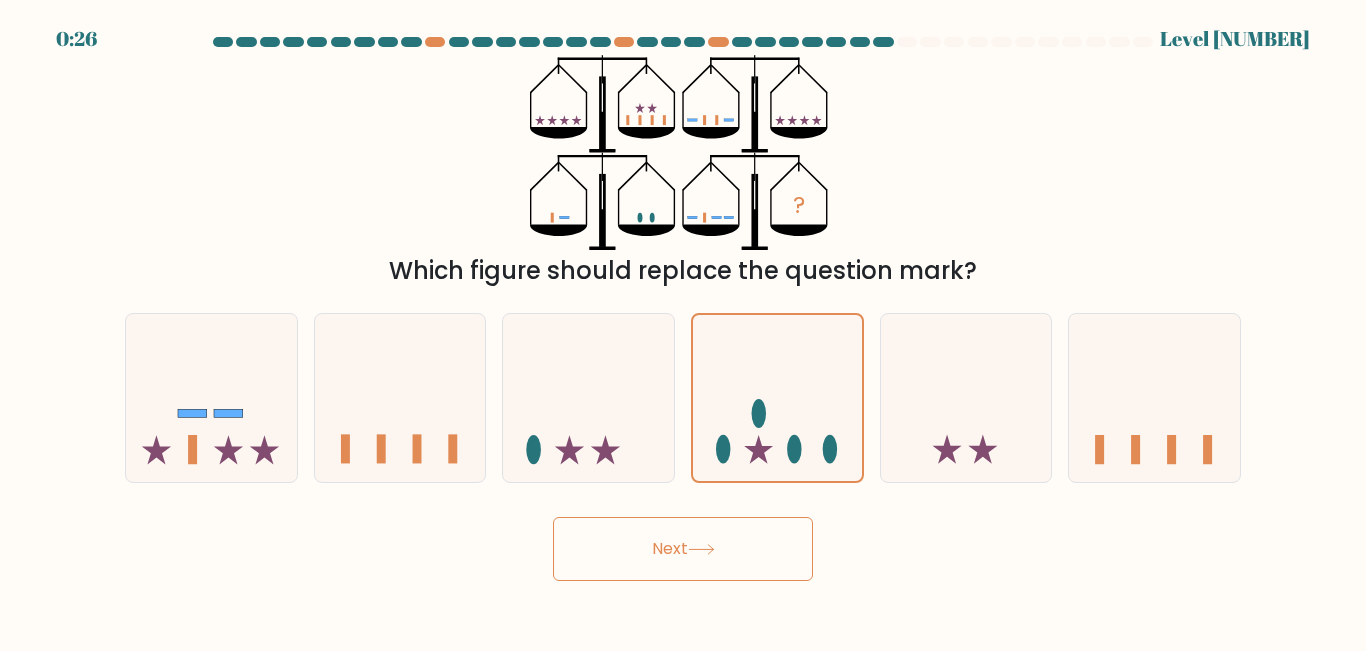 click on "Next" at bounding box center (683, 549) 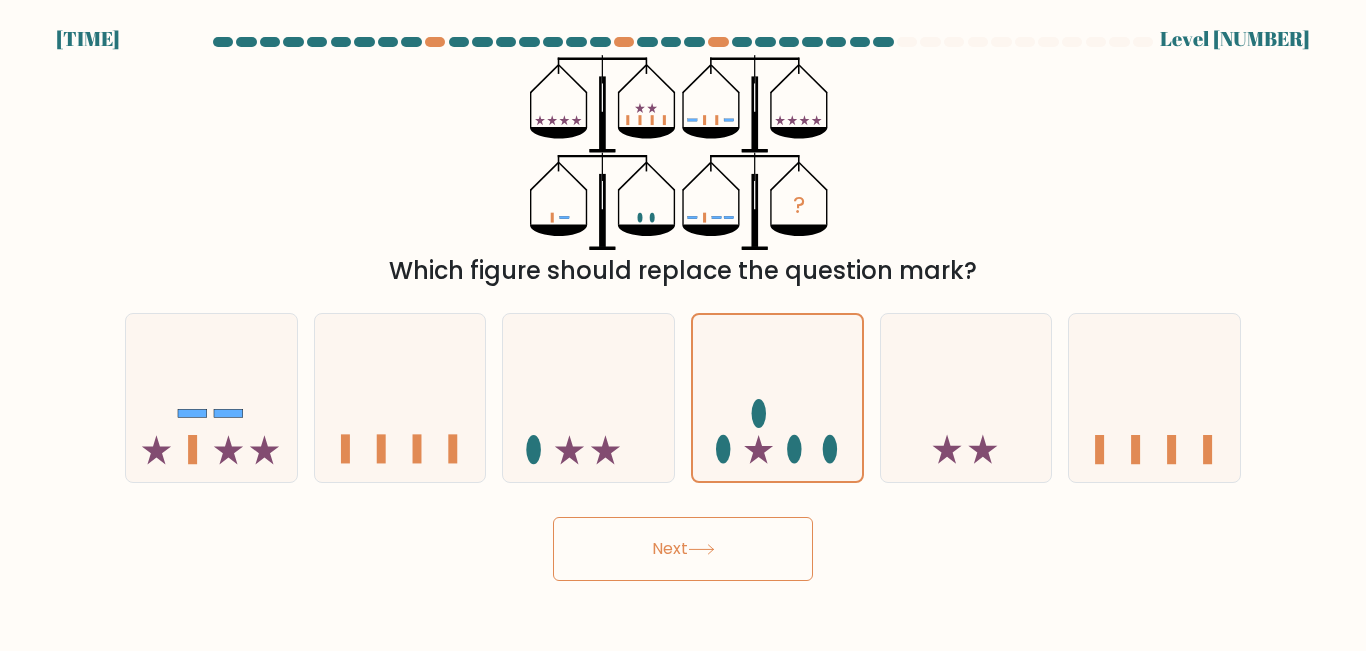 click on "Next" at bounding box center (683, 549) 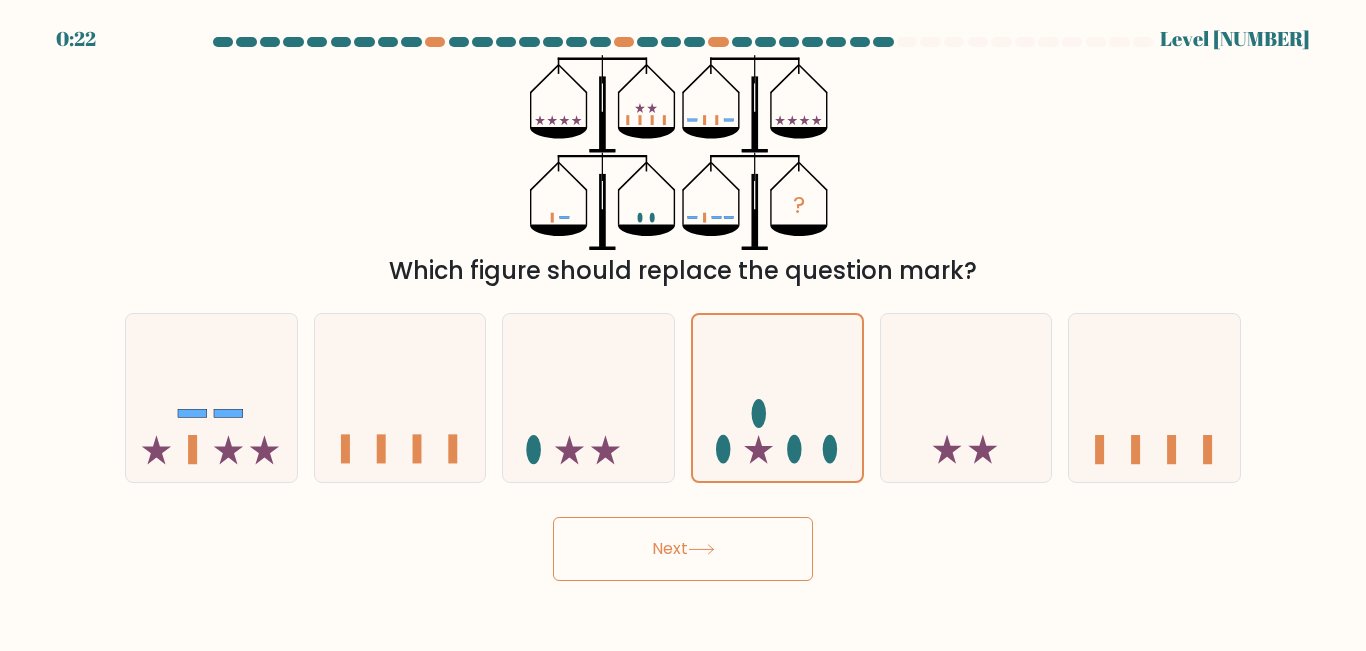 click on "Next" at bounding box center (683, 549) 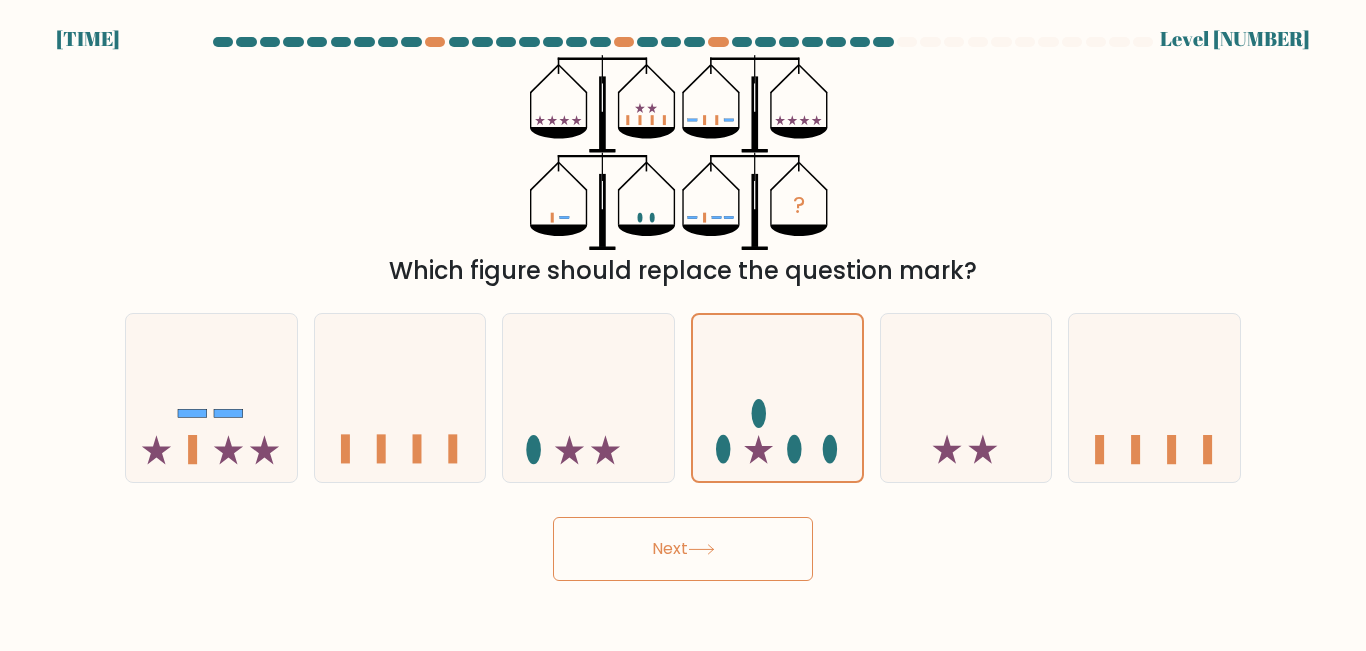 click on "Next" at bounding box center (683, 549) 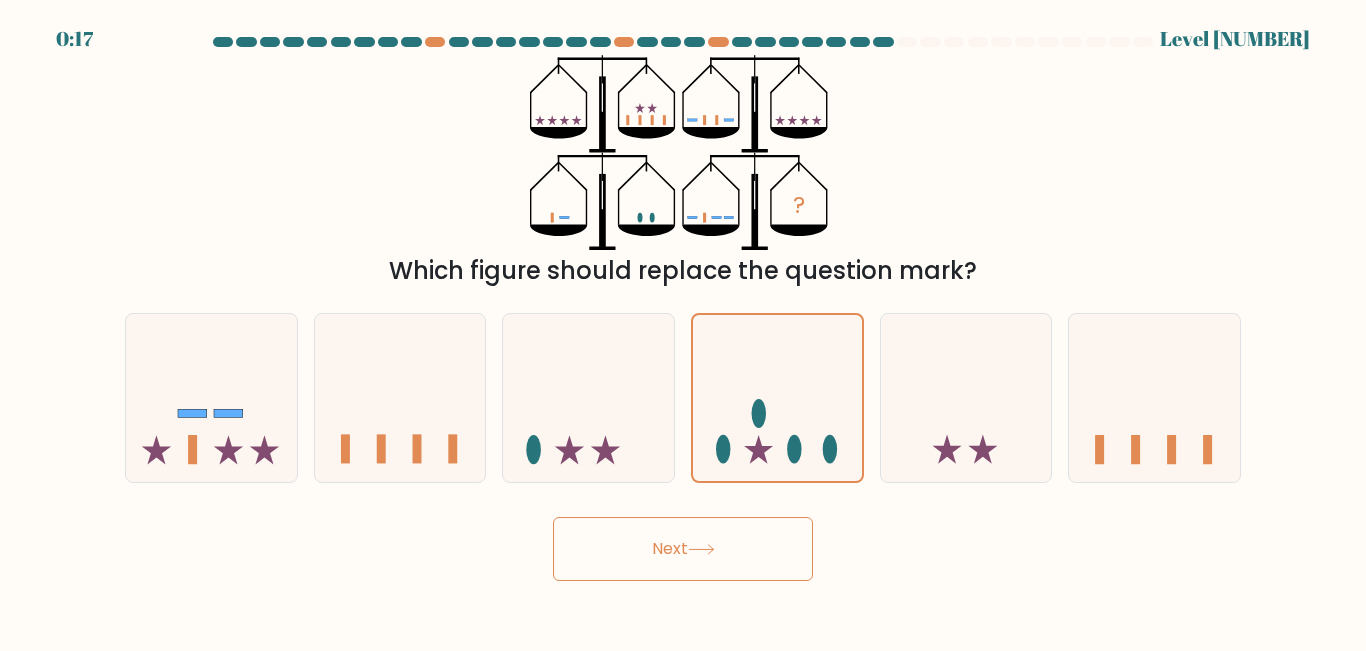 click on "Next" at bounding box center (683, 549) 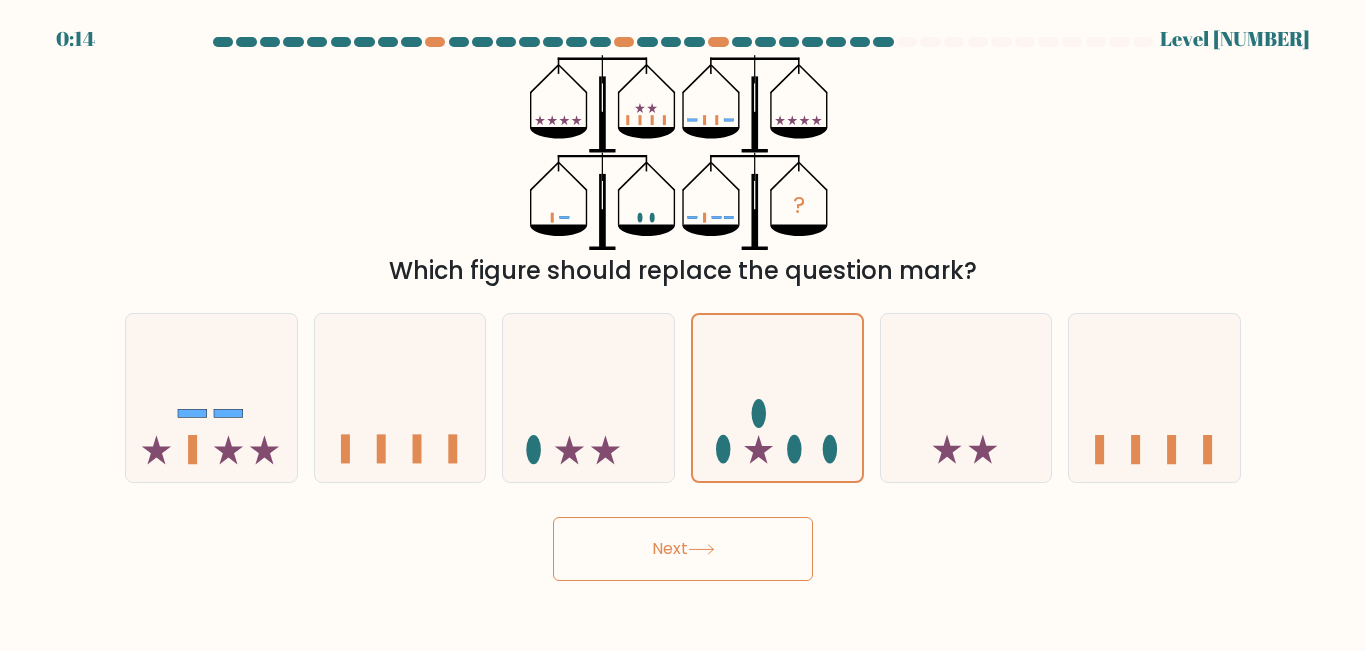 click on "Next" at bounding box center (683, 549) 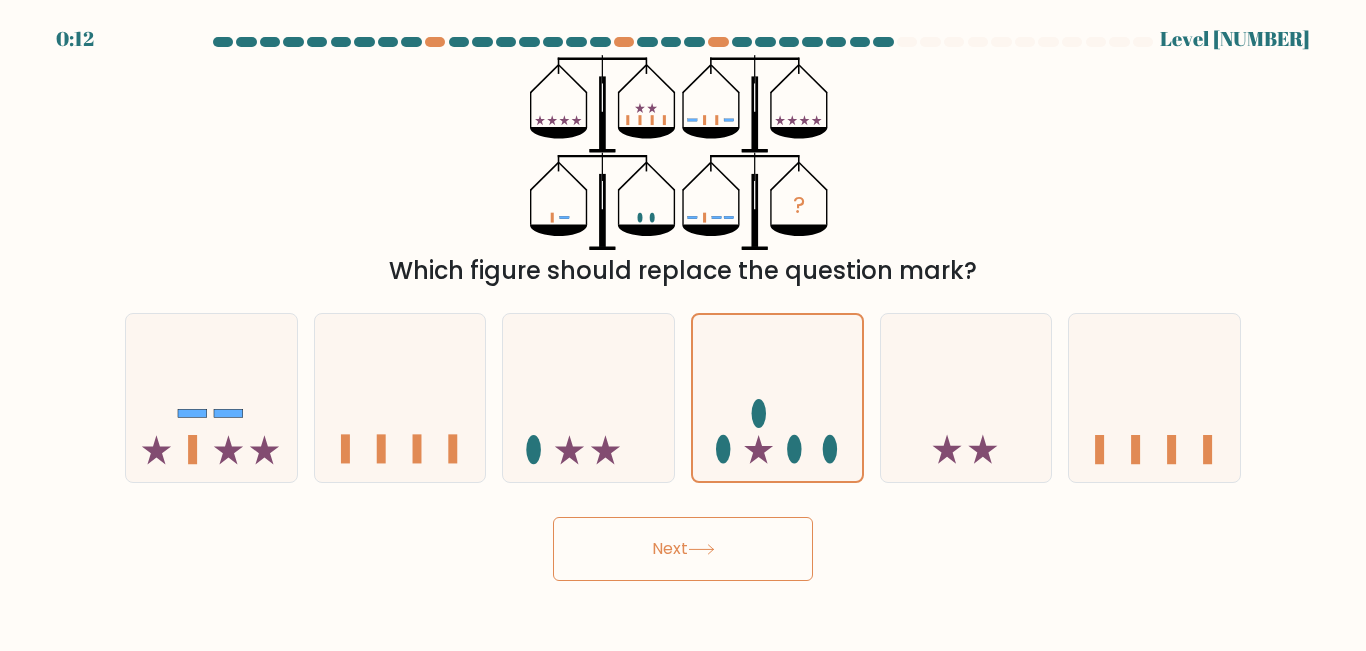 drag, startPoint x: 759, startPoint y: 547, endPoint x: 1149, endPoint y: 268, distance: 479.52164 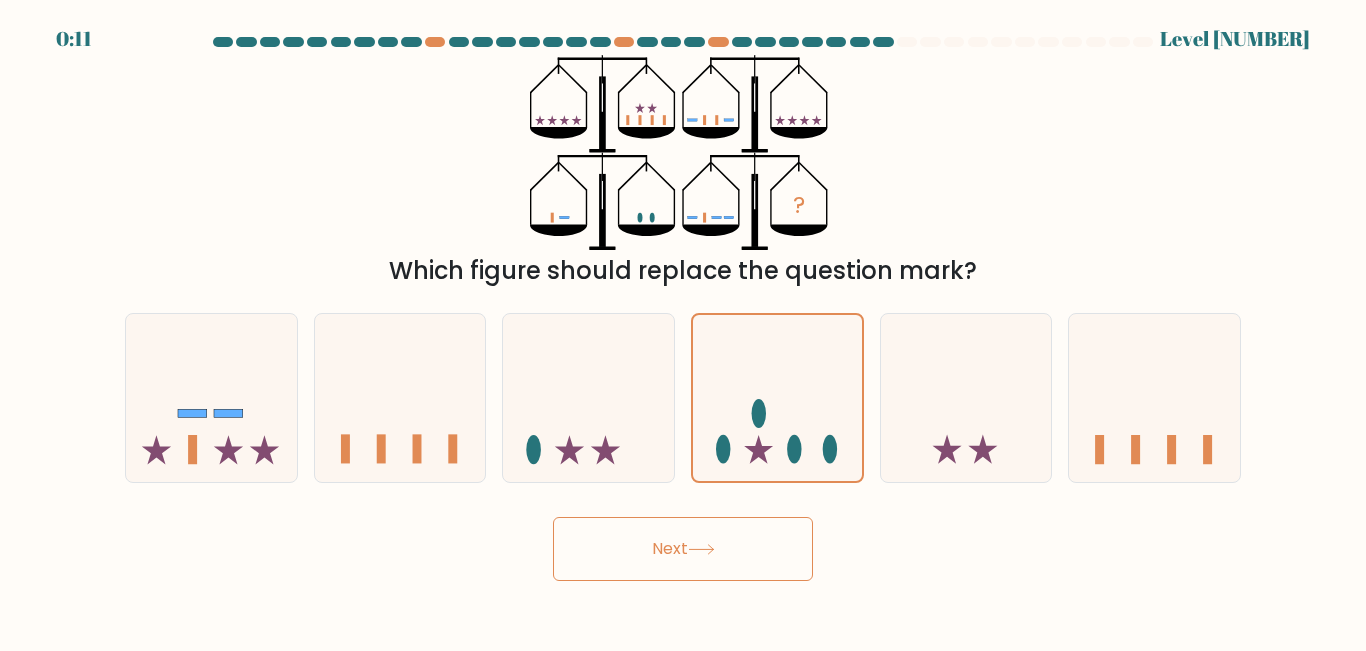 click on "Next" at bounding box center (683, 549) 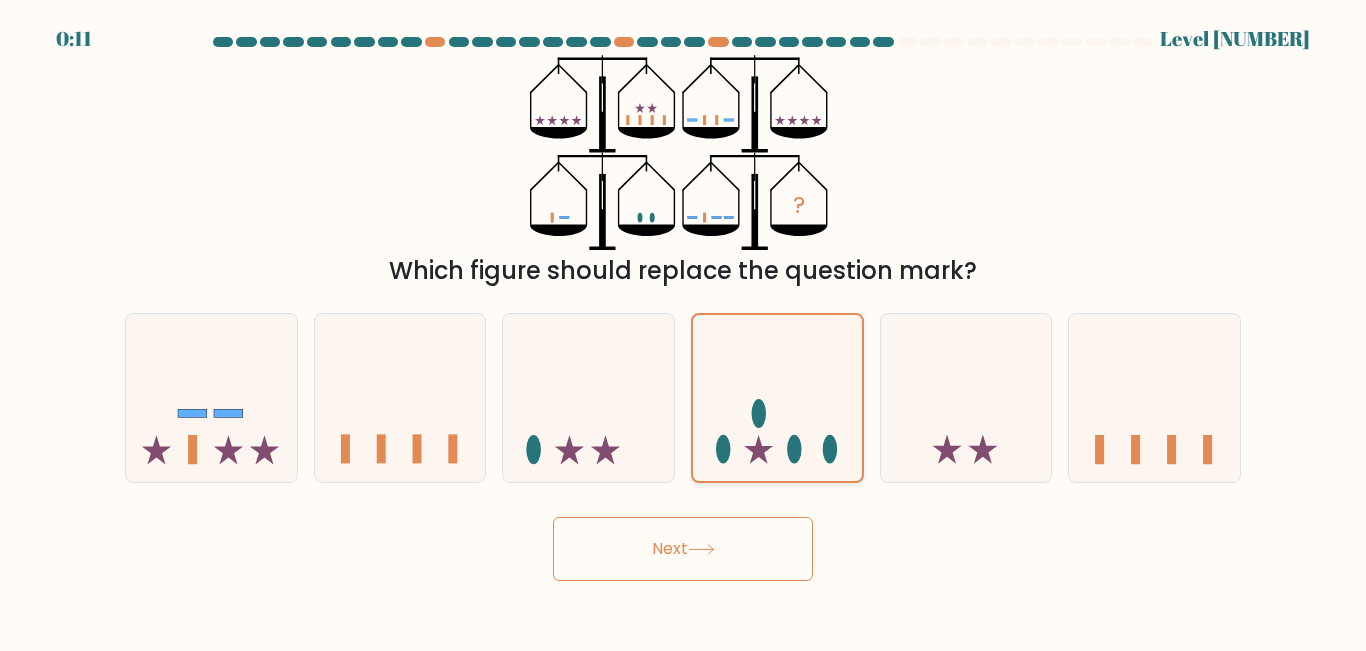 click at bounding box center (777, 398) 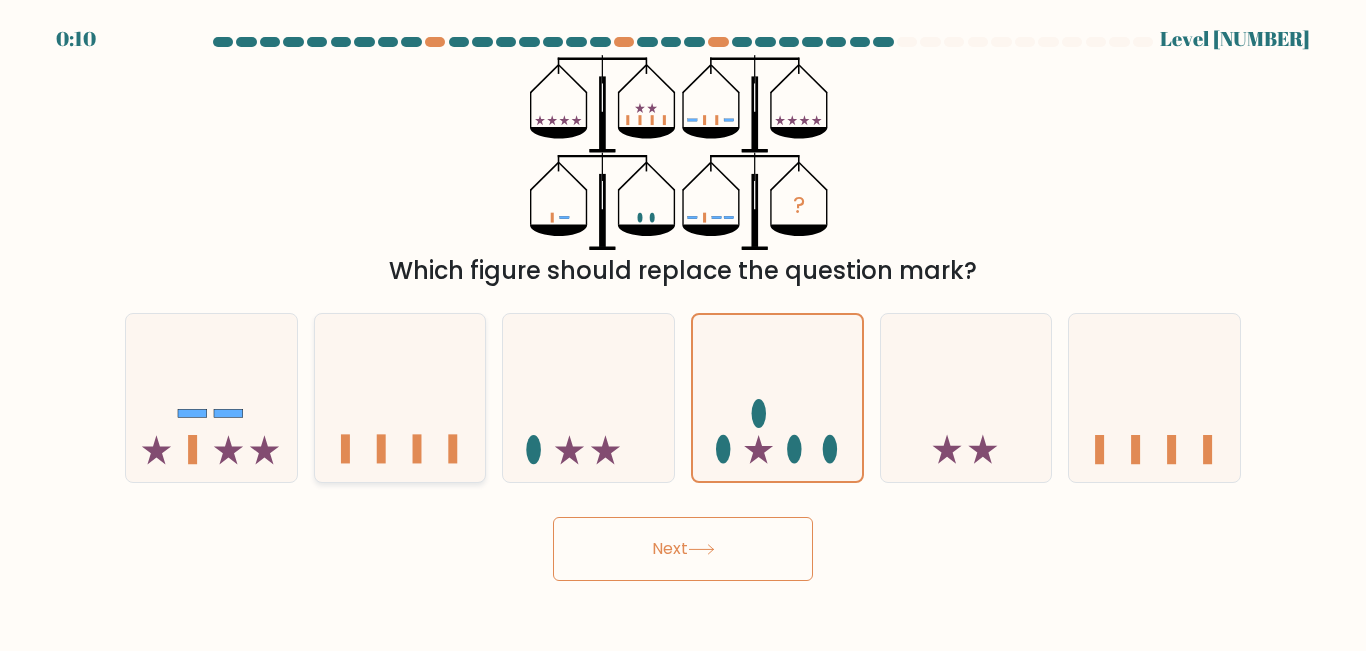click at bounding box center [400, 397] 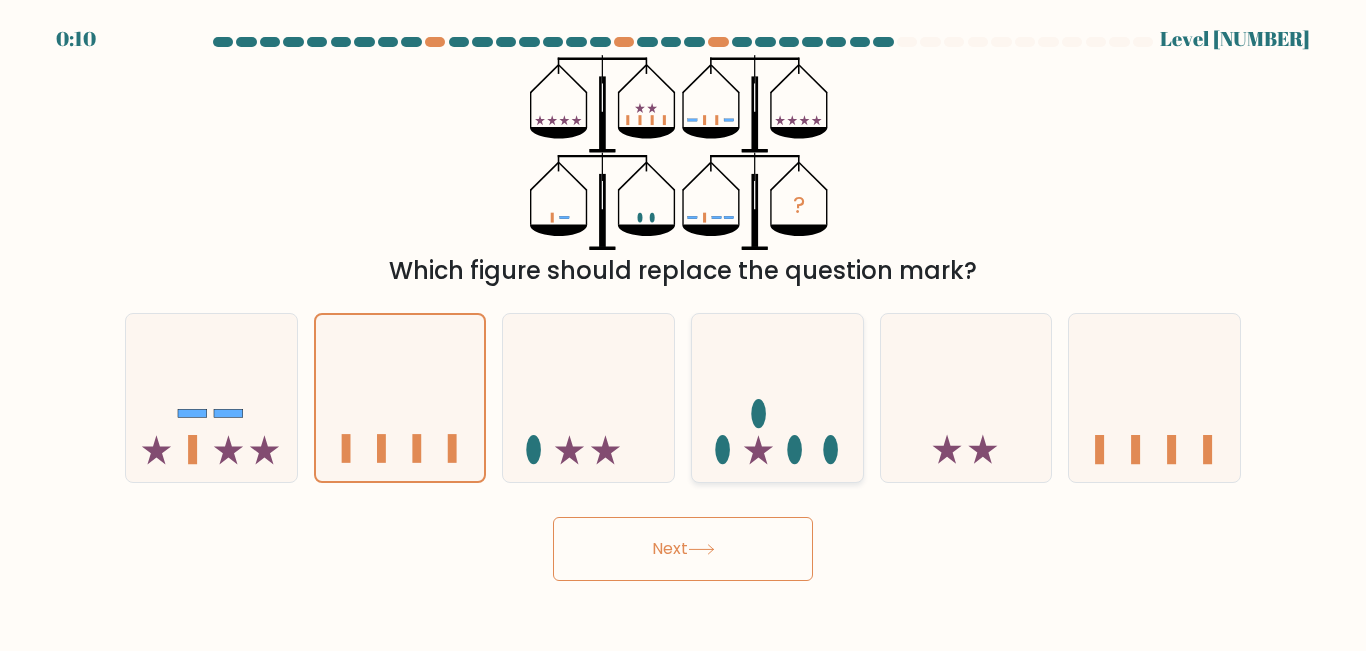 click at bounding box center [777, 397] 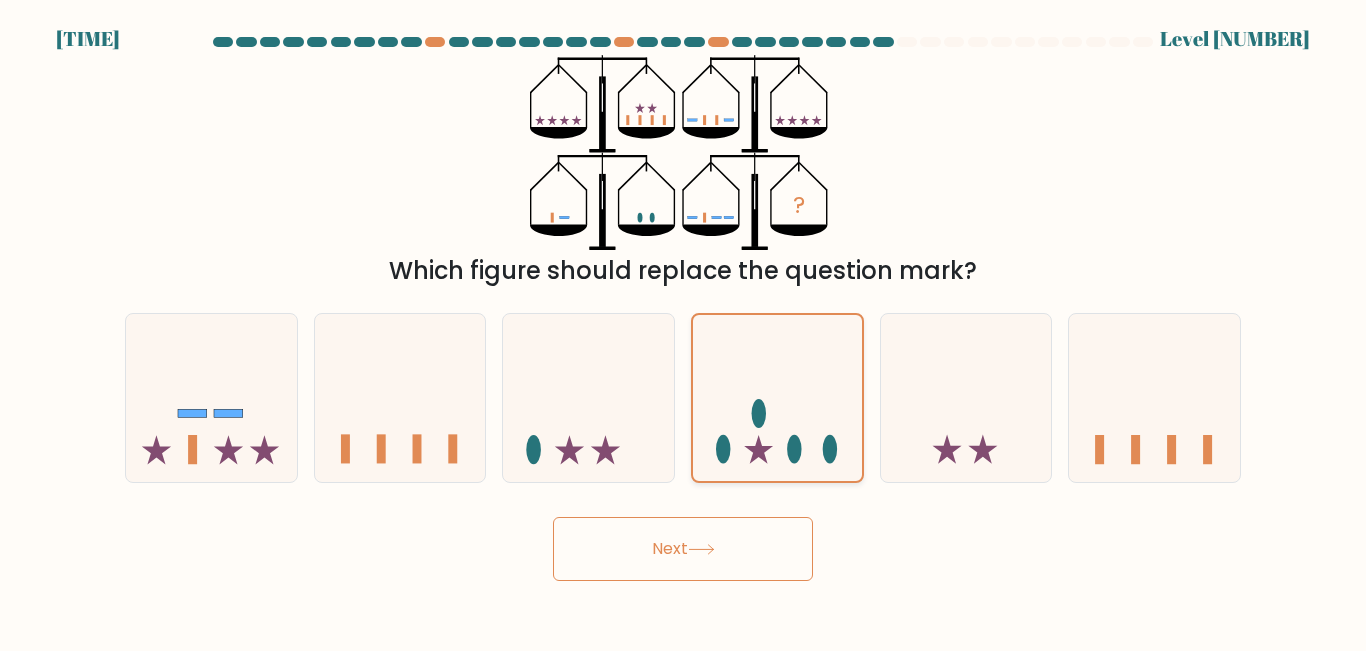 drag, startPoint x: 811, startPoint y: 426, endPoint x: 778, endPoint y: 470, distance: 55 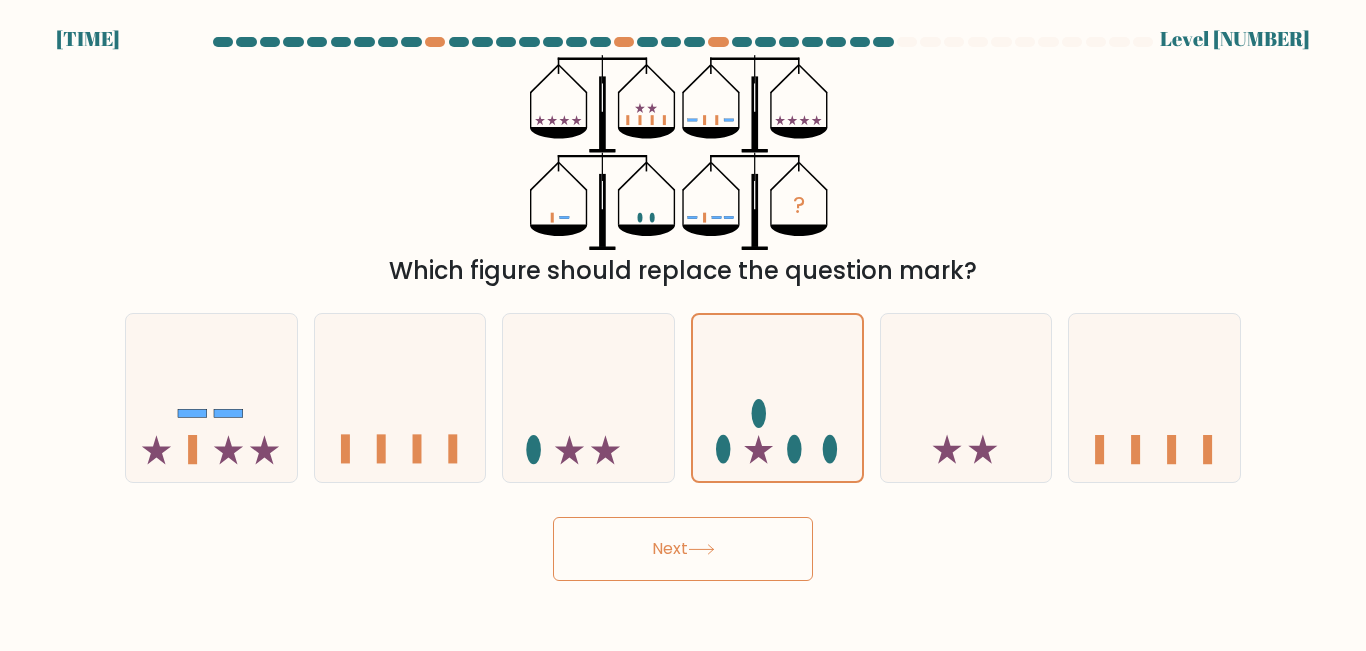 click on "Next" at bounding box center (683, 549) 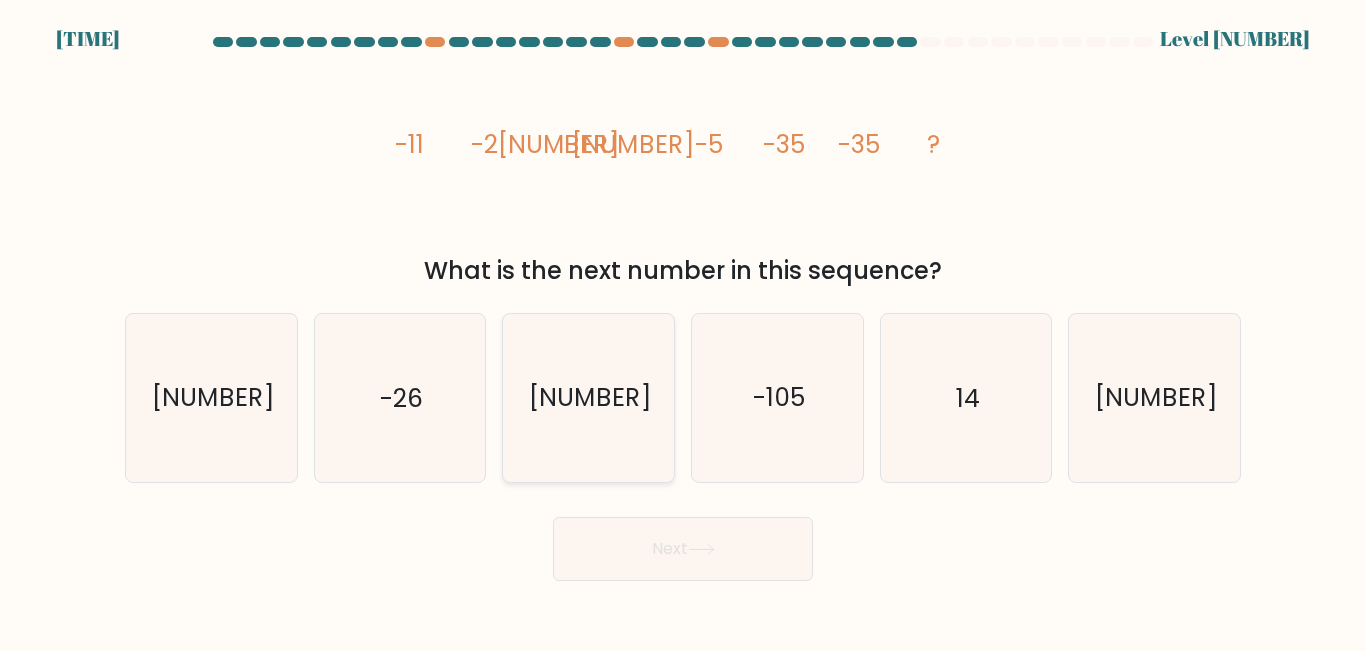 click on "-12" at bounding box center [588, 397] 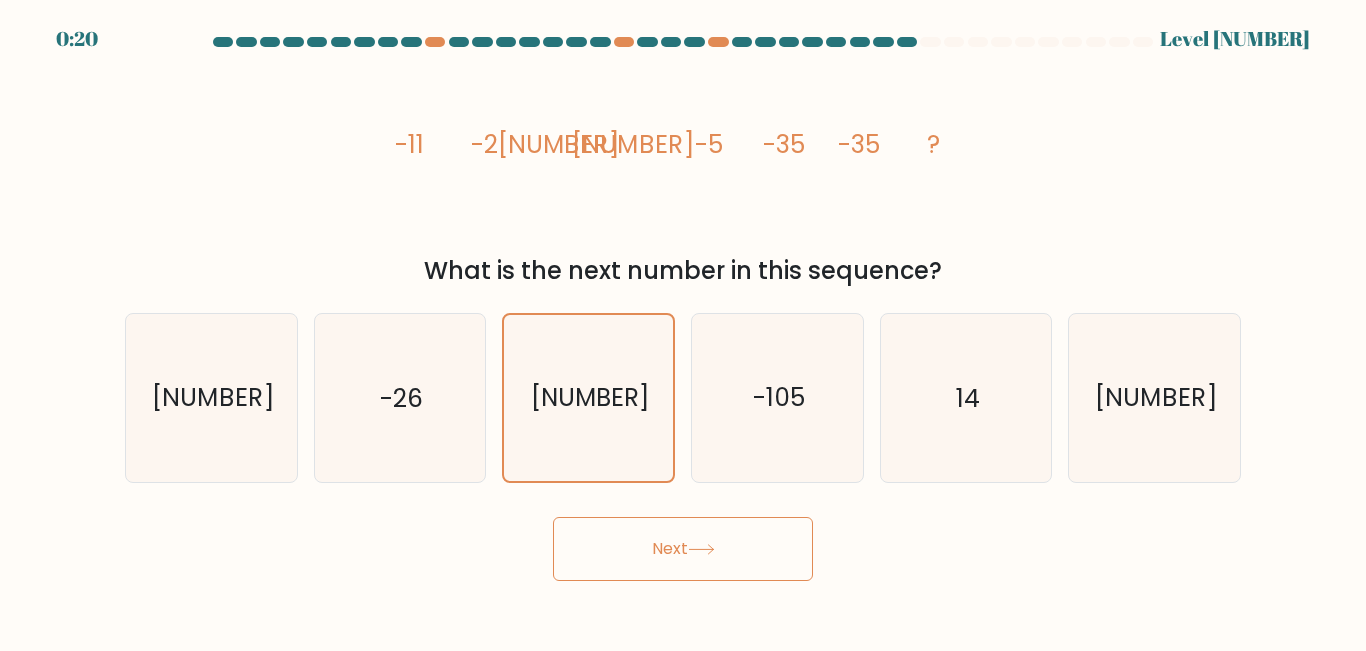 click on "Next" at bounding box center [683, 549] 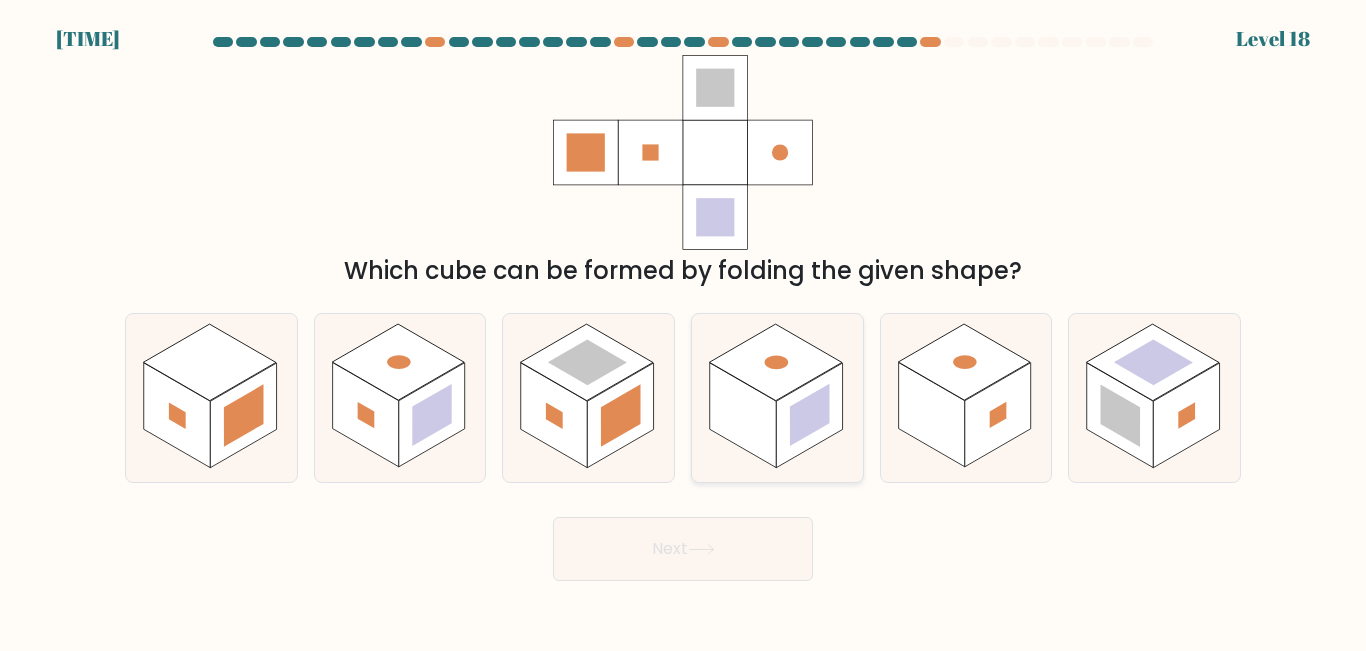 click at bounding box center (775, 363) 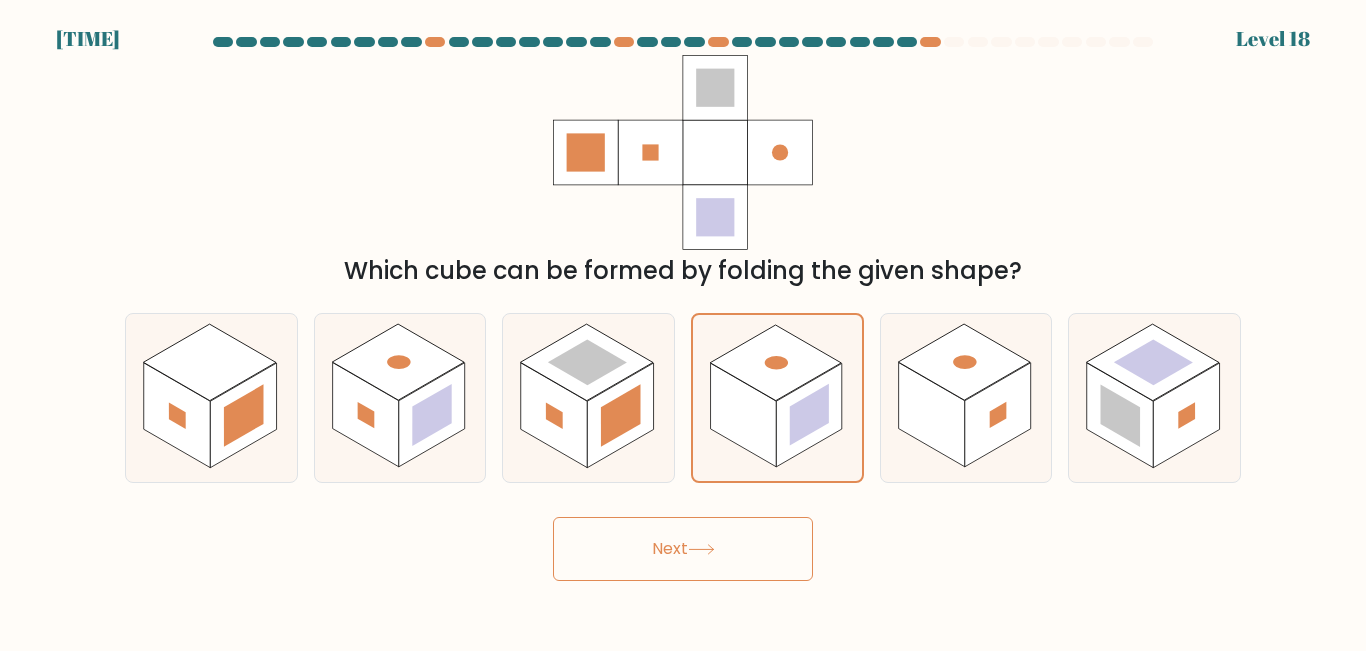 click on "Next" at bounding box center [683, 549] 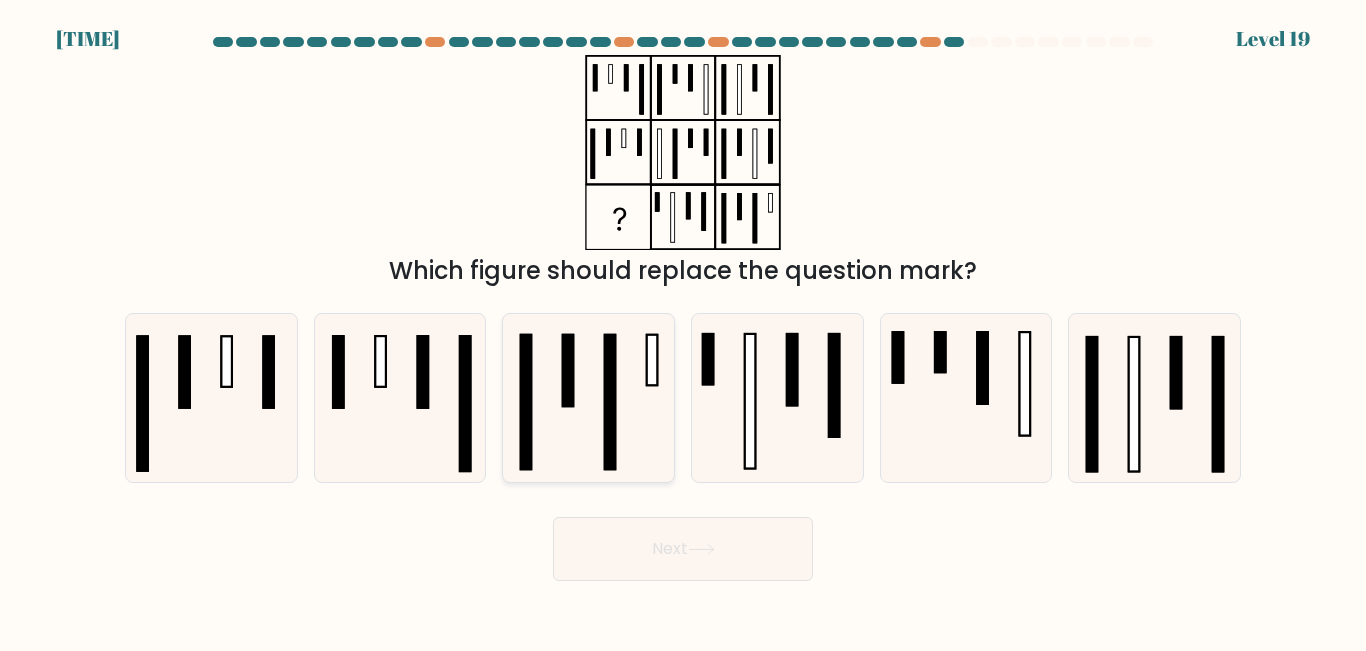 click at bounding box center (588, 397) 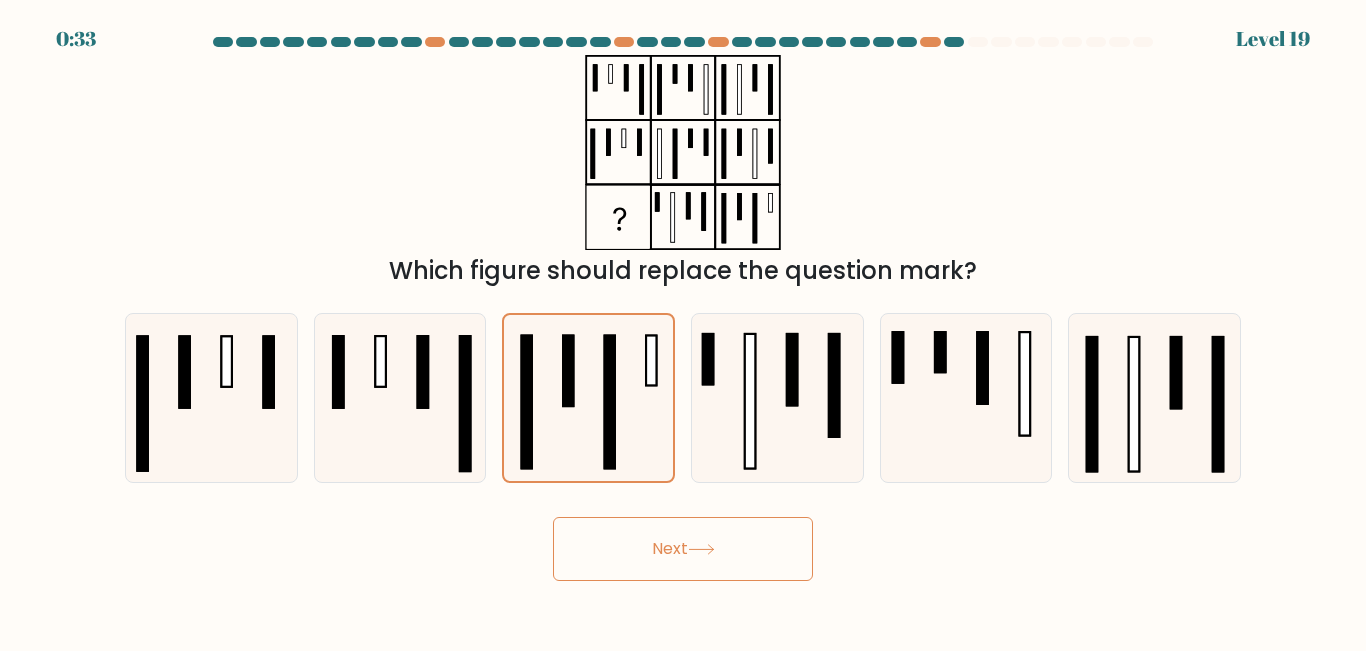click on "Next" at bounding box center (683, 549) 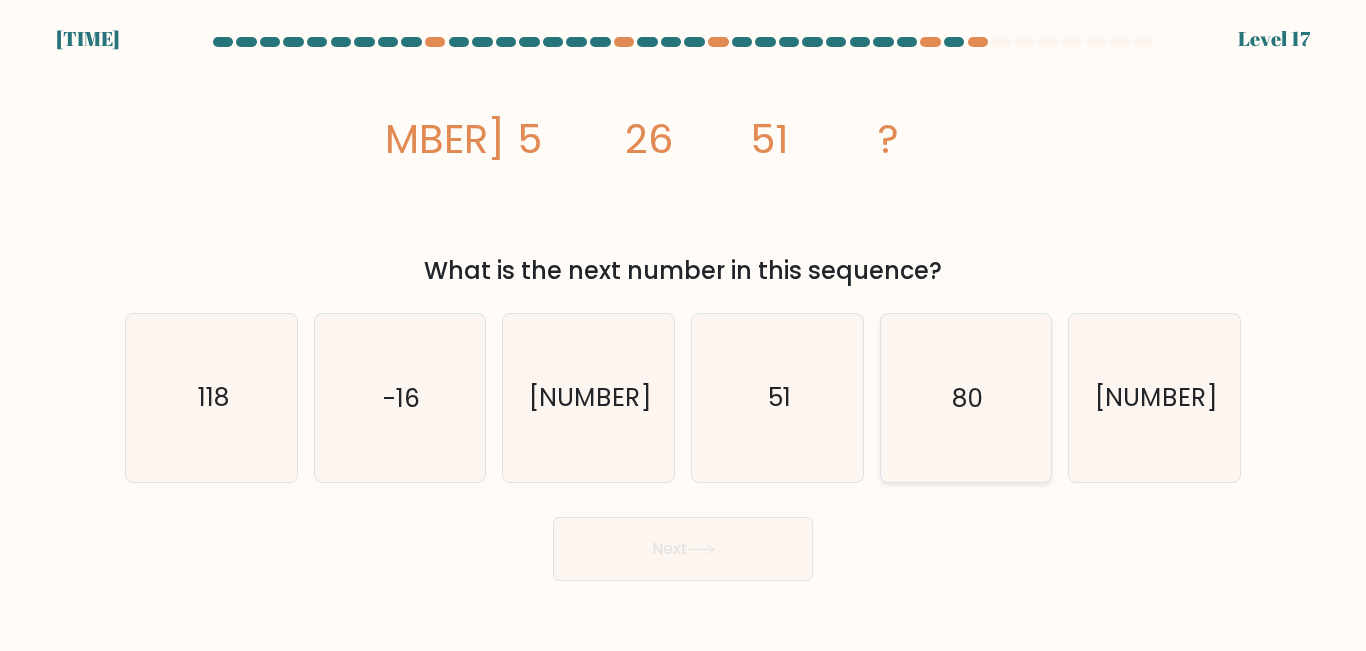 click on "80" at bounding box center (965, 397) 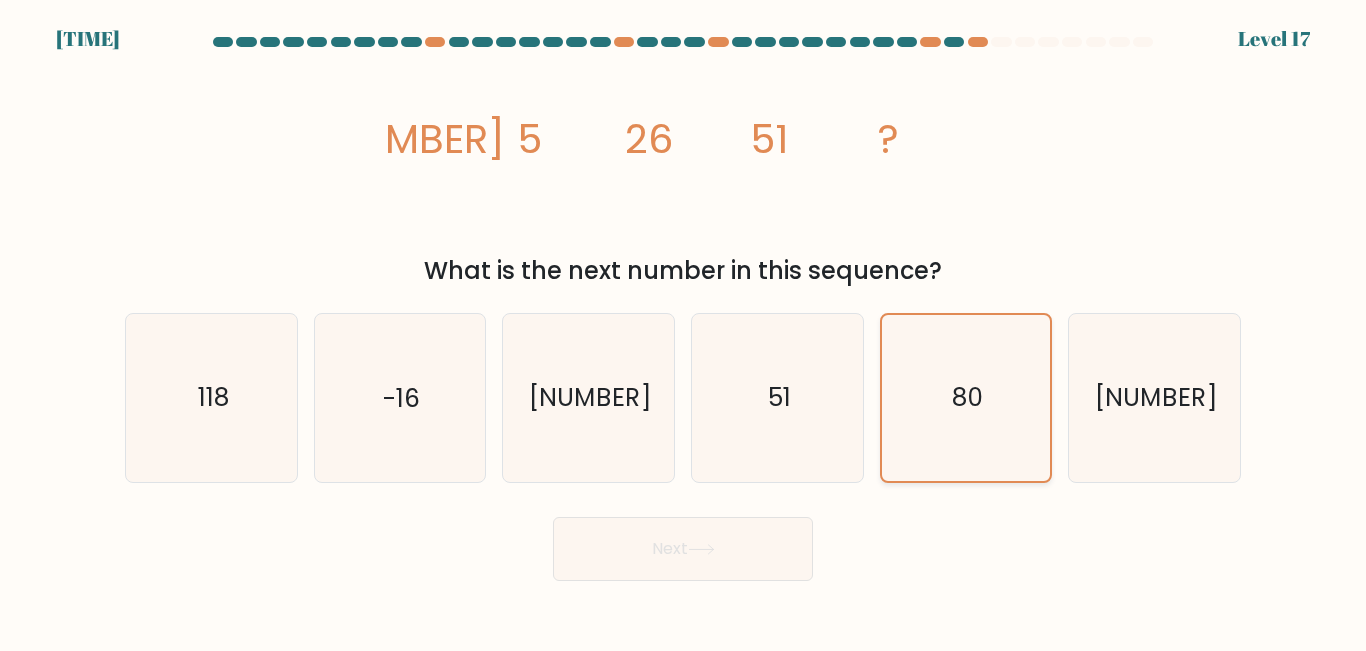 click on "80" at bounding box center [965, 397] 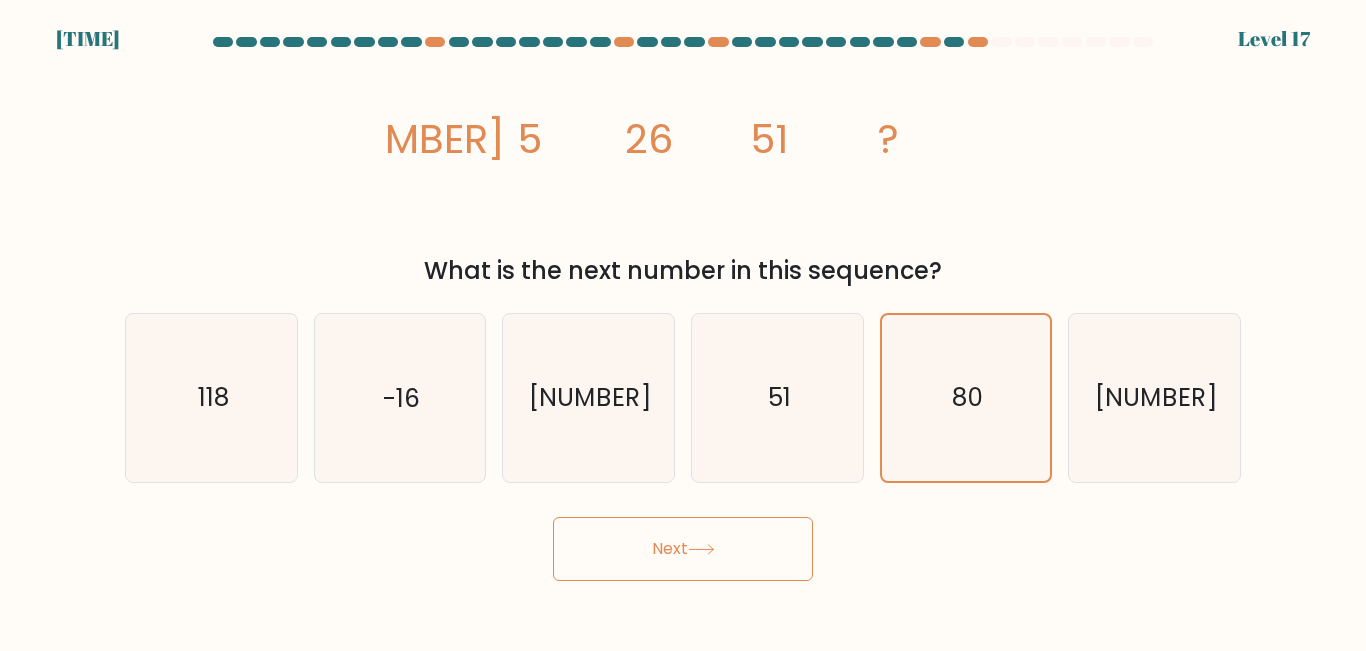 click on "Next" at bounding box center (683, 549) 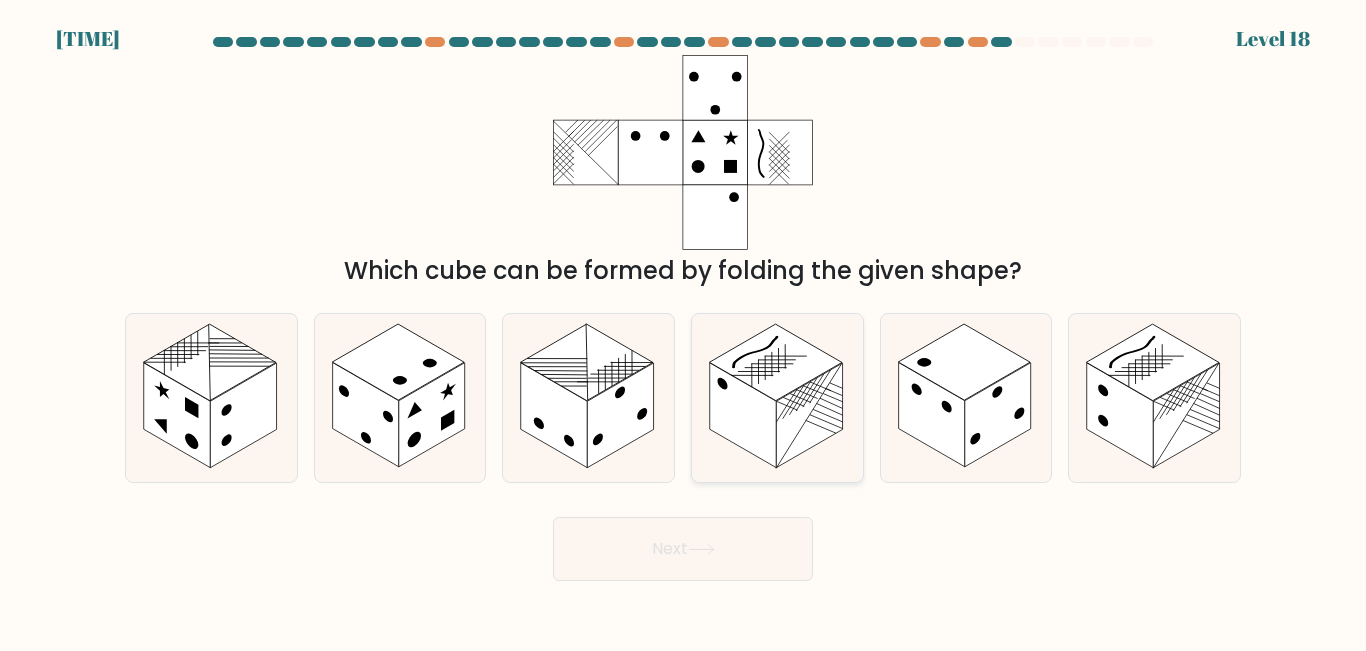 click at bounding box center [775, 363] 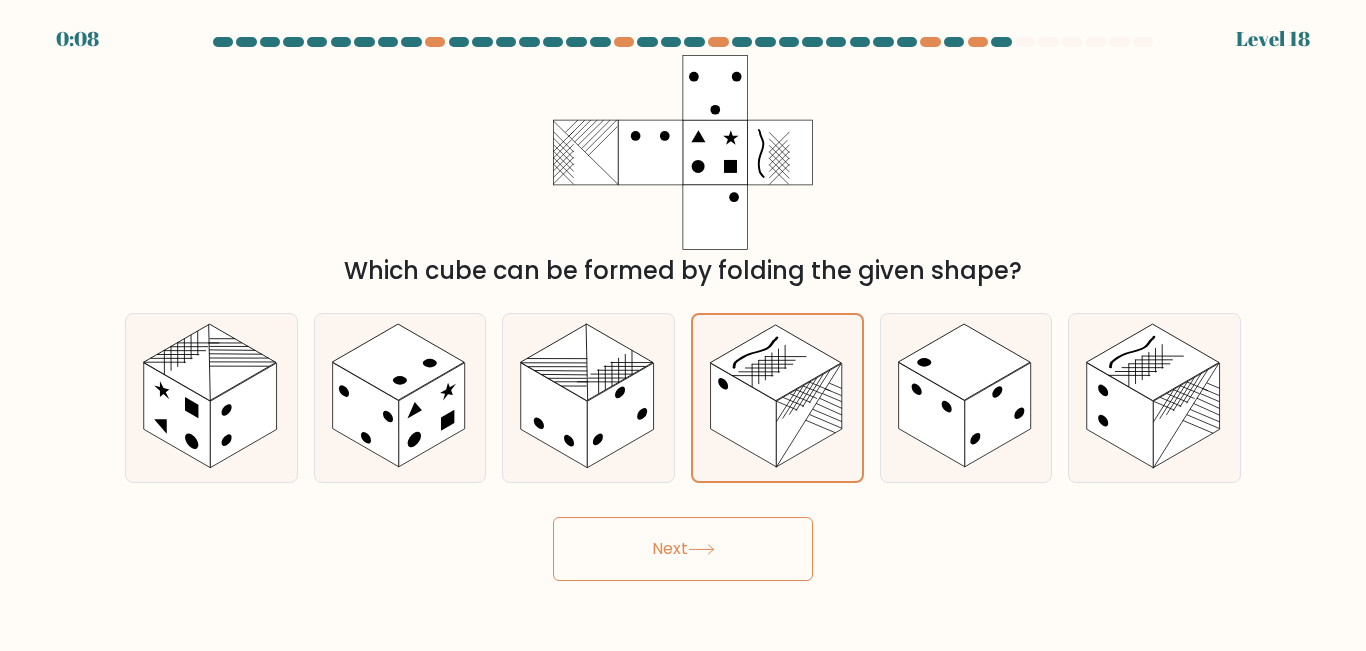 click at bounding box center [701, 549] 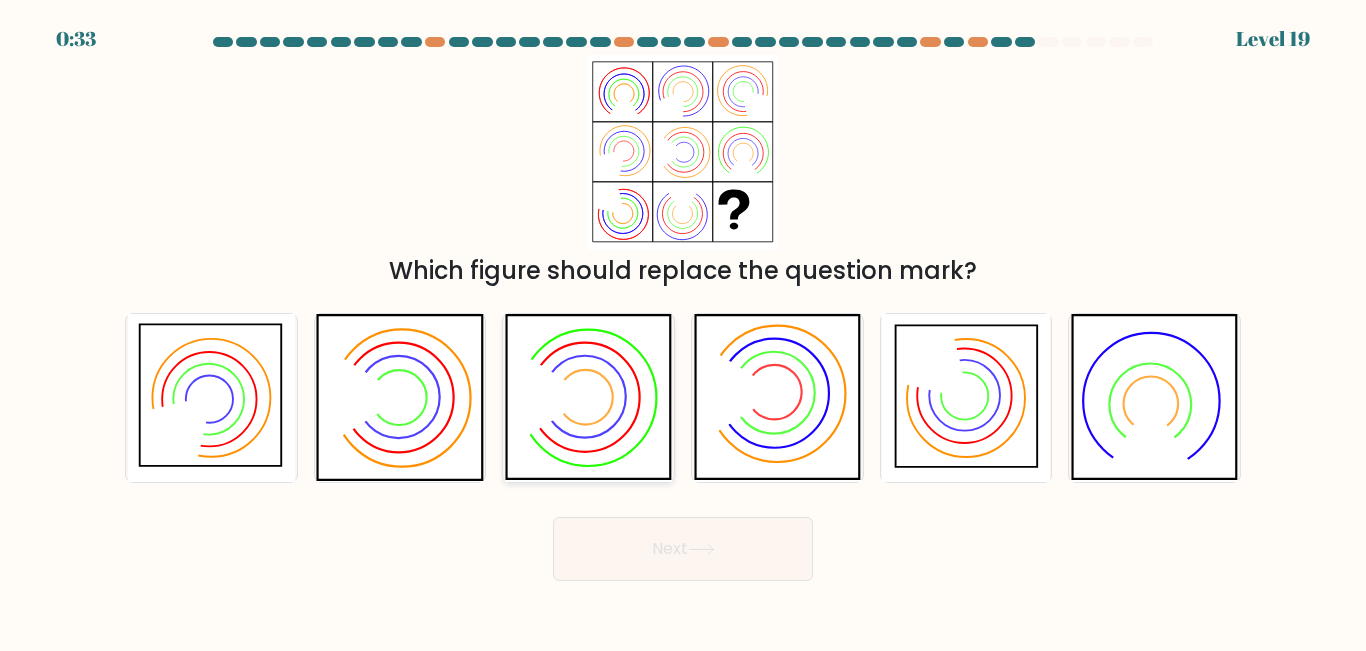 click at bounding box center [588, 397] 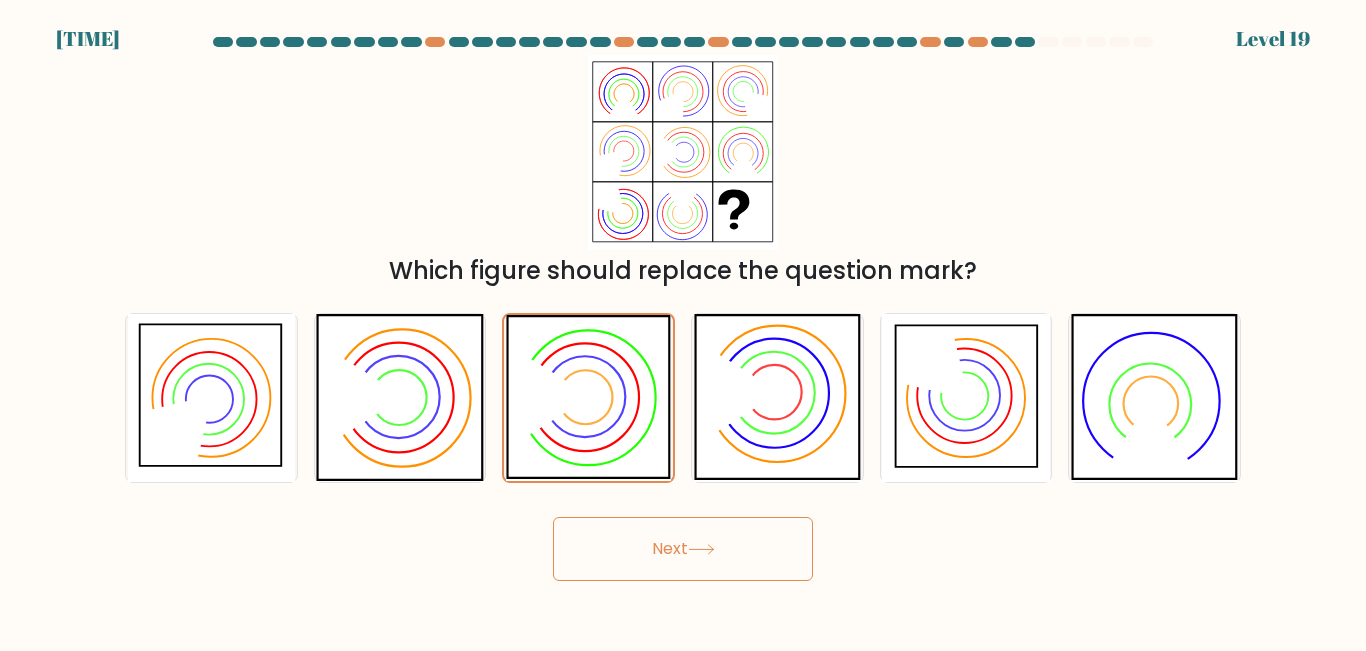 click on "Next" at bounding box center (683, 549) 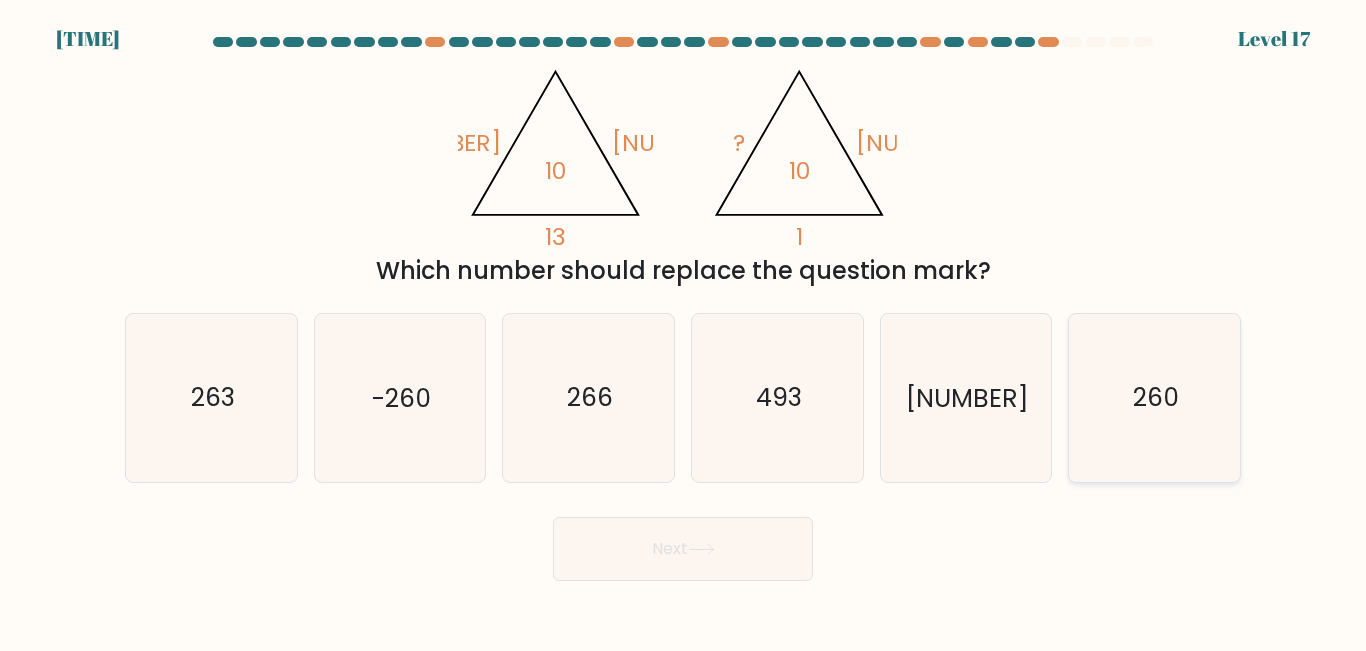 click on "260" at bounding box center (1156, 398) 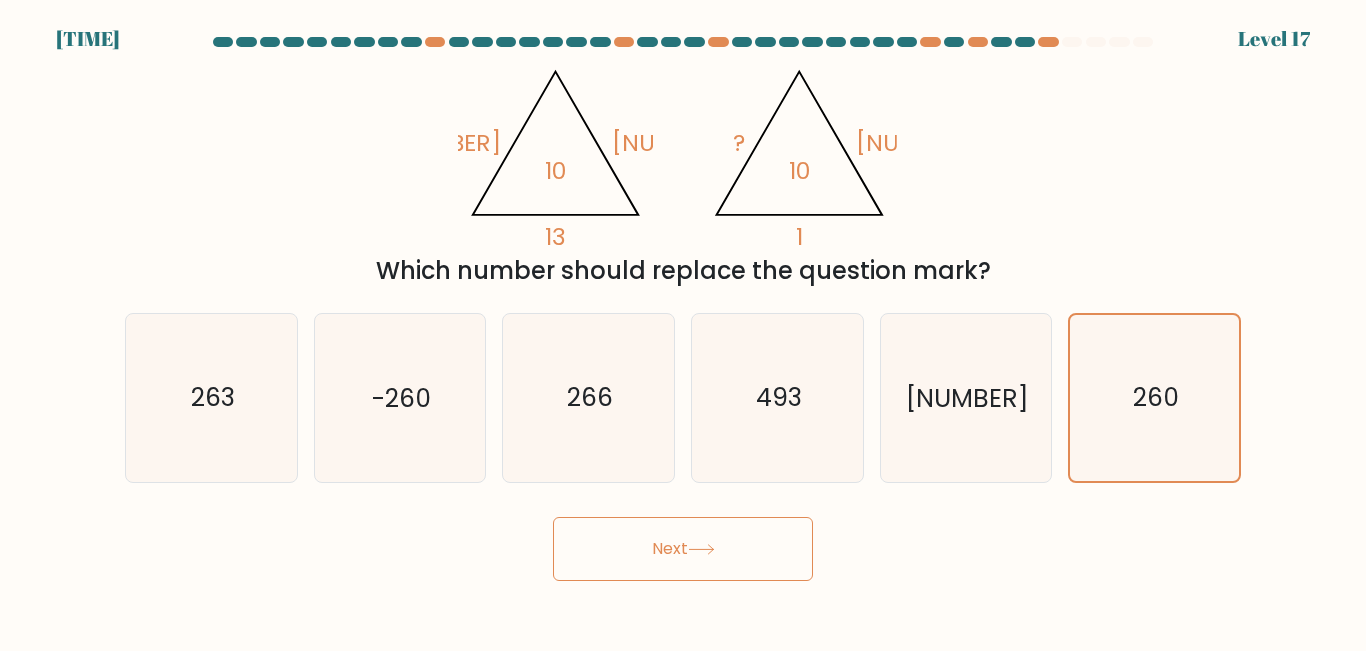 click at bounding box center (701, 549) 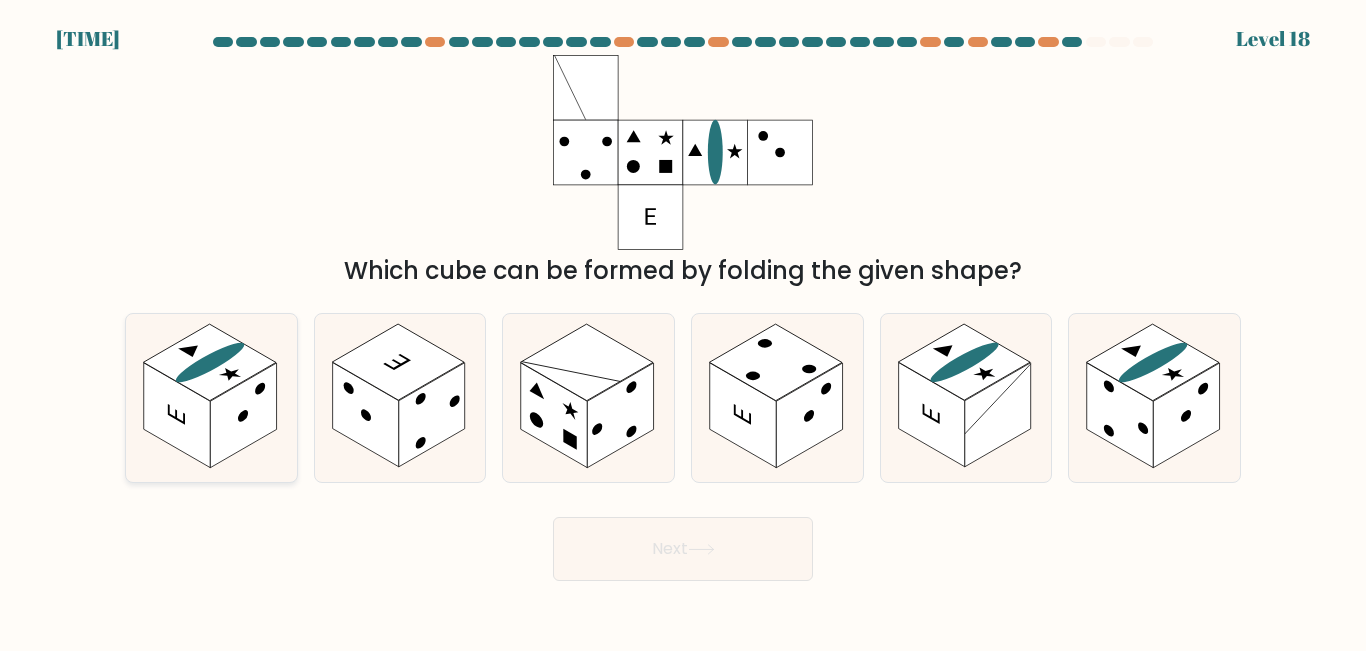 click at bounding box center (209, 363) 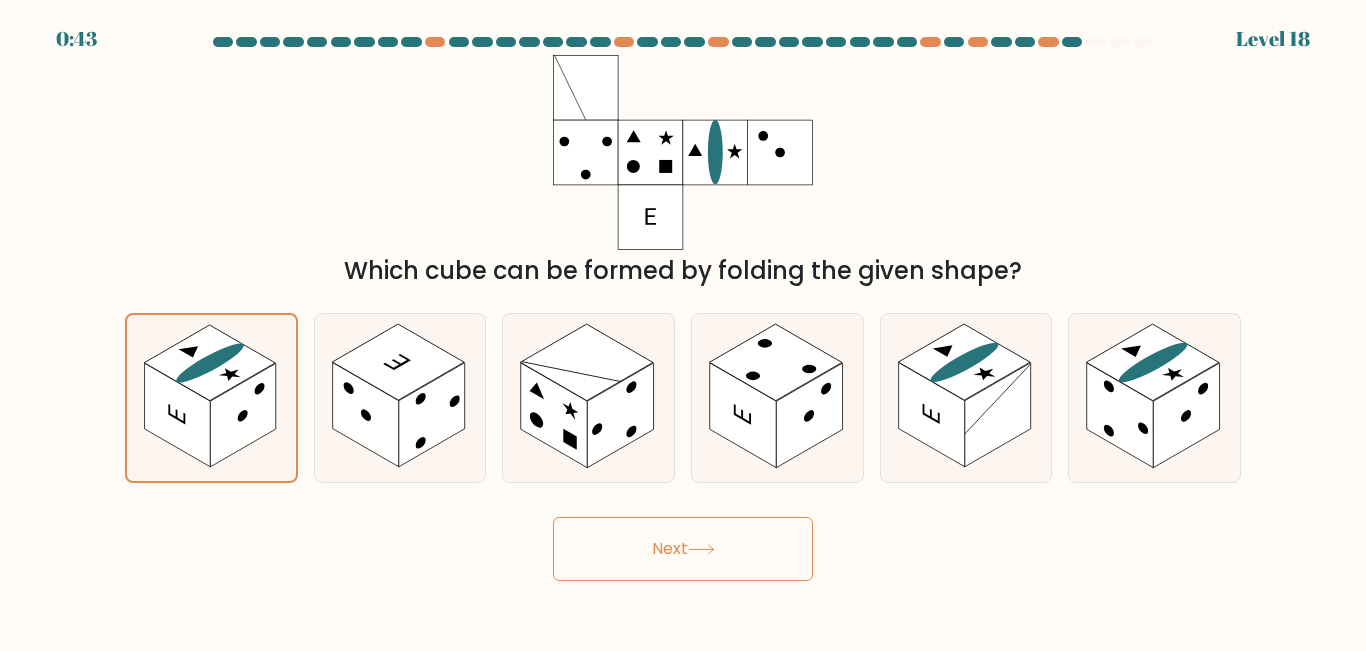 click on "Next" at bounding box center [683, 549] 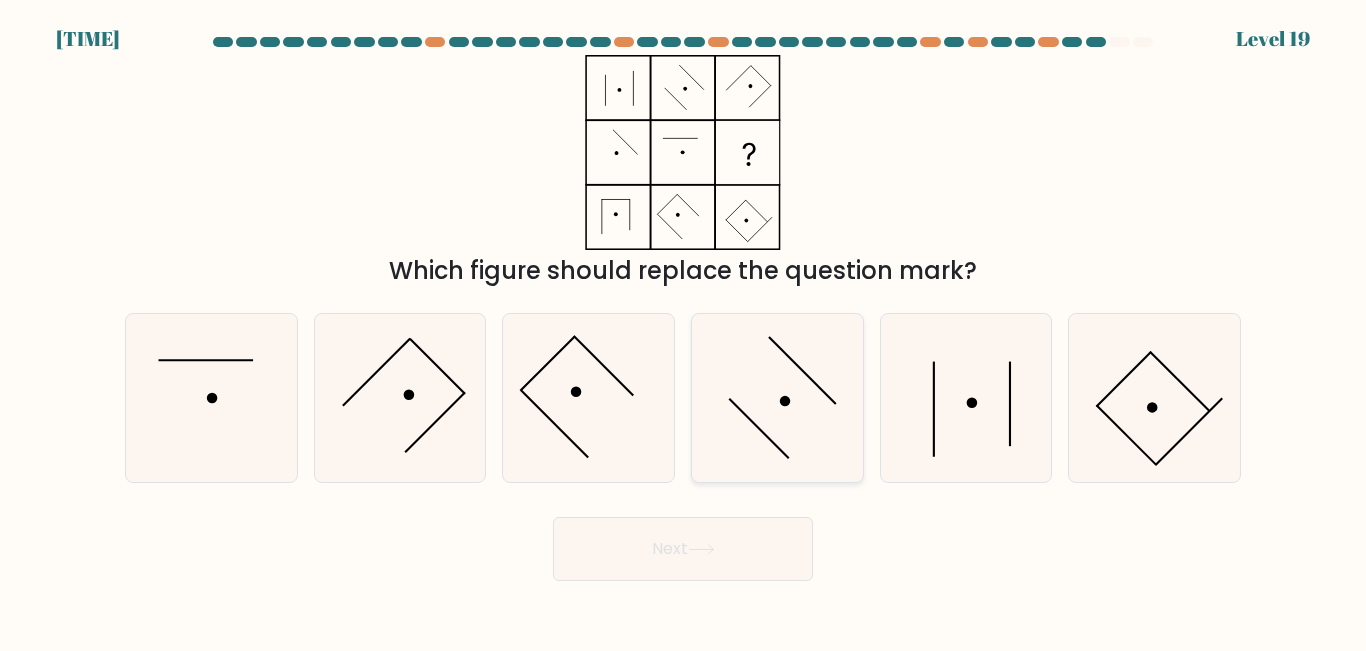 click at bounding box center (777, 397) 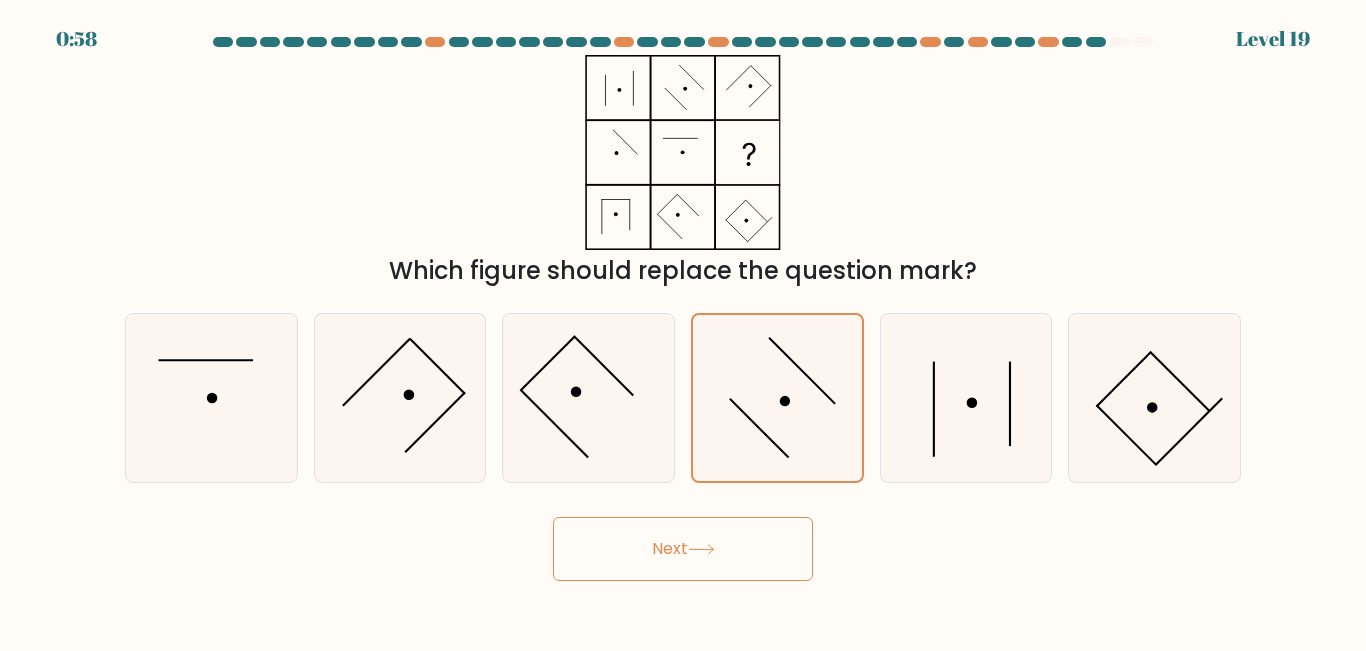 click on "Next" at bounding box center [683, 549] 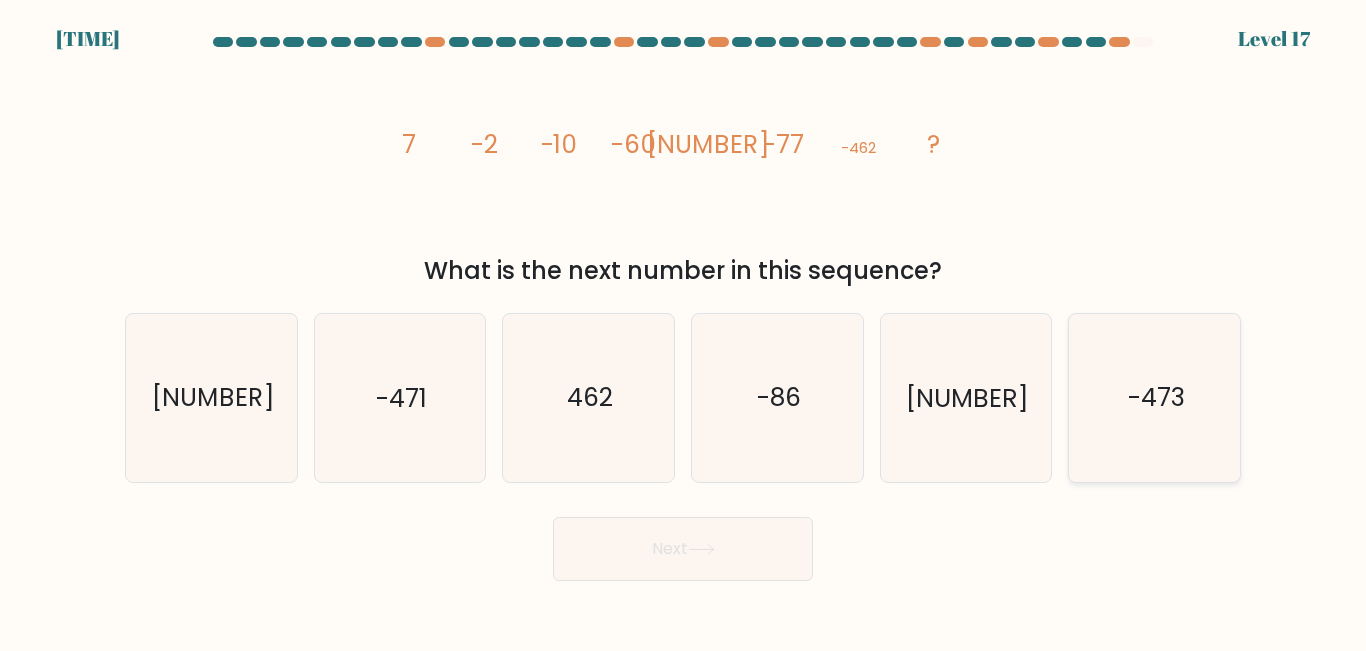 click on "-473" at bounding box center [1154, 397] 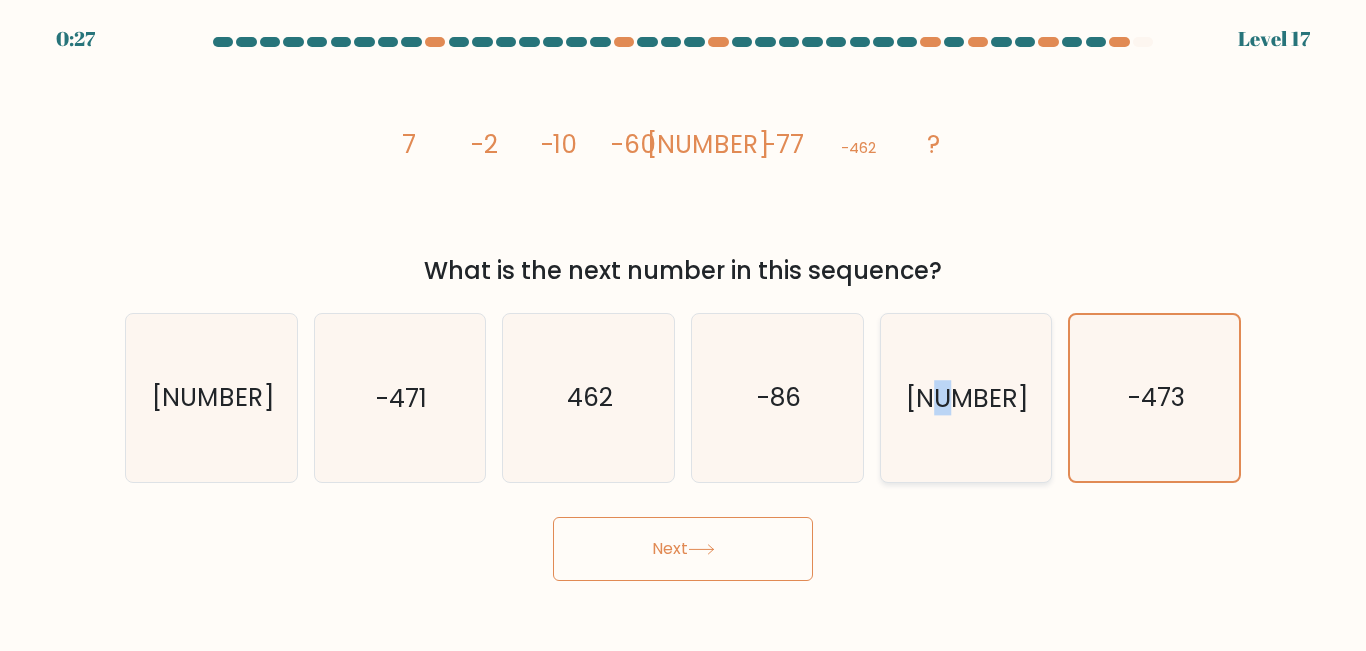 drag, startPoint x: 960, startPoint y: 411, endPoint x: 986, endPoint y: 409, distance: 26.076809 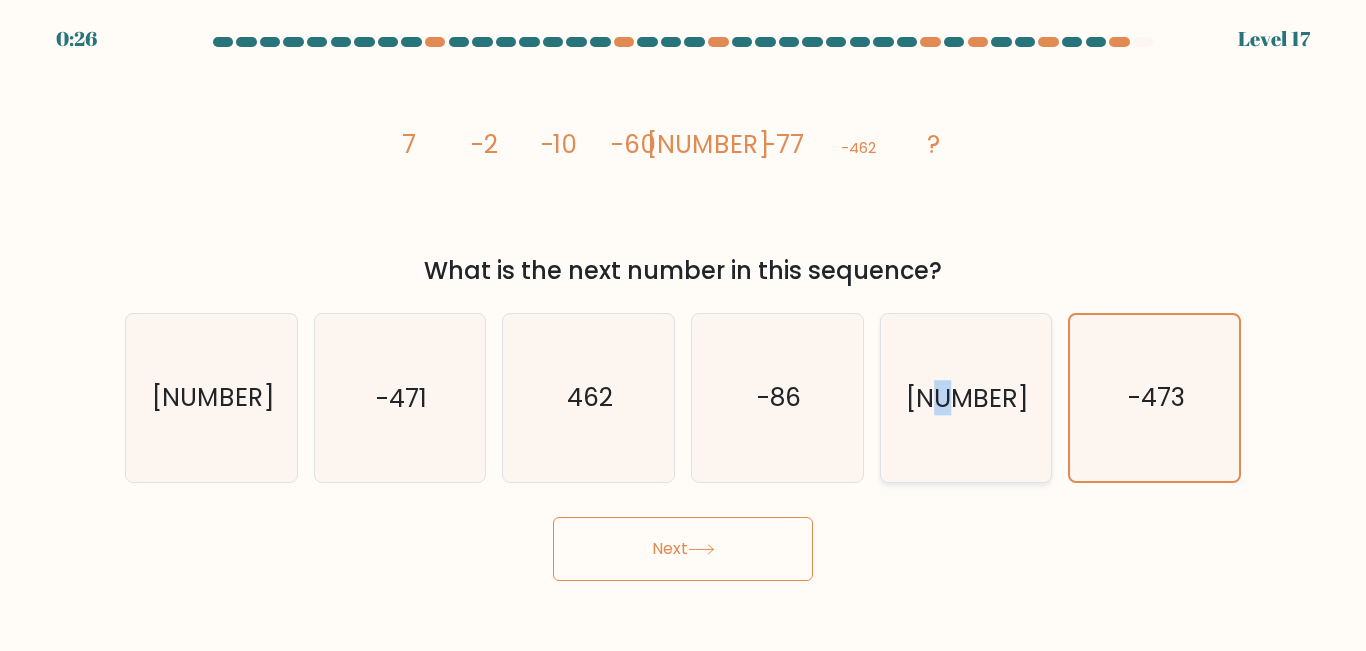 click on "-487" at bounding box center (967, 398) 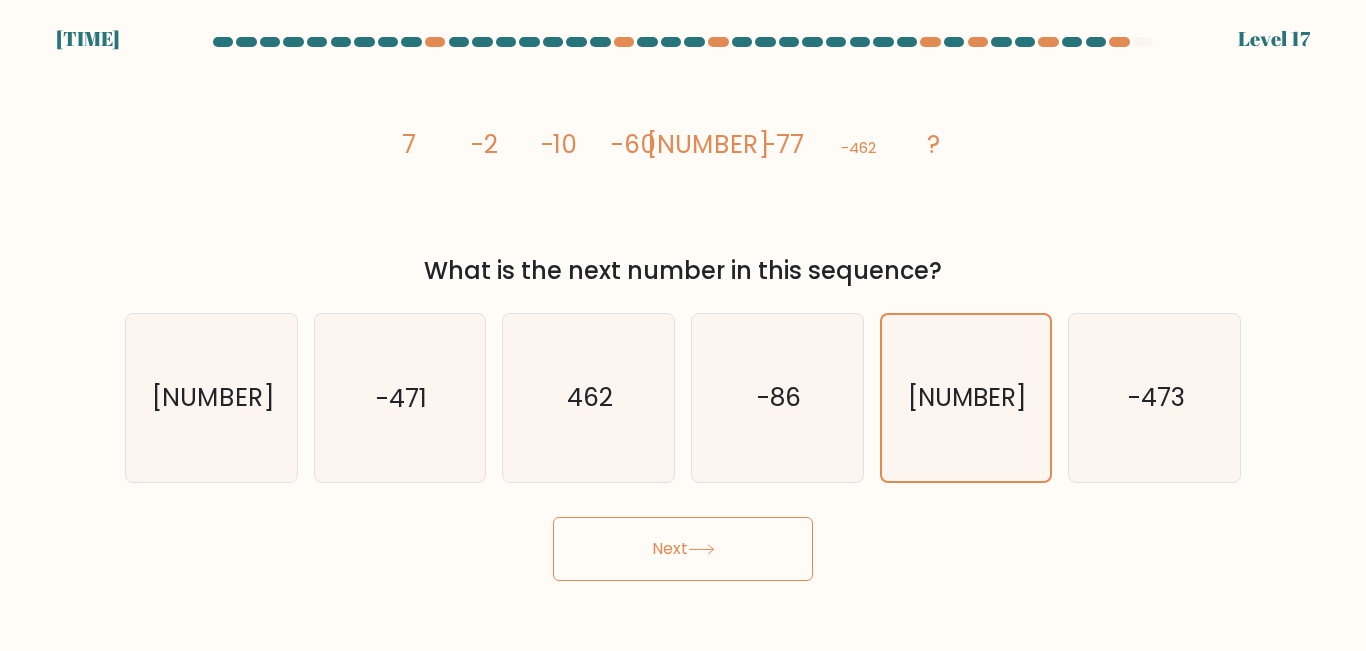 click on "Next" at bounding box center [683, 549] 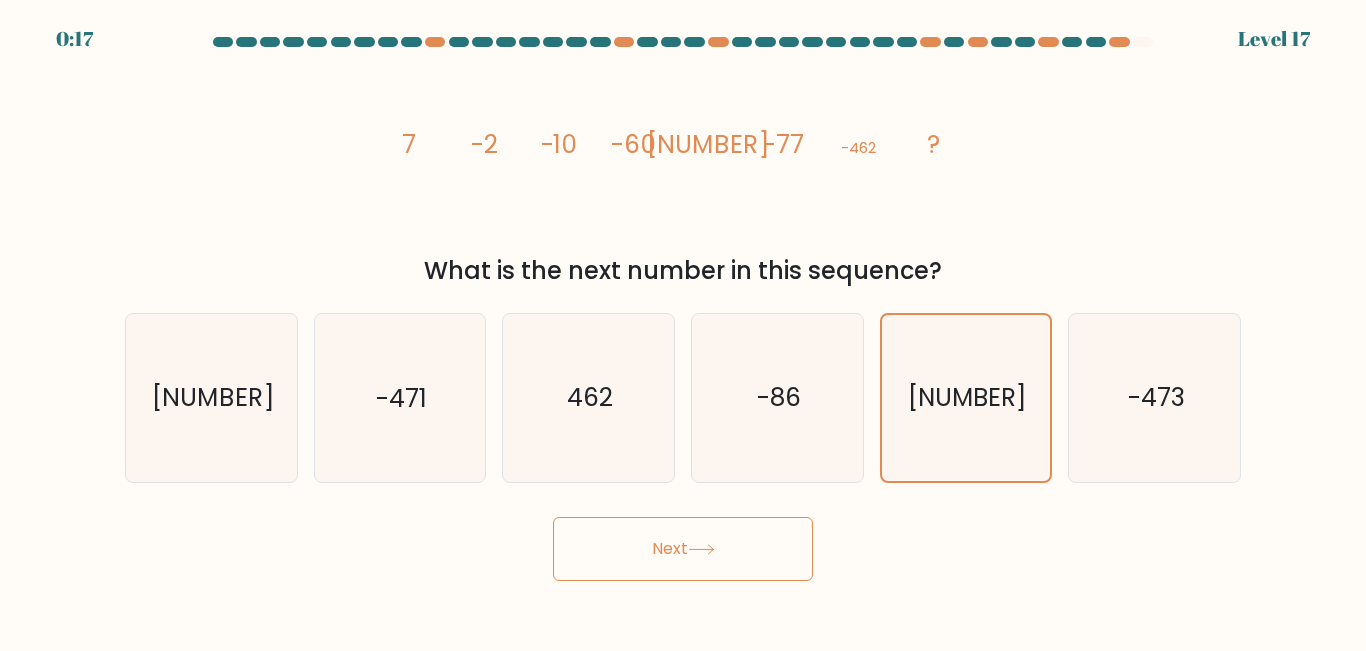 click on "Next" at bounding box center (683, 549) 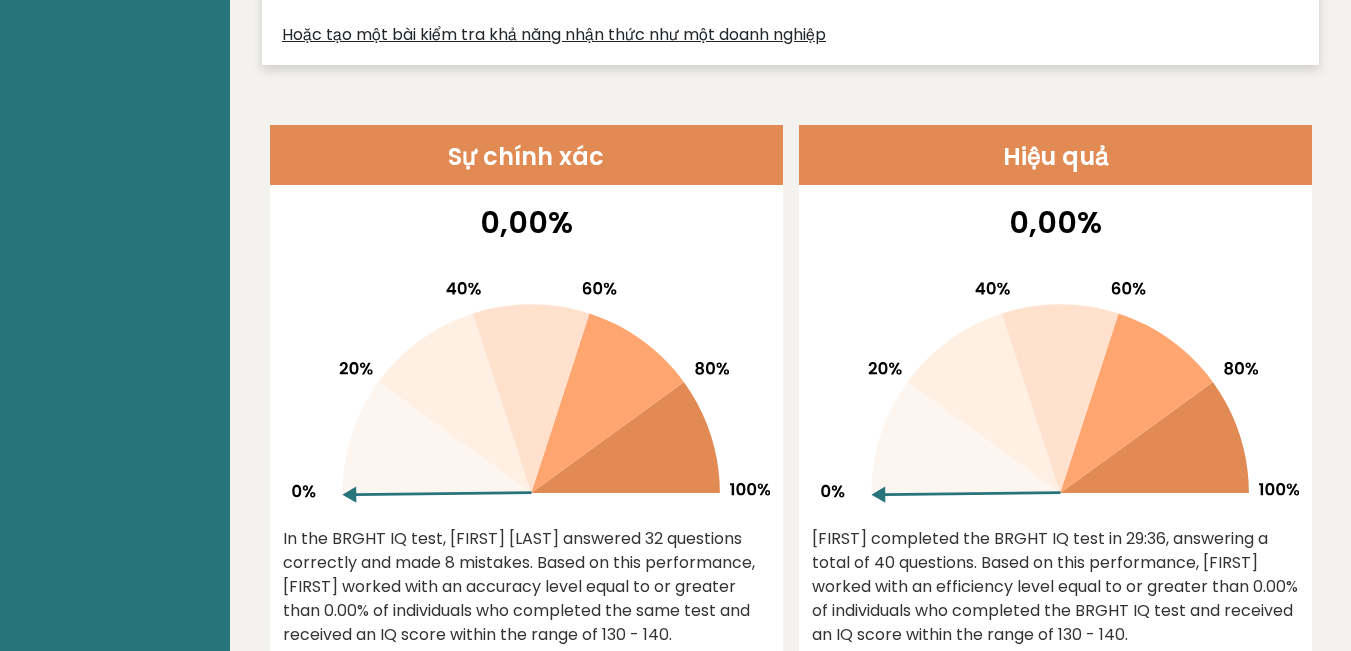 scroll, scrollTop: 900, scrollLeft: 0, axis: vertical 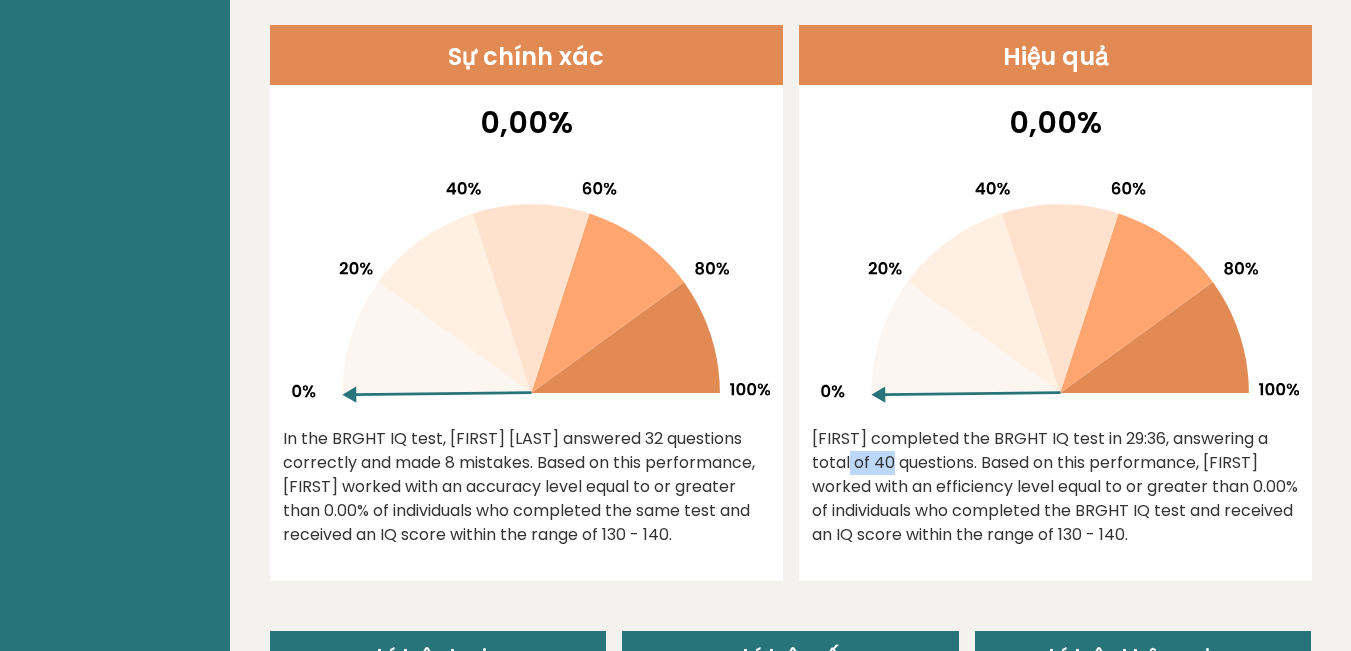 drag, startPoint x: 1236, startPoint y: 415, endPoint x: 1193, endPoint y: 397, distance: 46.615448 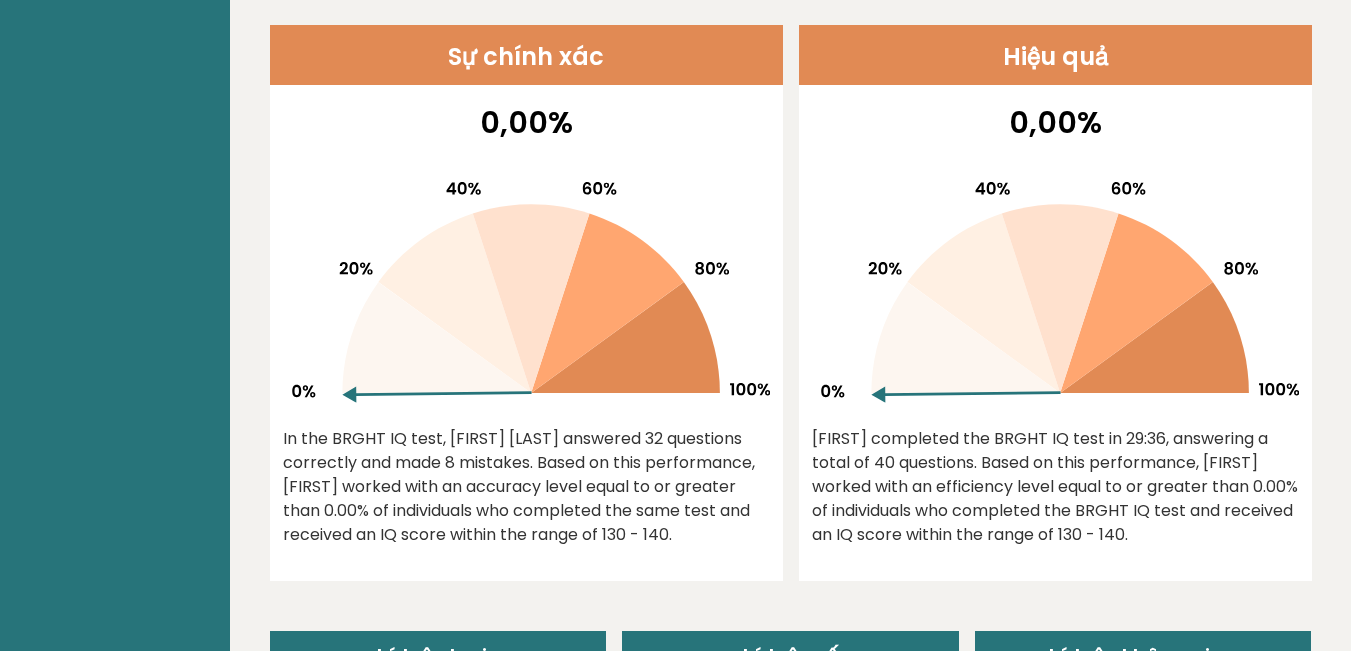 click on "Lâm đã hoàn thành bài kiểm tra IQ BRGHT trong 29:36, trả lời tổng cộng 40 câu hỏi. Dựa trên thành tích này, Lâm đã làm việc với mức độ hiệu quả bằng hoặc lớn hơn 0,00% những cá nhân đã hoàn thành bài kiểm tra IQ BRGHT và nhận được điểm IQ trong khoảng 130 - 140." at bounding box center [519, 486] 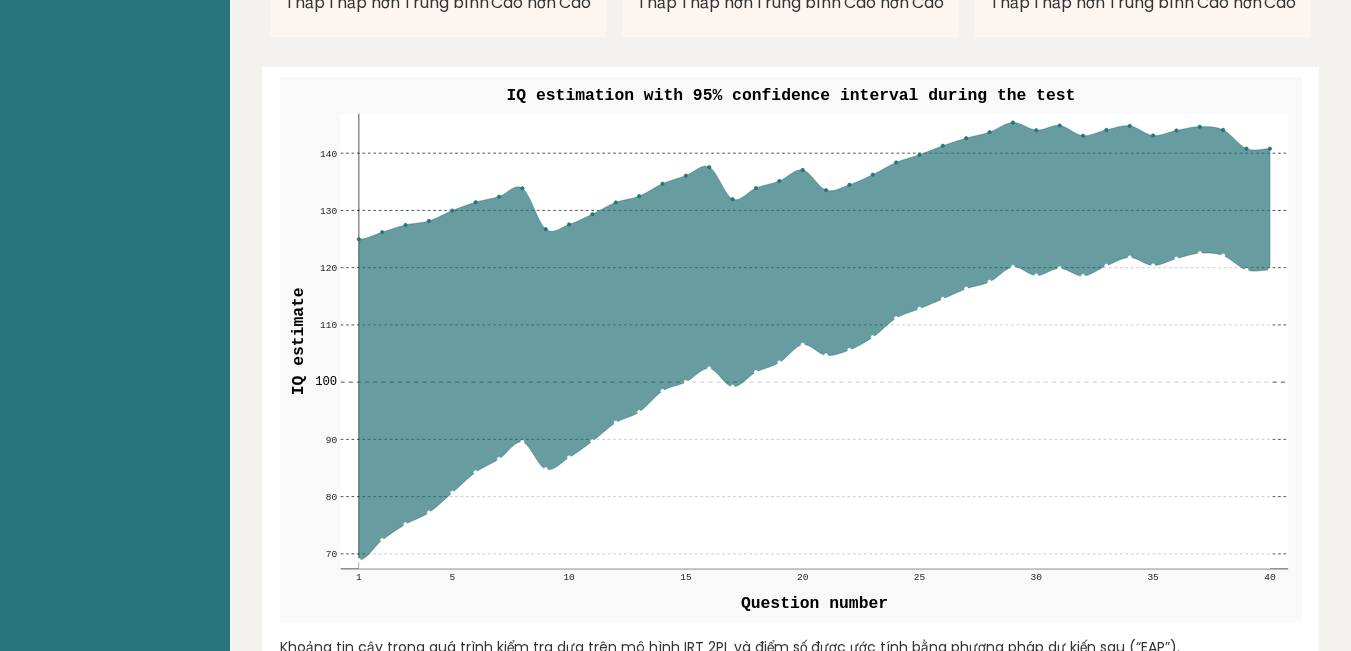 scroll, scrollTop: 2300, scrollLeft: 0, axis: vertical 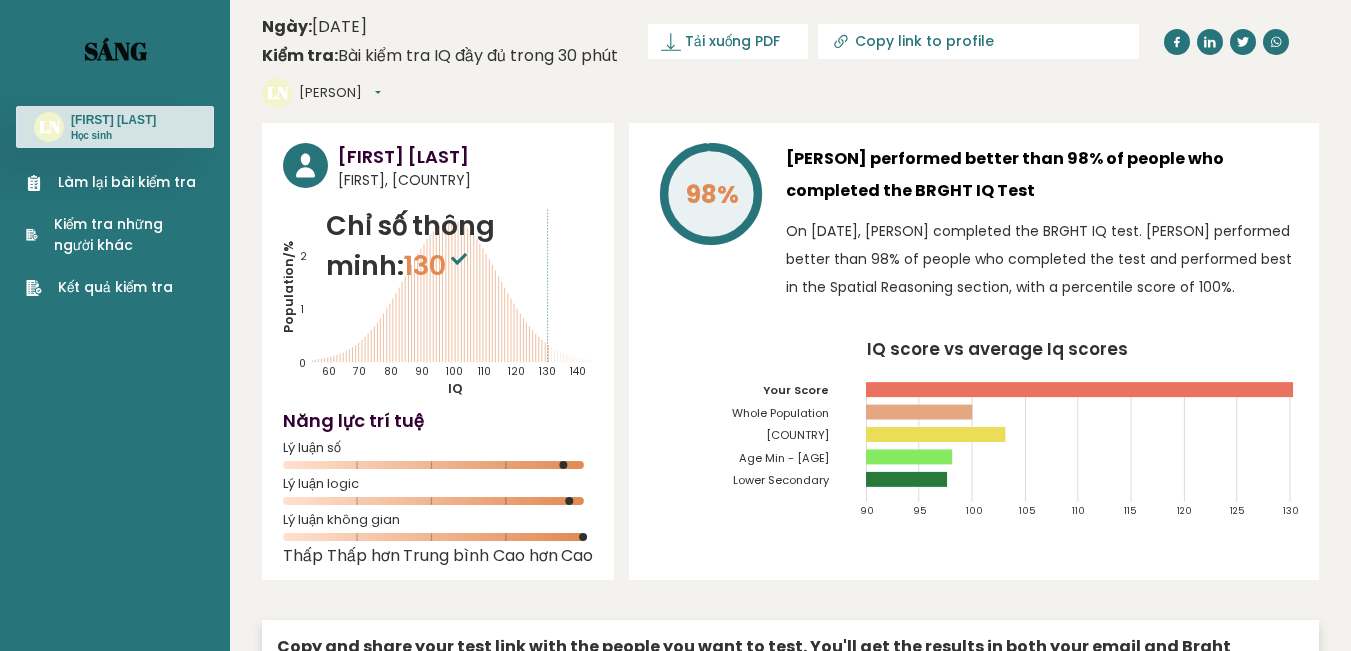 click on "Sáng" at bounding box center [115, 51] 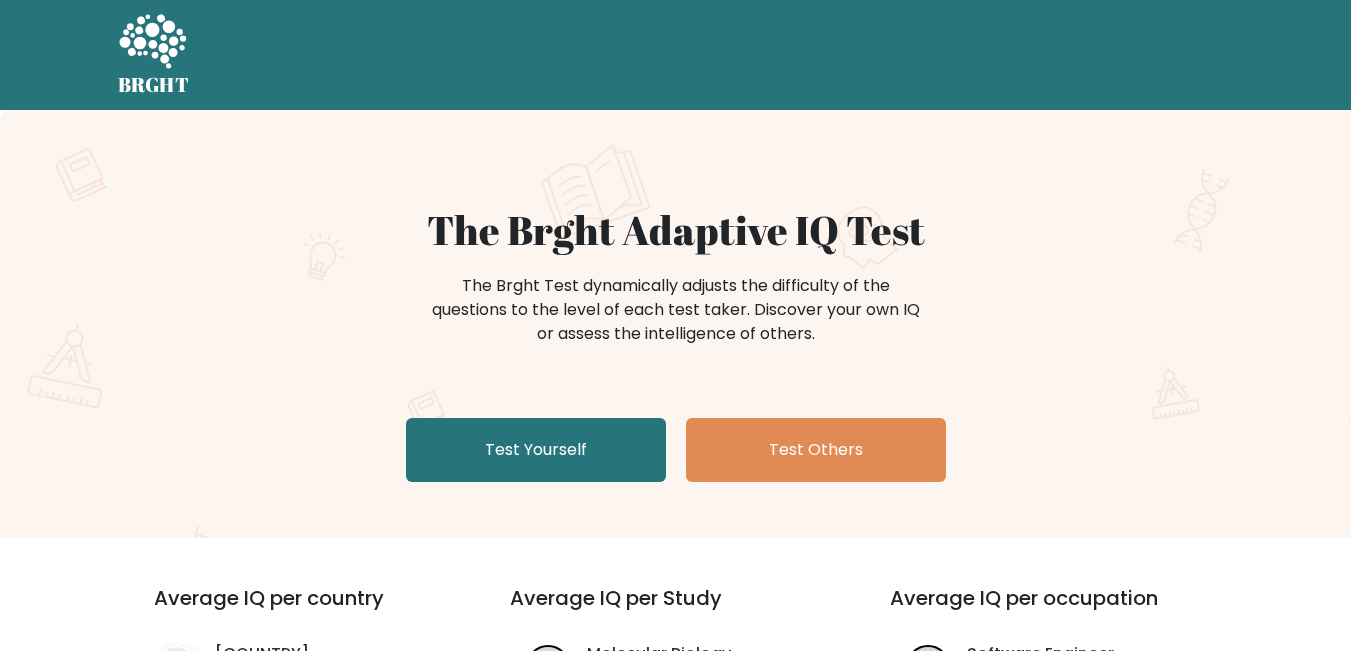 scroll, scrollTop: 0, scrollLeft: 0, axis: both 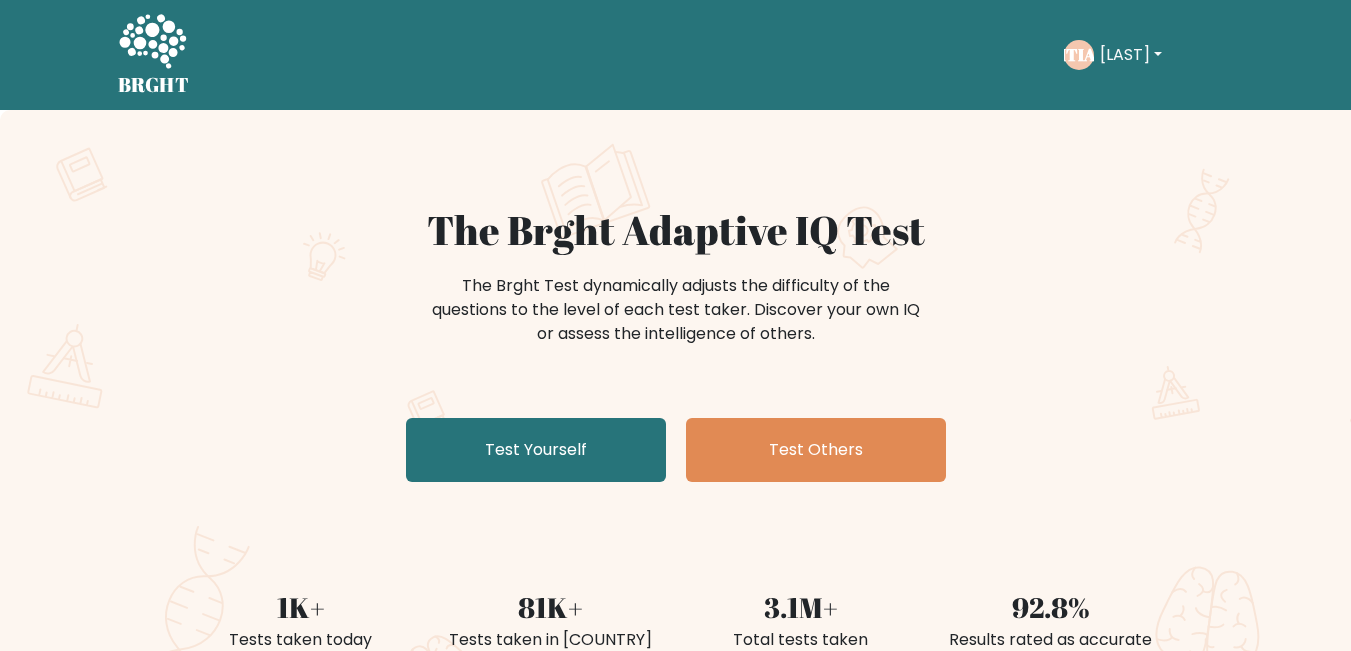 click on "[INITIALS]" at bounding box center (1078, 54) 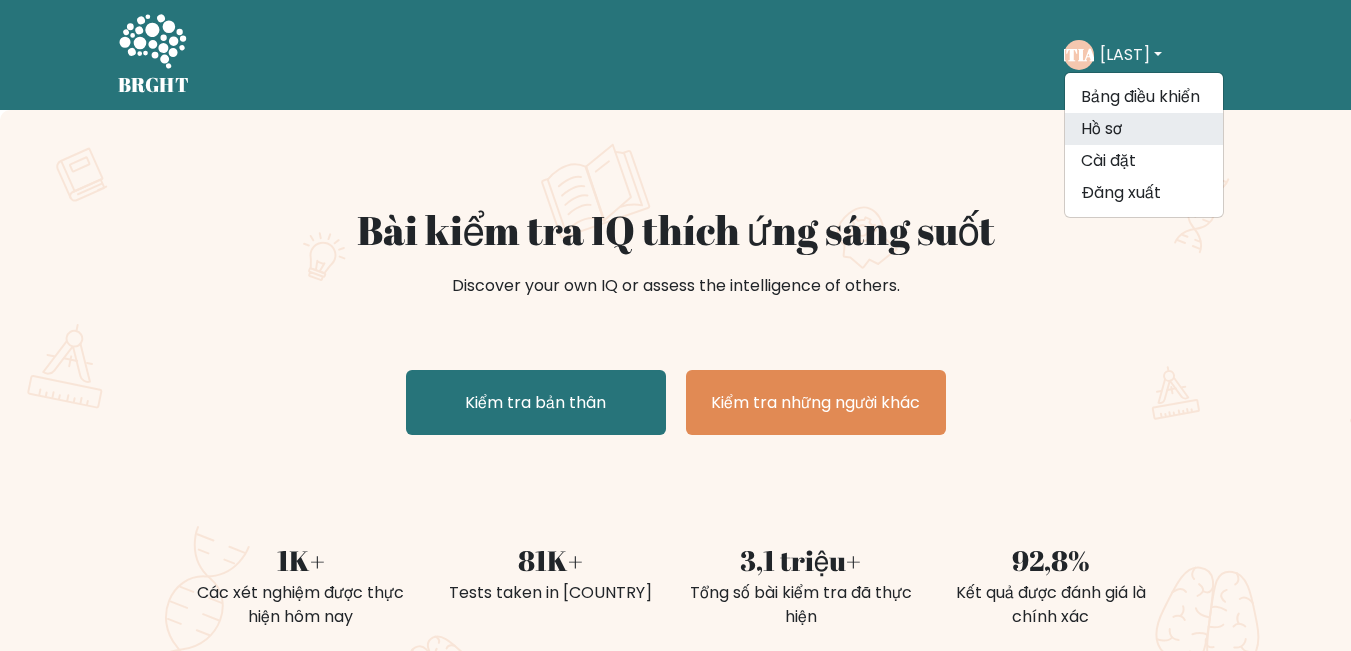 click on "Hồ sơ" at bounding box center [1144, 129] 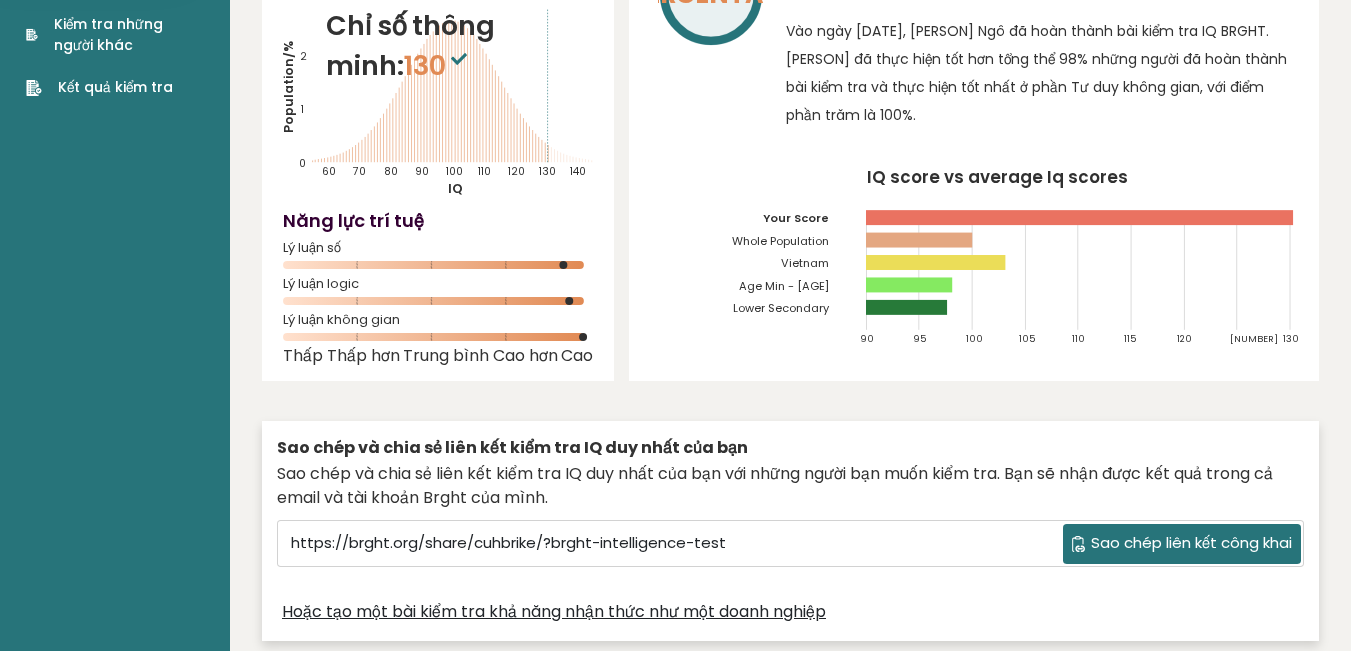 scroll, scrollTop: 300, scrollLeft: 0, axis: vertical 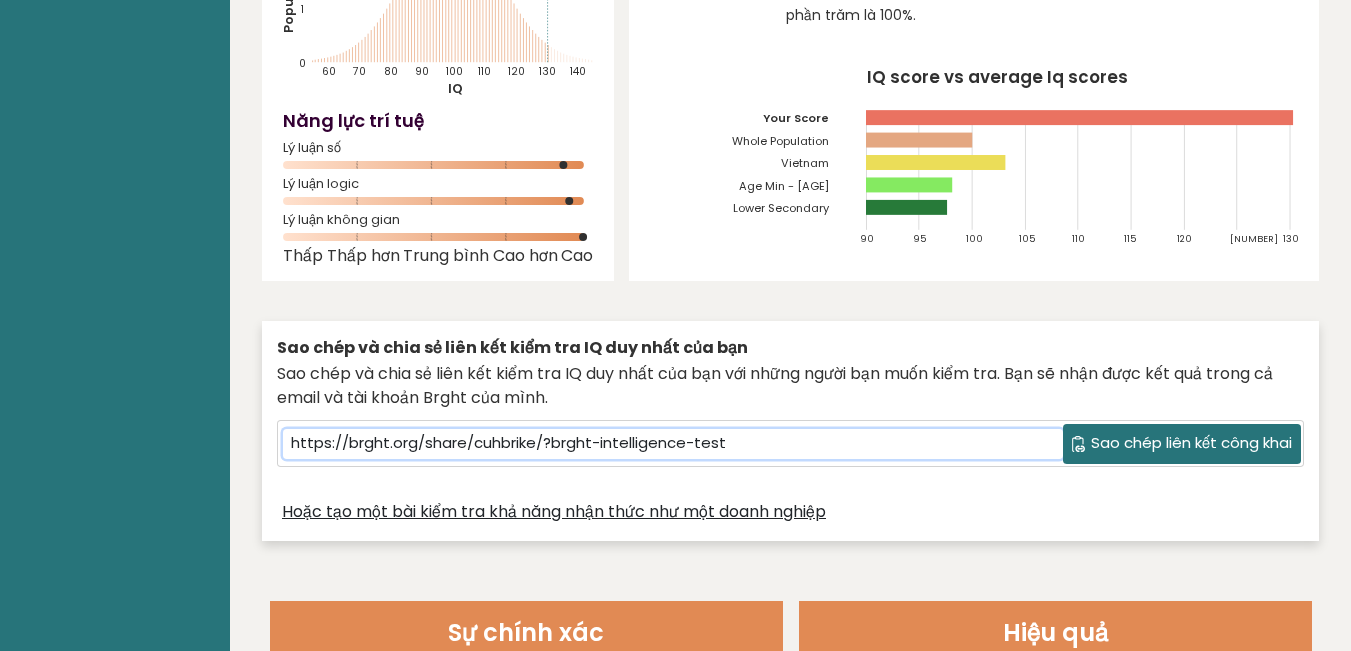 drag, startPoint x: 735, startPoint y: 441, endPoint x: 194, endPoint y: 467, distance: 541.6244 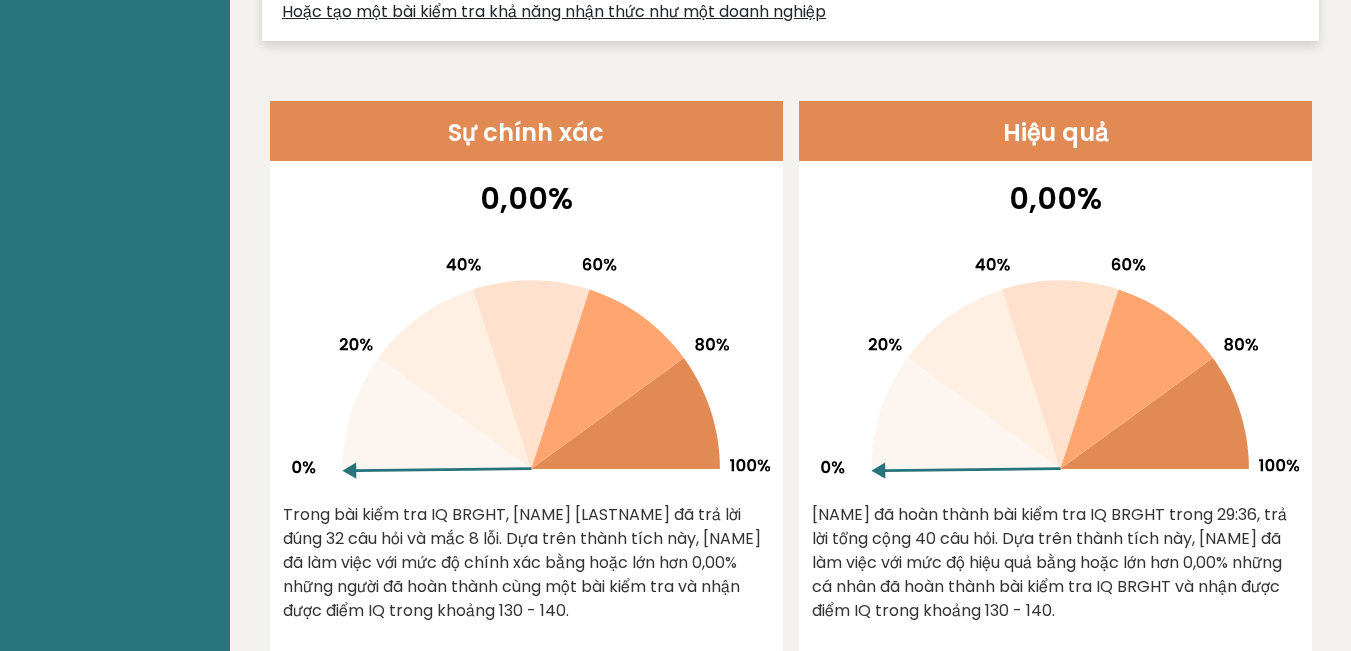 scroll, scrollTop: 900, scrollLeft: 0, axis: vertical 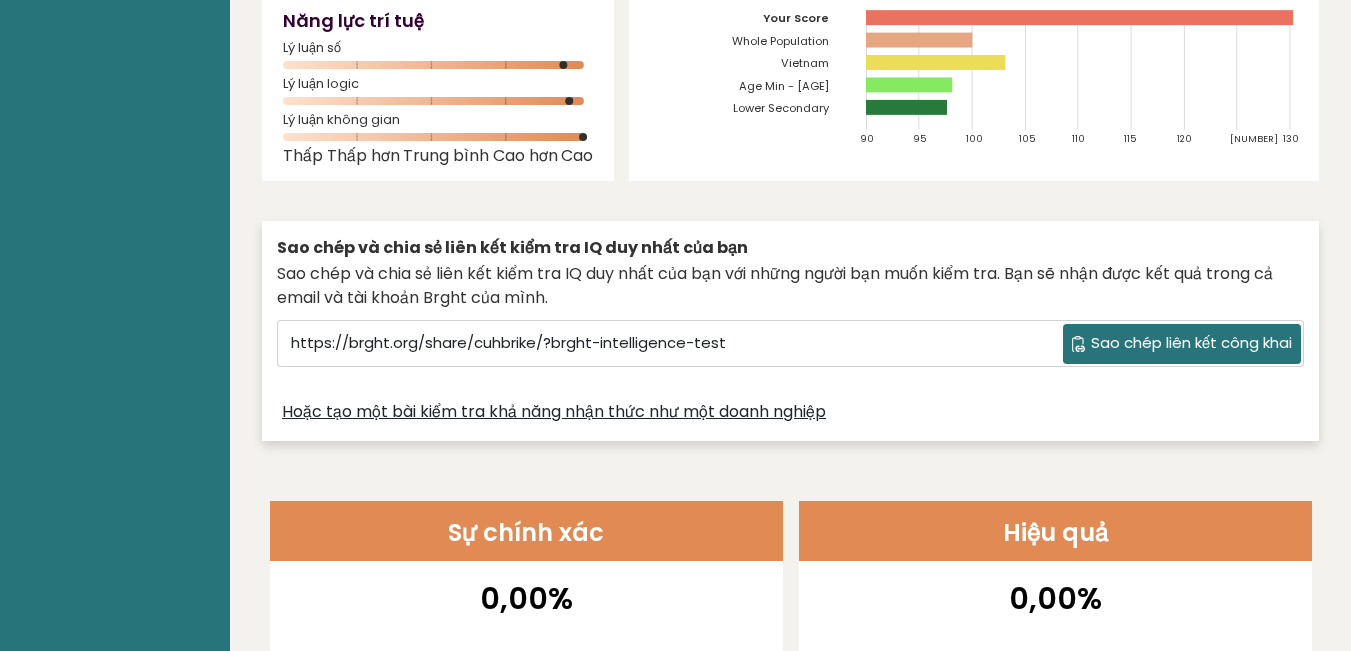 click on "Sao chép liên kết công khai" at bounding box center (1191, 342) 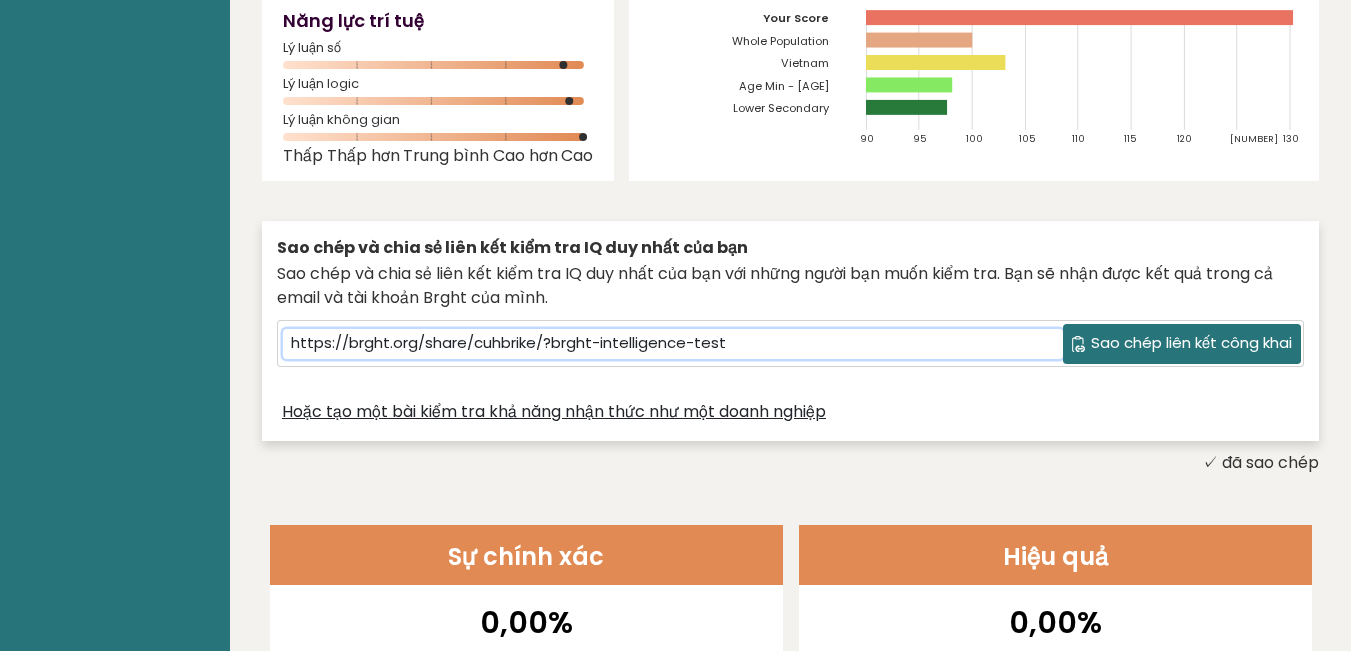 click on "https://brght.org/share/cuhbrike/?brght-intelligence-test" at bounding box center [673, 344] 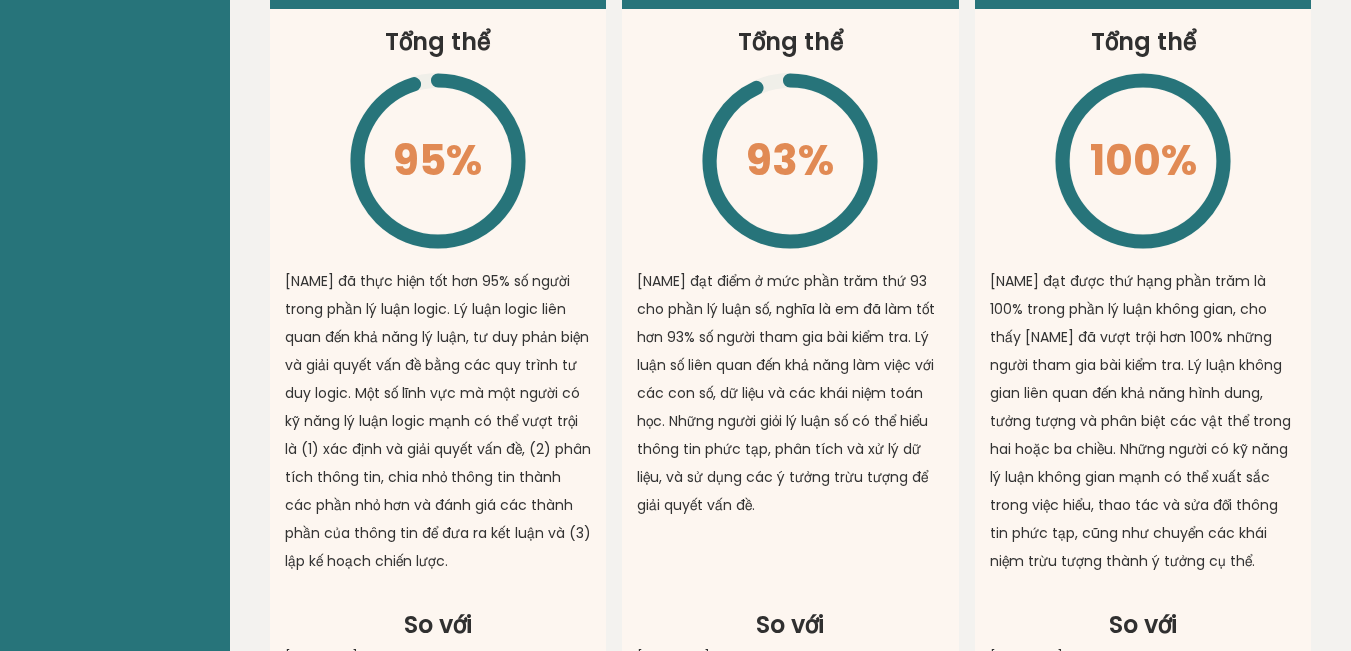 scroll, scrollTop: 1674, scrollLeft: 0, axis: vertical 